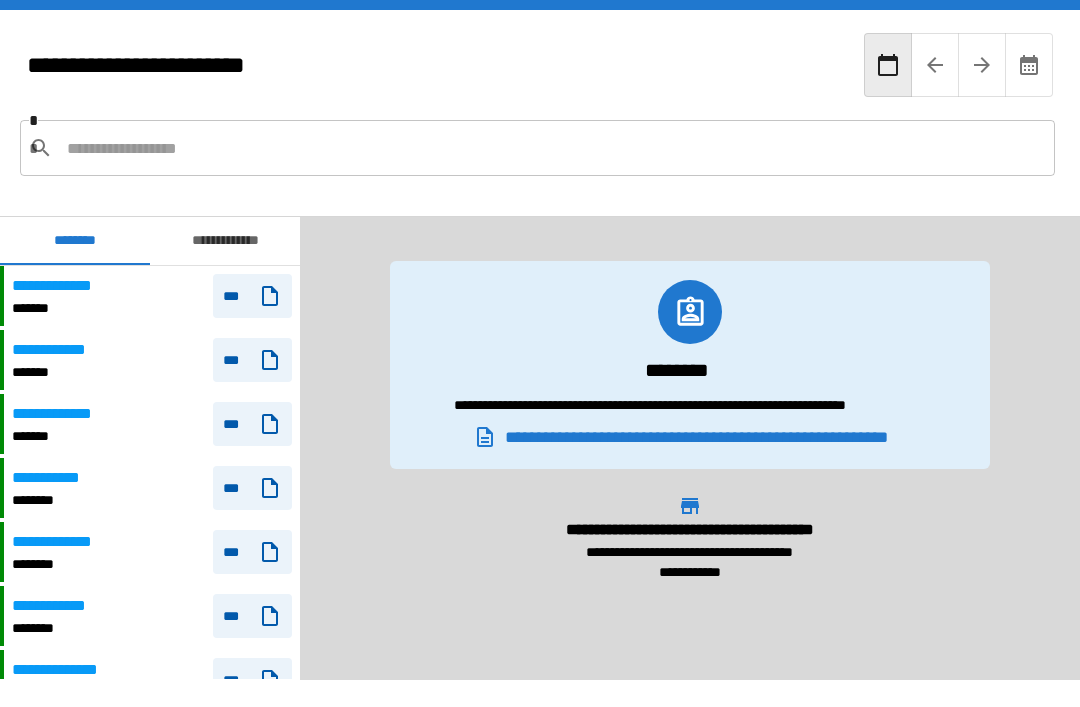 scroll, scrollTop: 64, scrollLeft: 0, axis: vertical 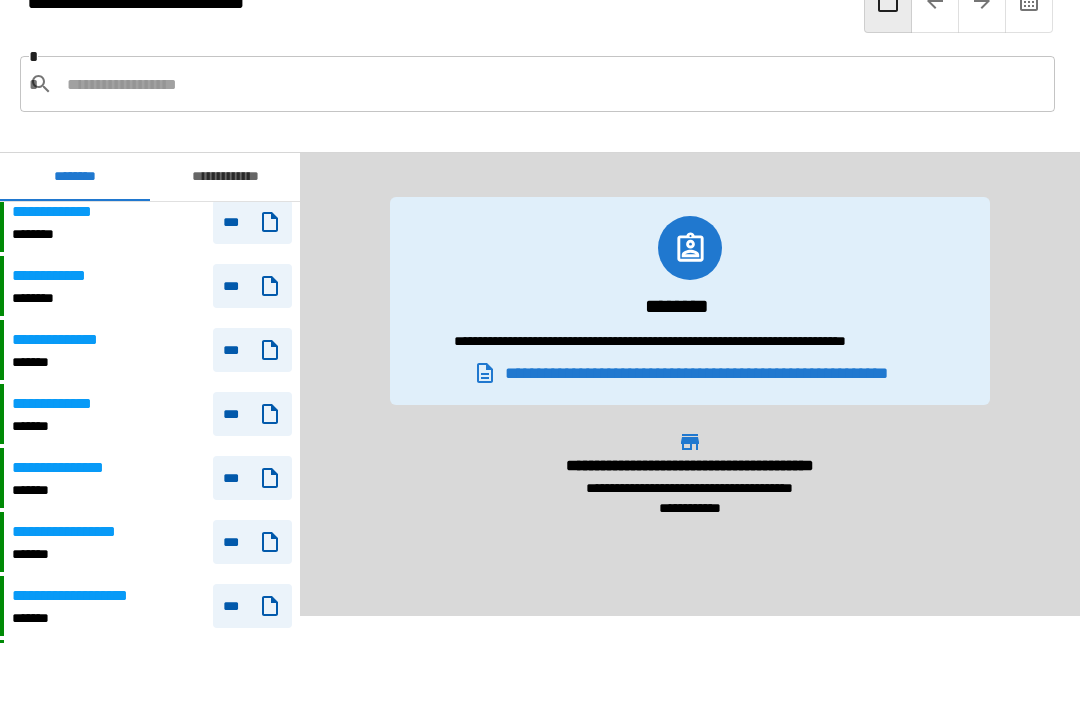 click on "**********" at bounding box center (152, 286) 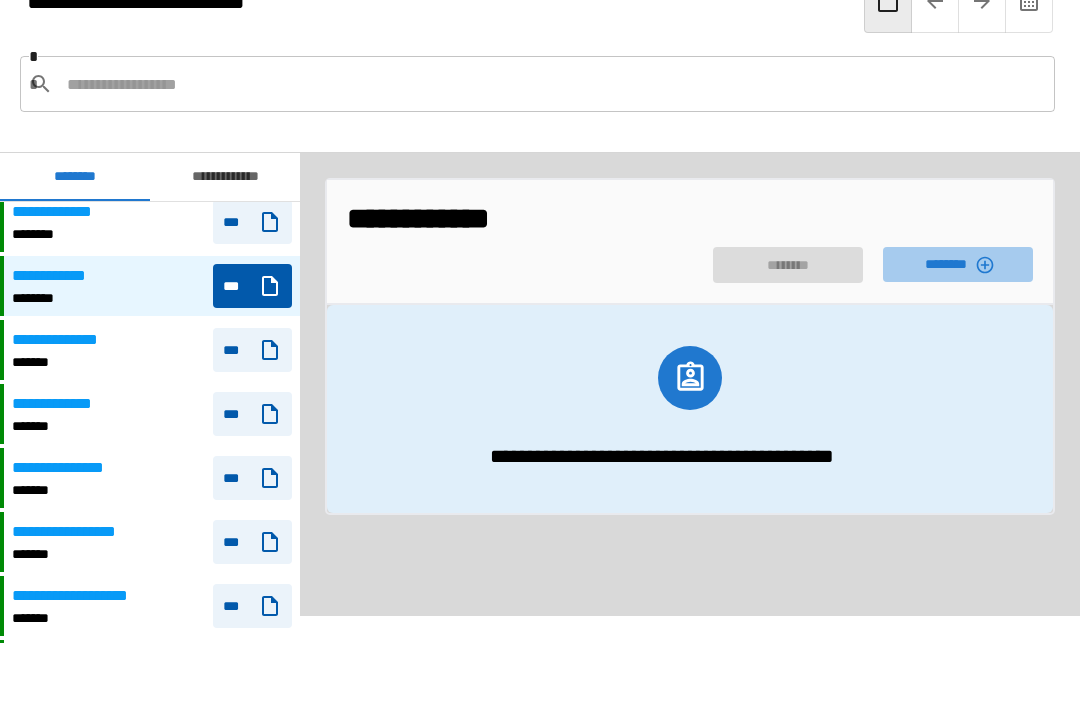 click 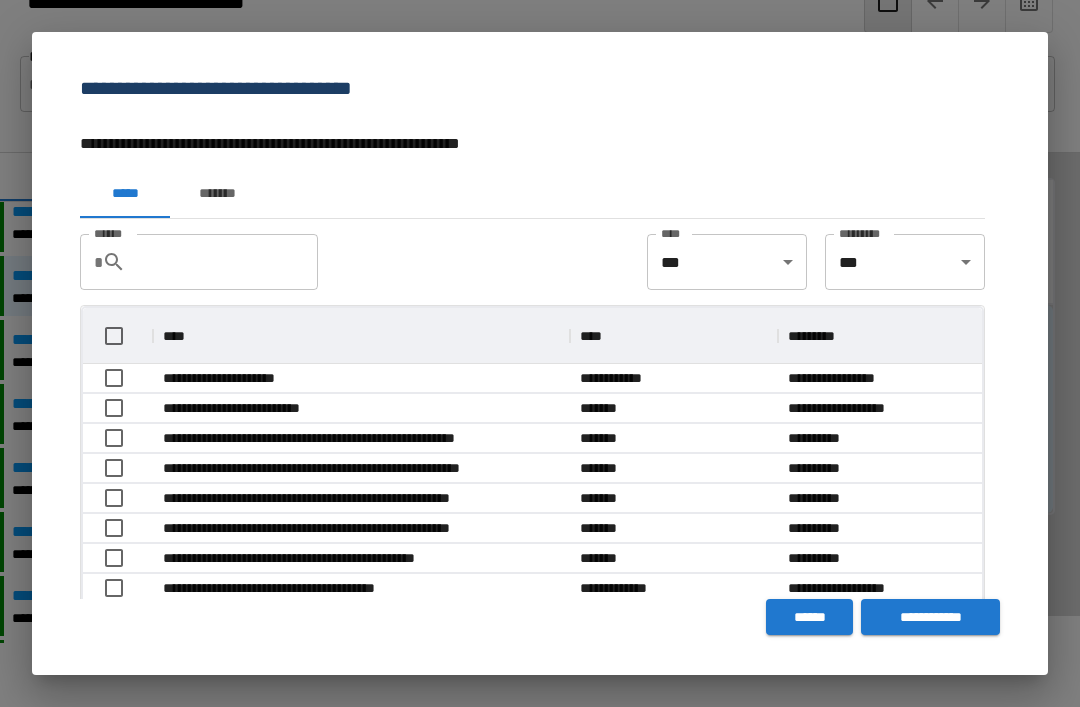 scroll, scrollTop: 356, scrollLeft: 899, axis: both 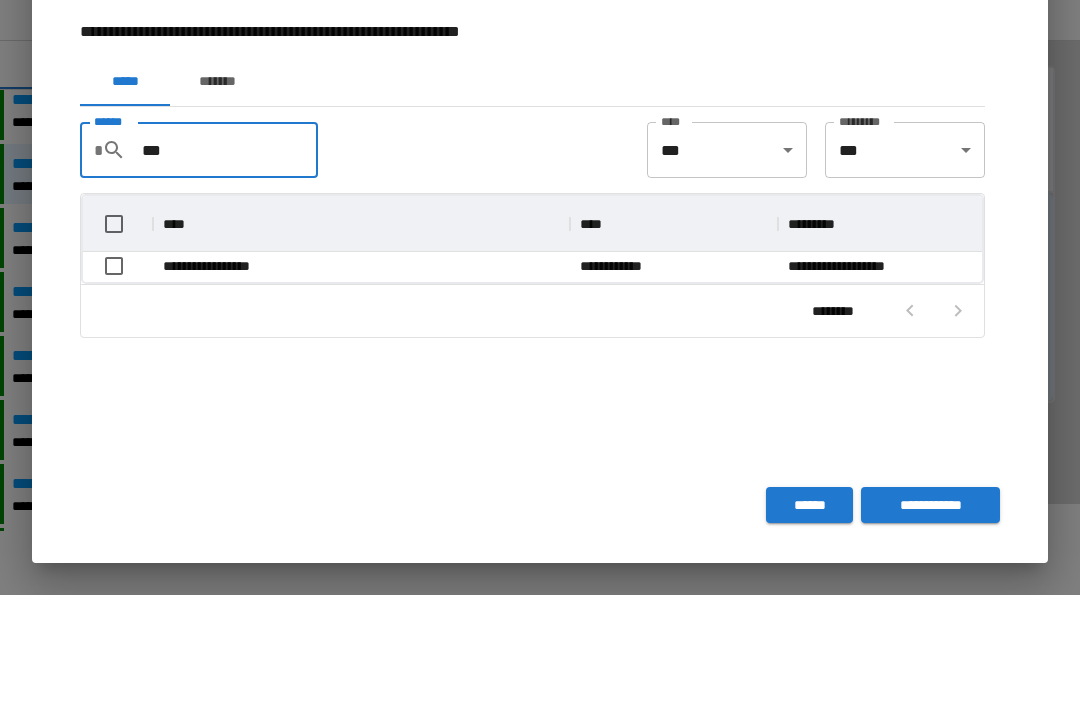 type on "***" 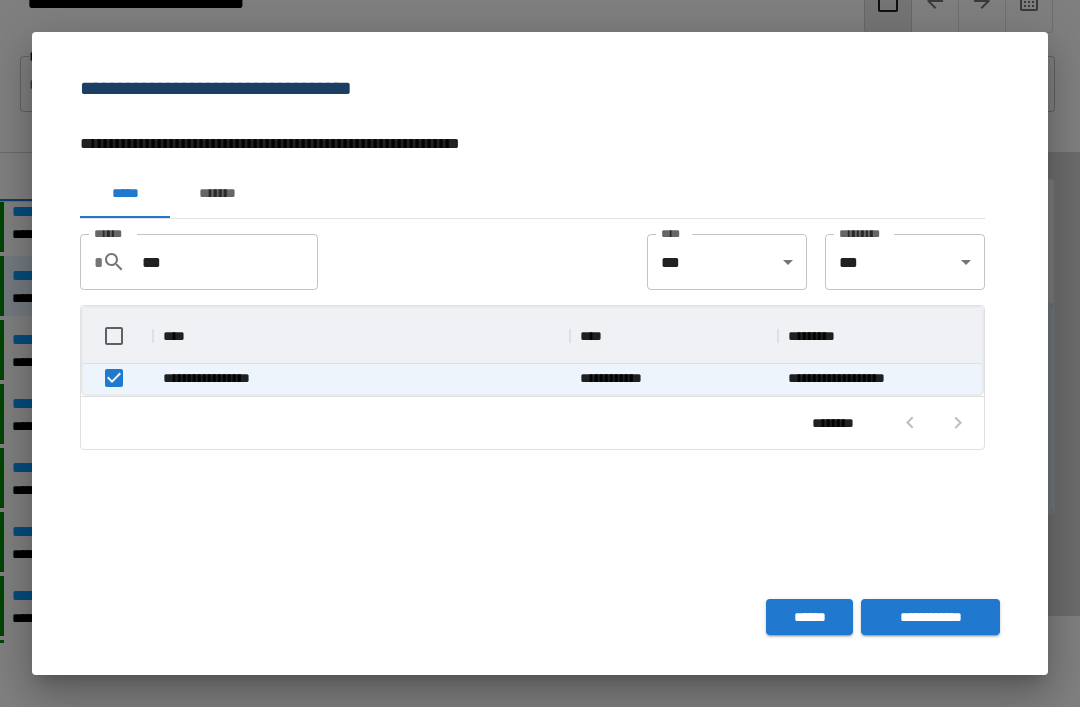 click on "**********" at bounding box center [930, 617] 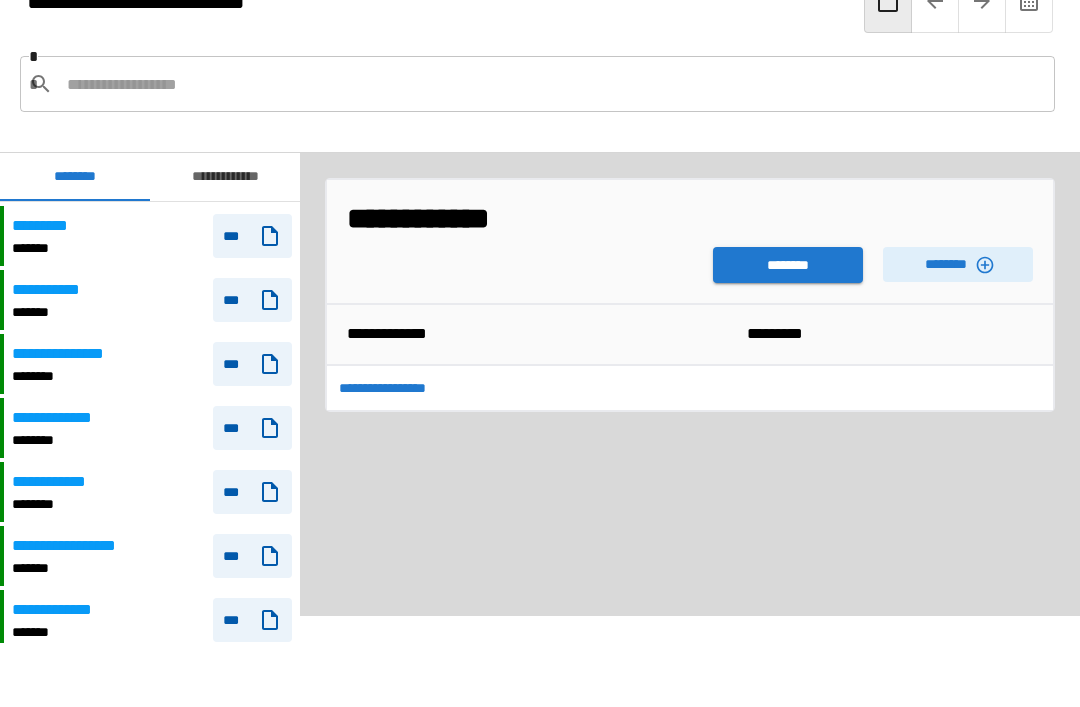 scroll, scrollTop: 1079, scrollLeft: 0, axis: vertical 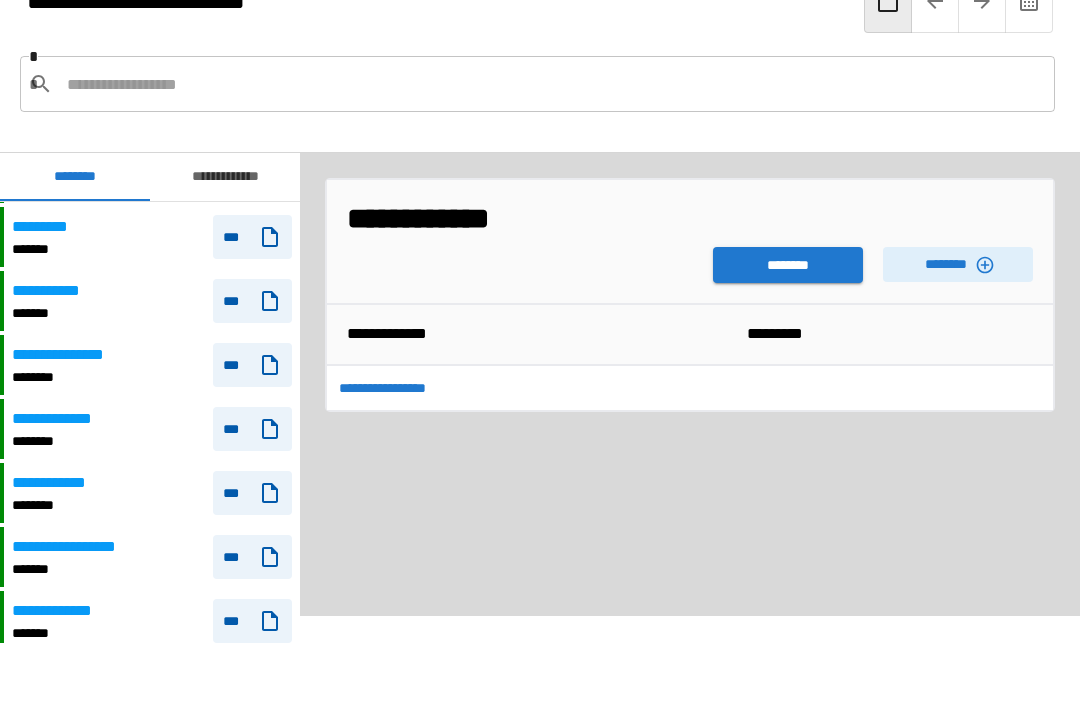 click on "**********" at bounding box center (152, 429) 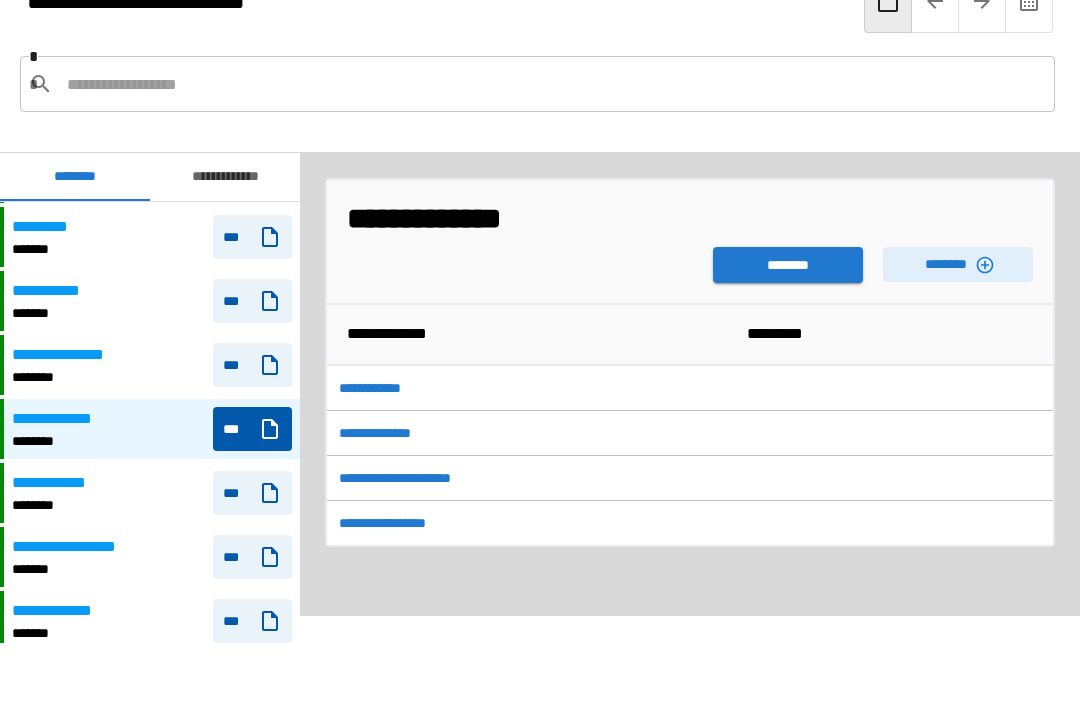 click on "********" at bounding box center (788, 265) 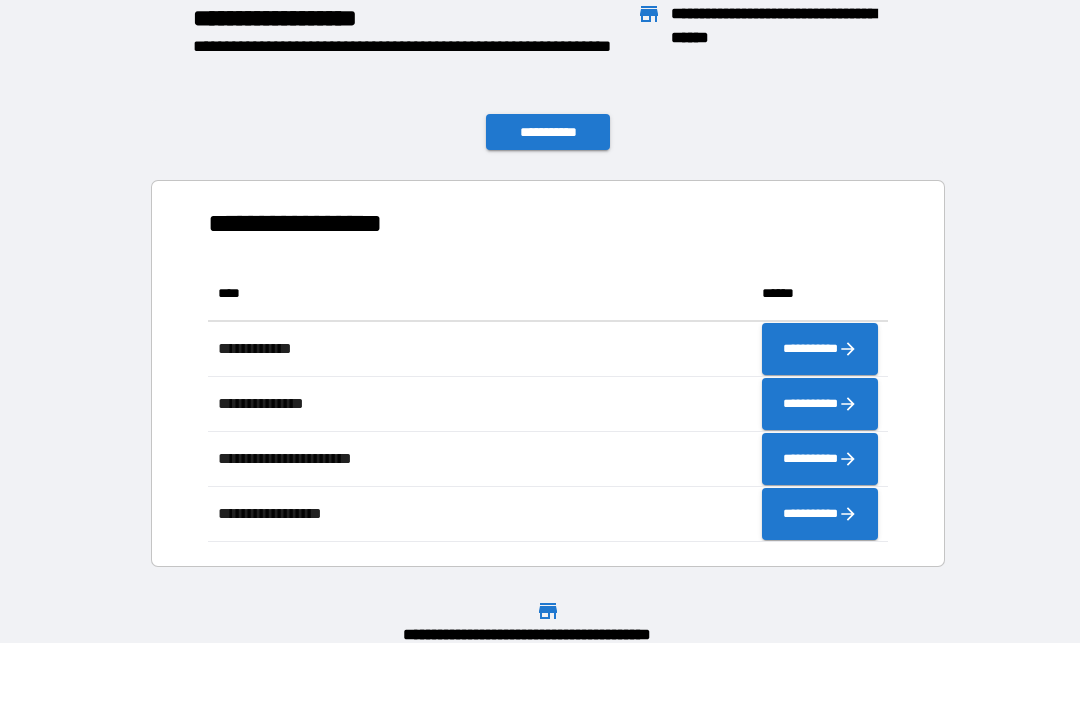 scroll, scrollTop: 276, scrollLeft: 680, axis: both 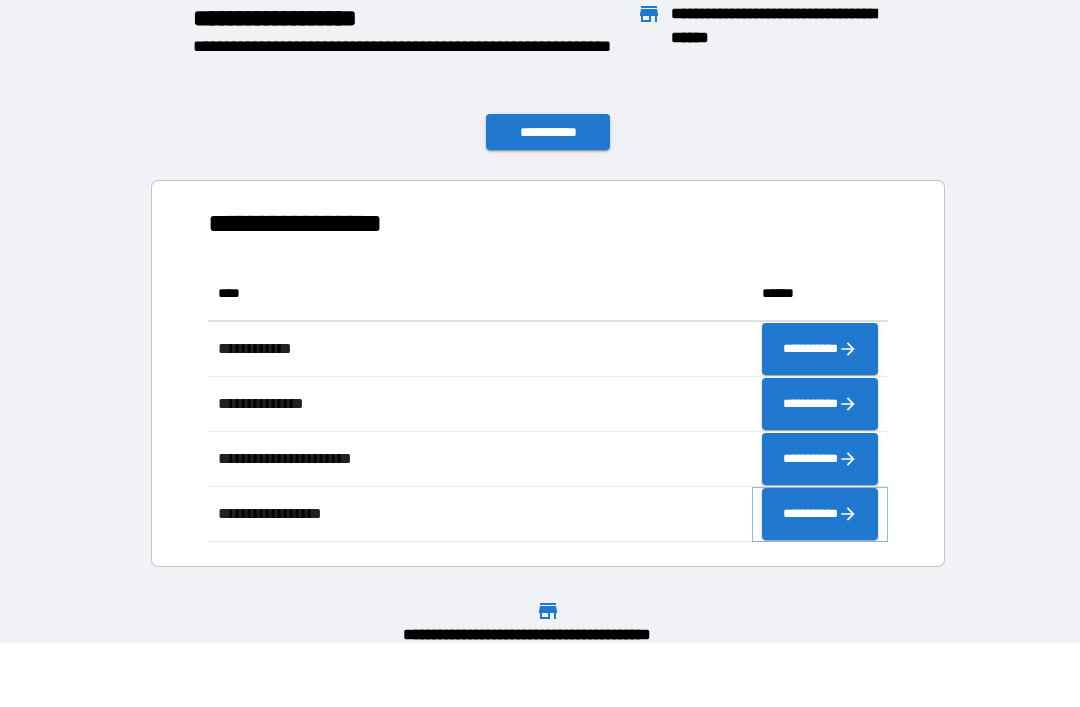 click 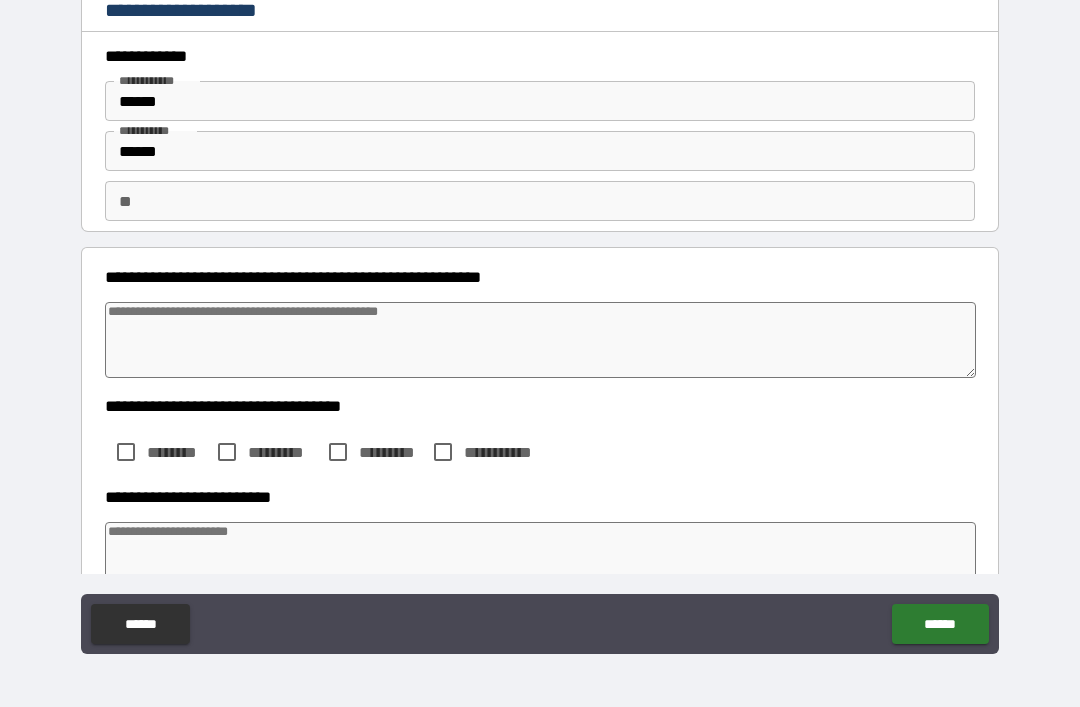 type on "*" 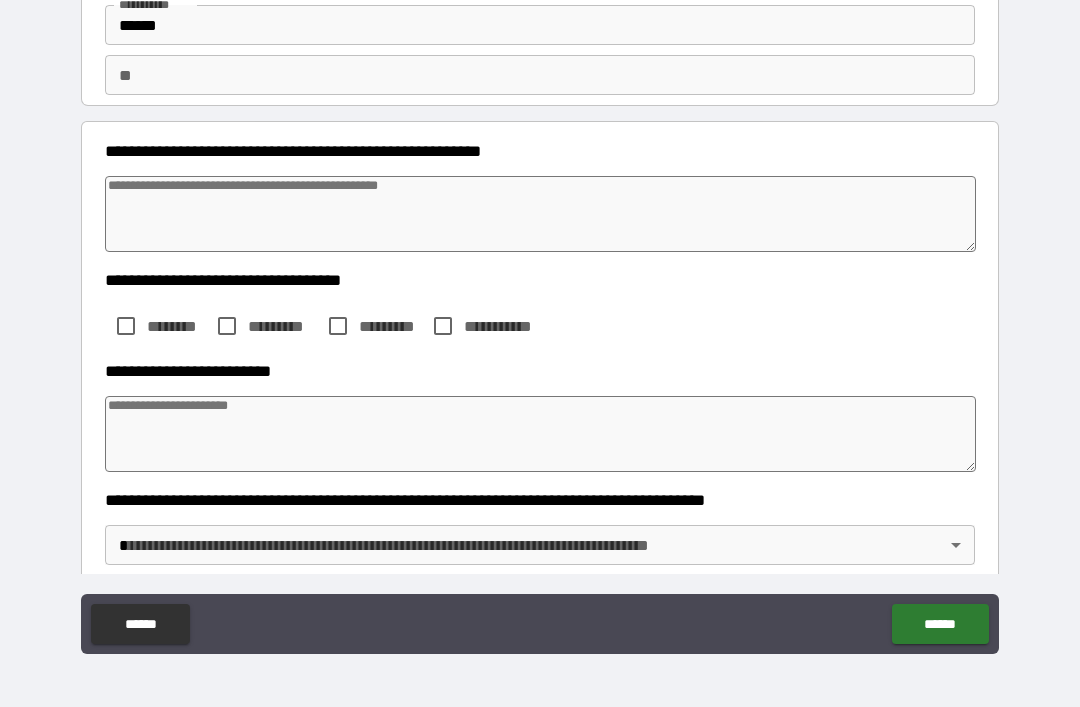 scroll, scrollTop: 130, scrollLeft: 0, axis: vertical 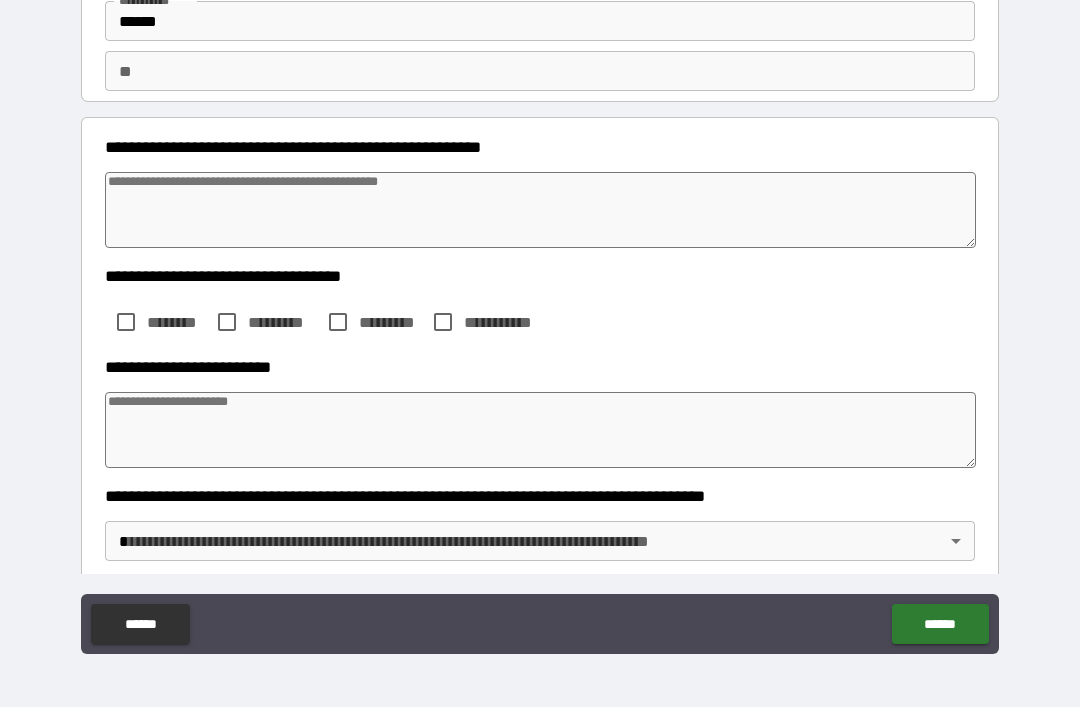 type on "*" 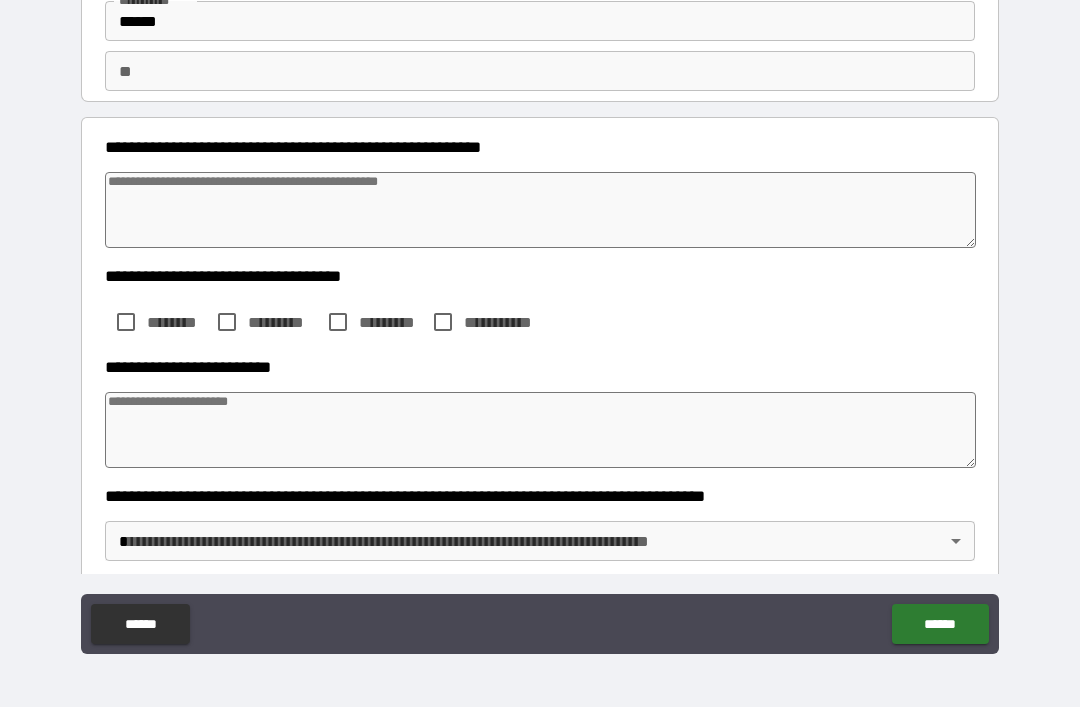 type on "*" 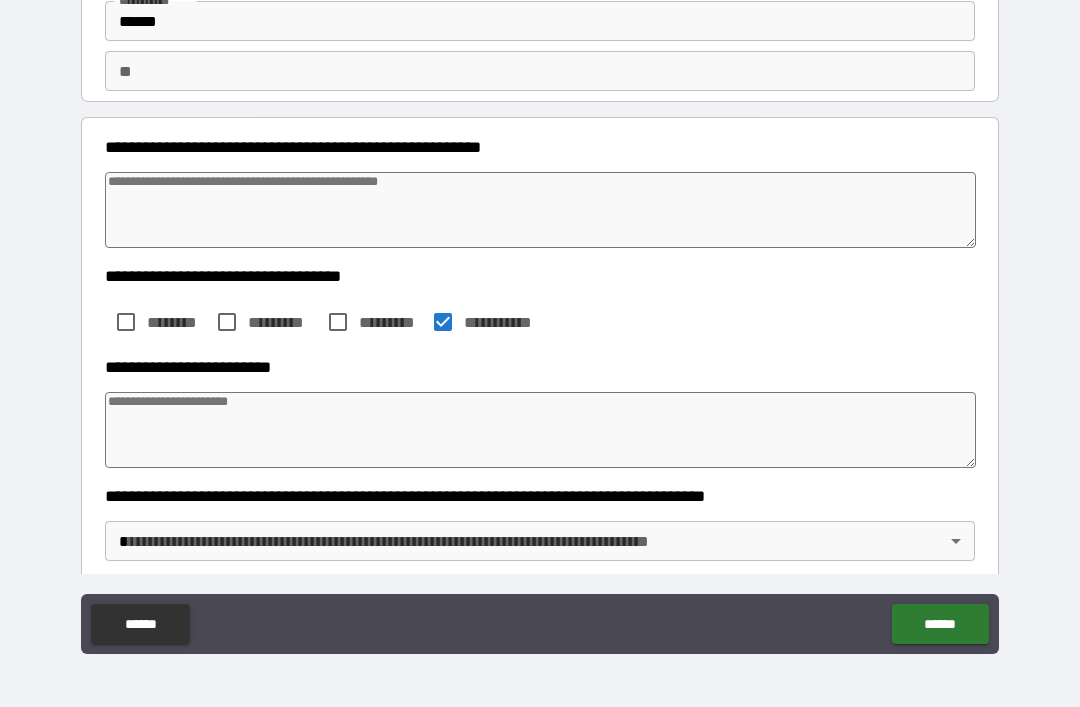 type on "*" 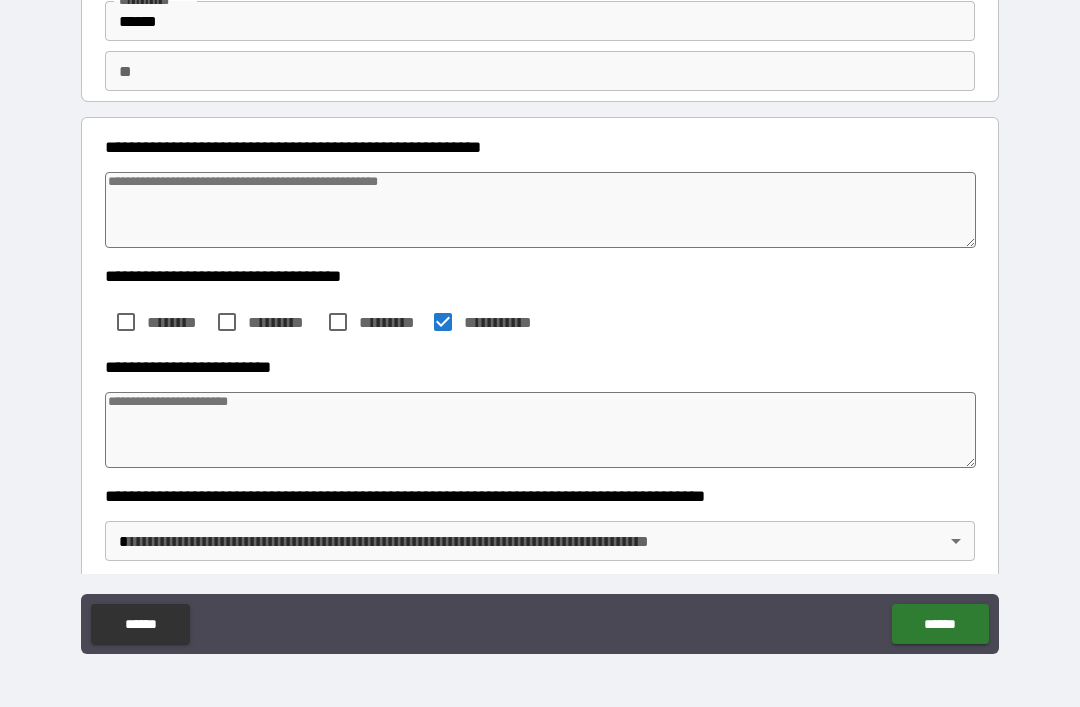 type on "*" 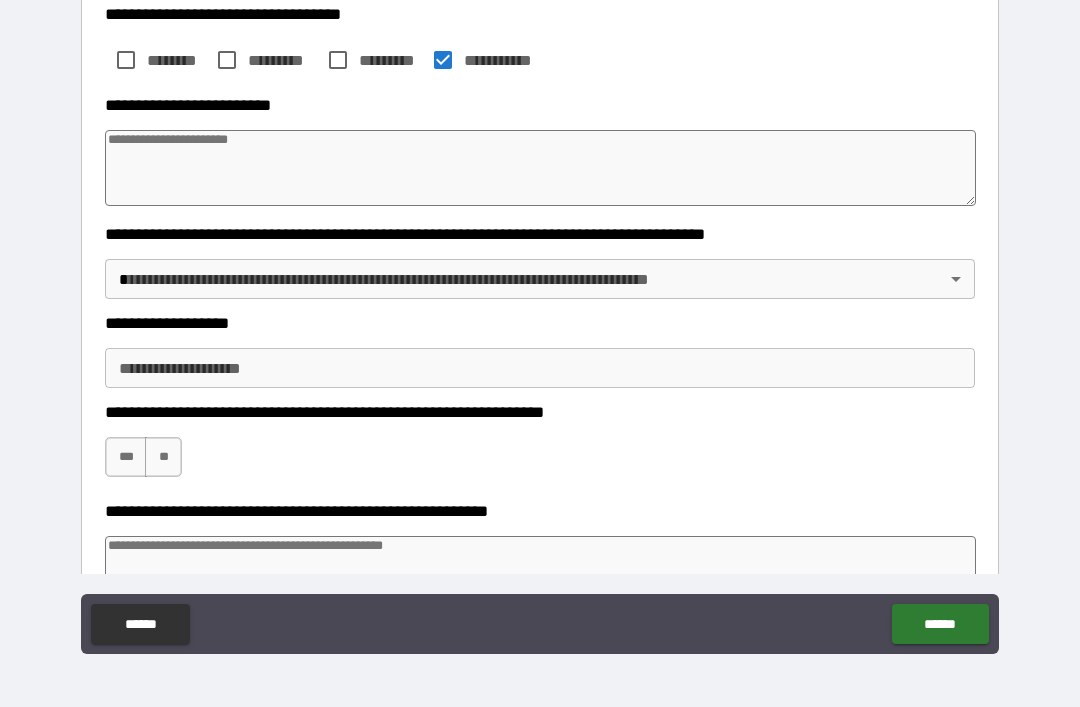 scroll, scrollTop: 393, scrollLeft: 0, axis: vertical 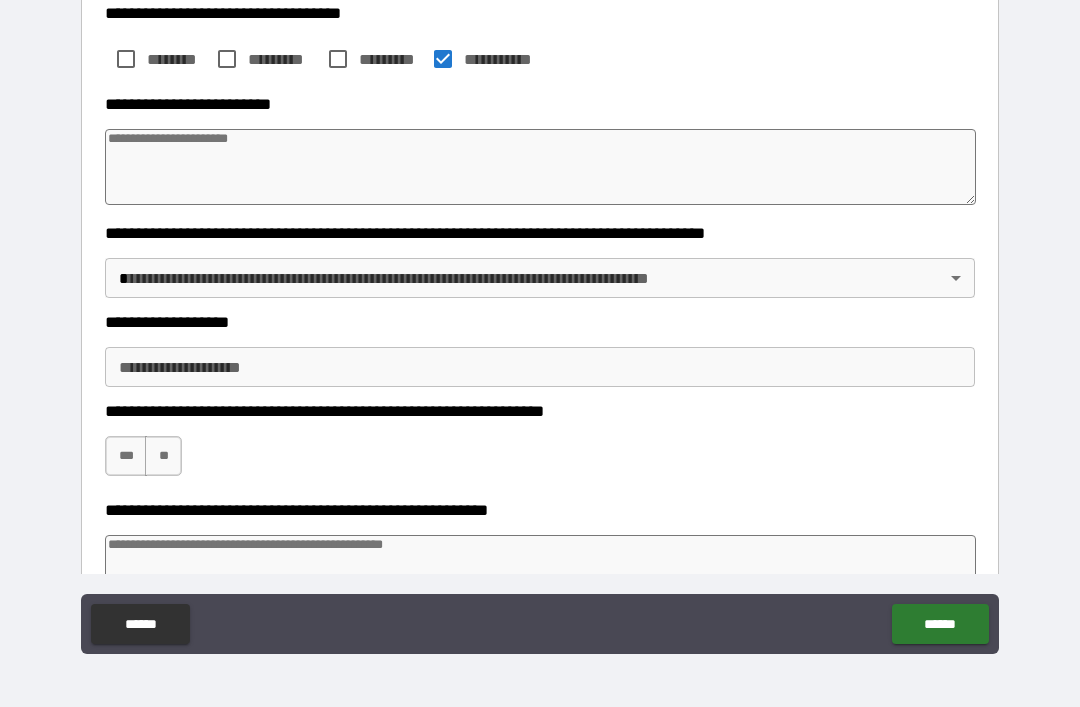 click at bounding box center (540, 167) 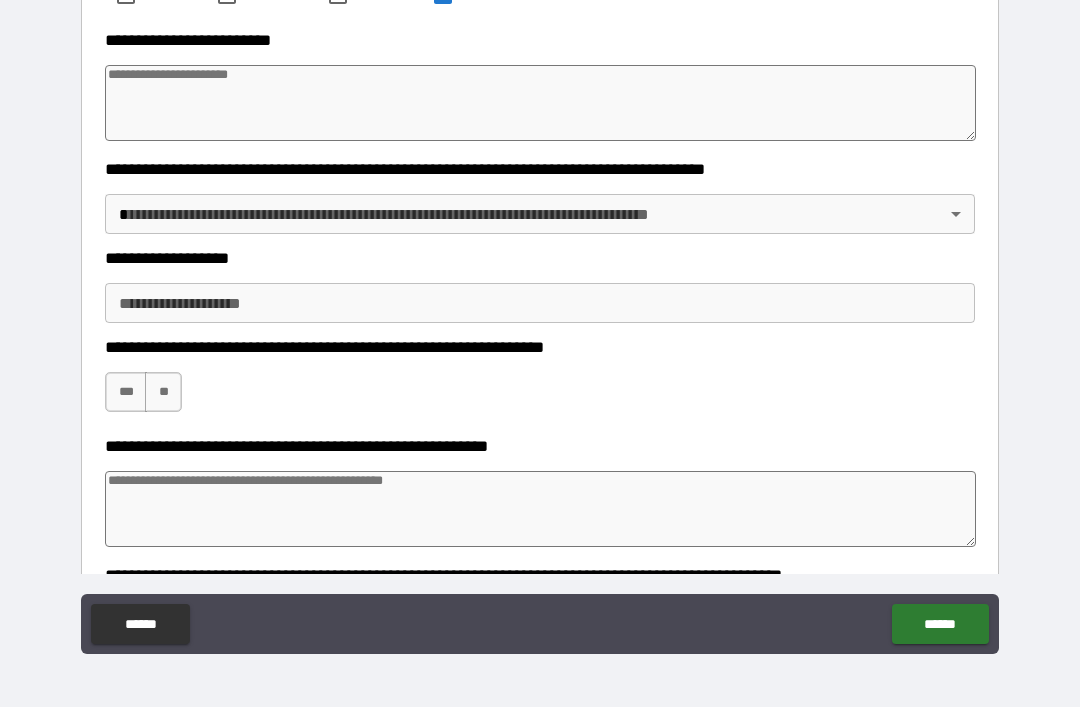scroll, scrollTop: 459, scrollLeft: 0, axis: vertical 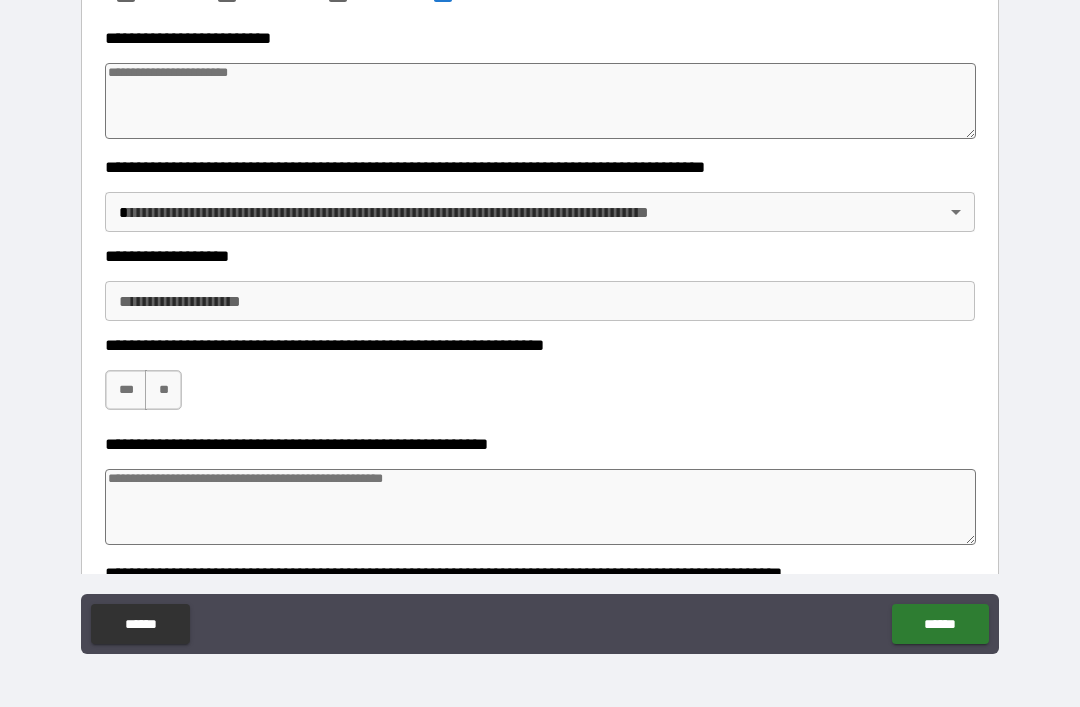 click on "**********" at bounding box center (540, 321) 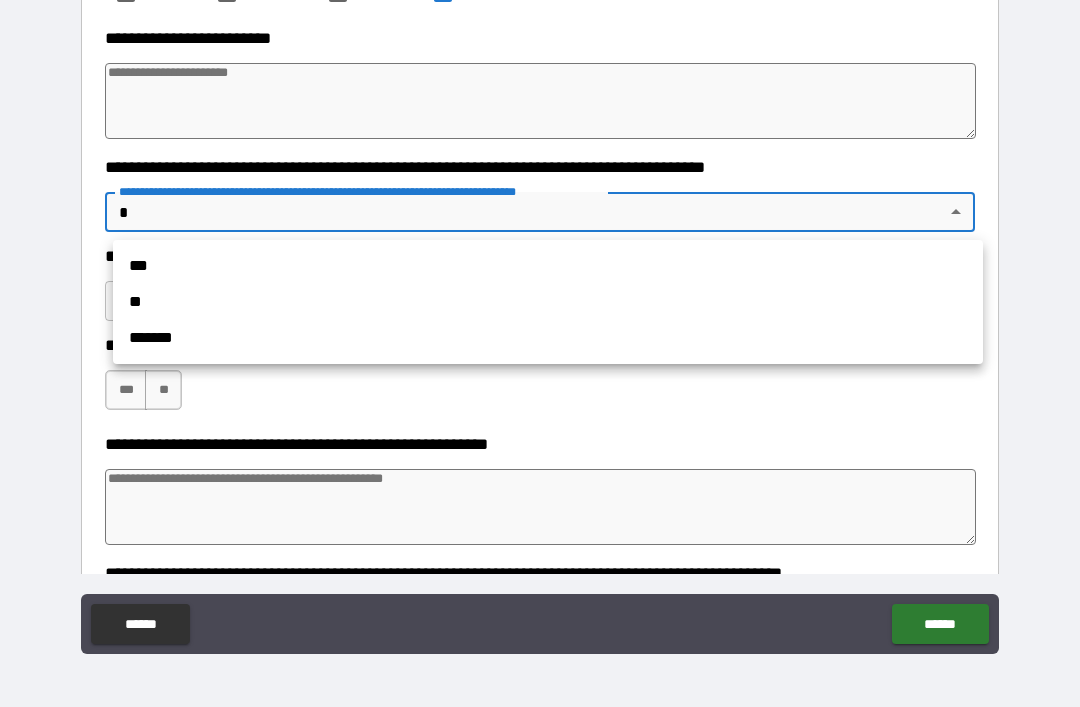 click on "**" at bounding box center [548, 302] 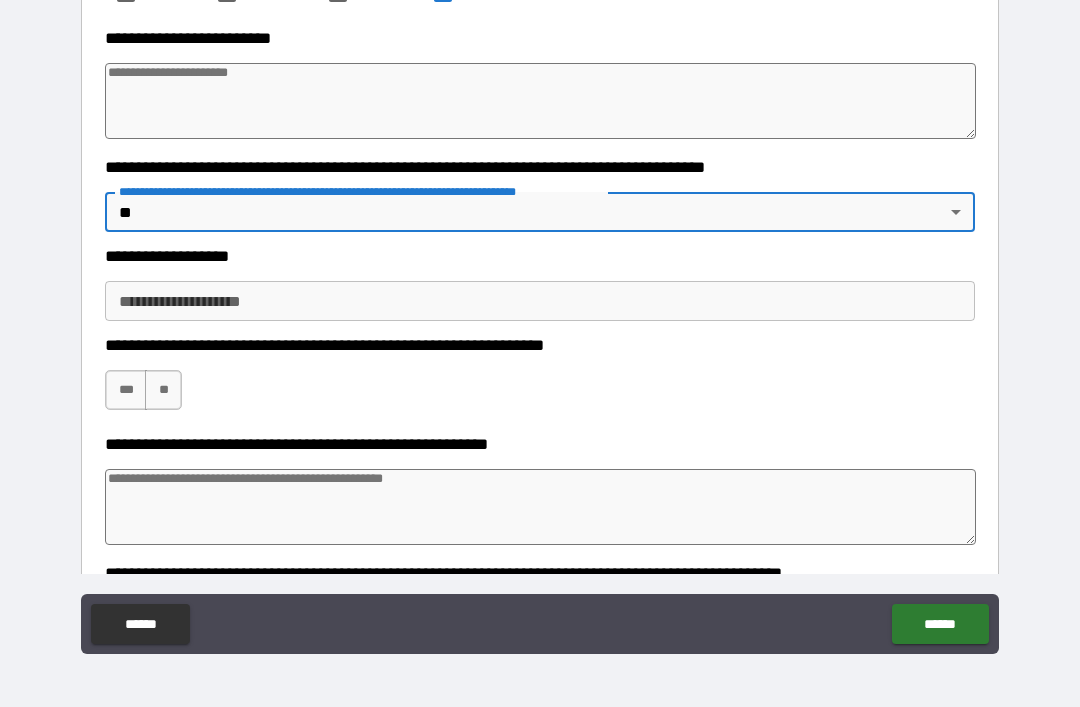type on "*" 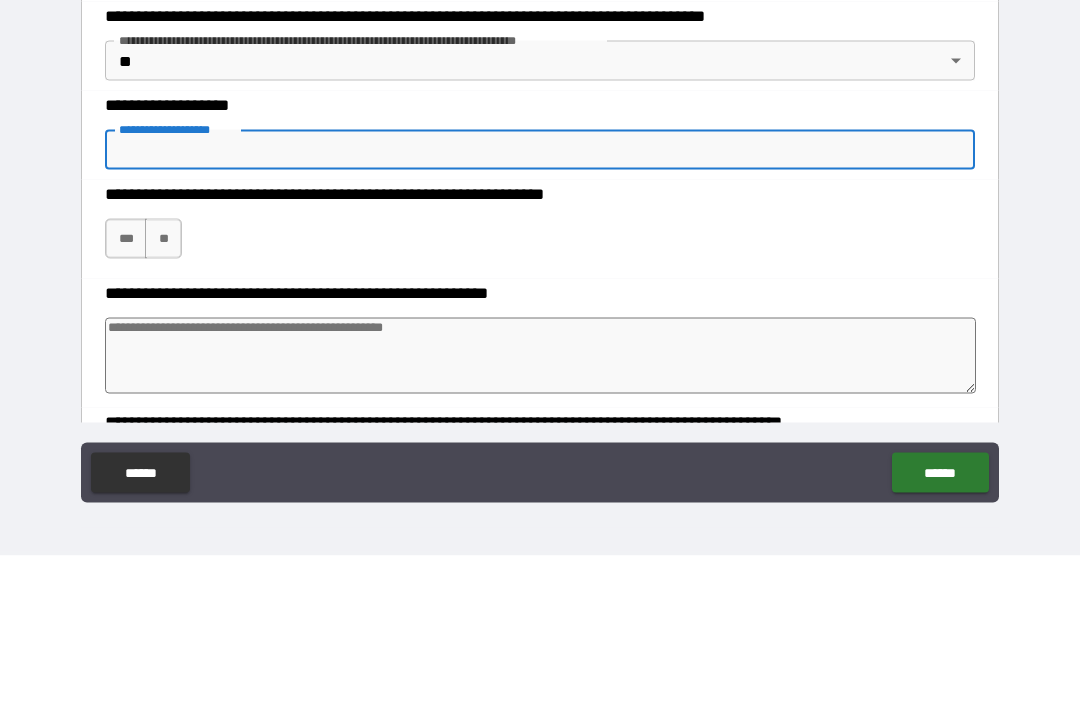 type on "*" 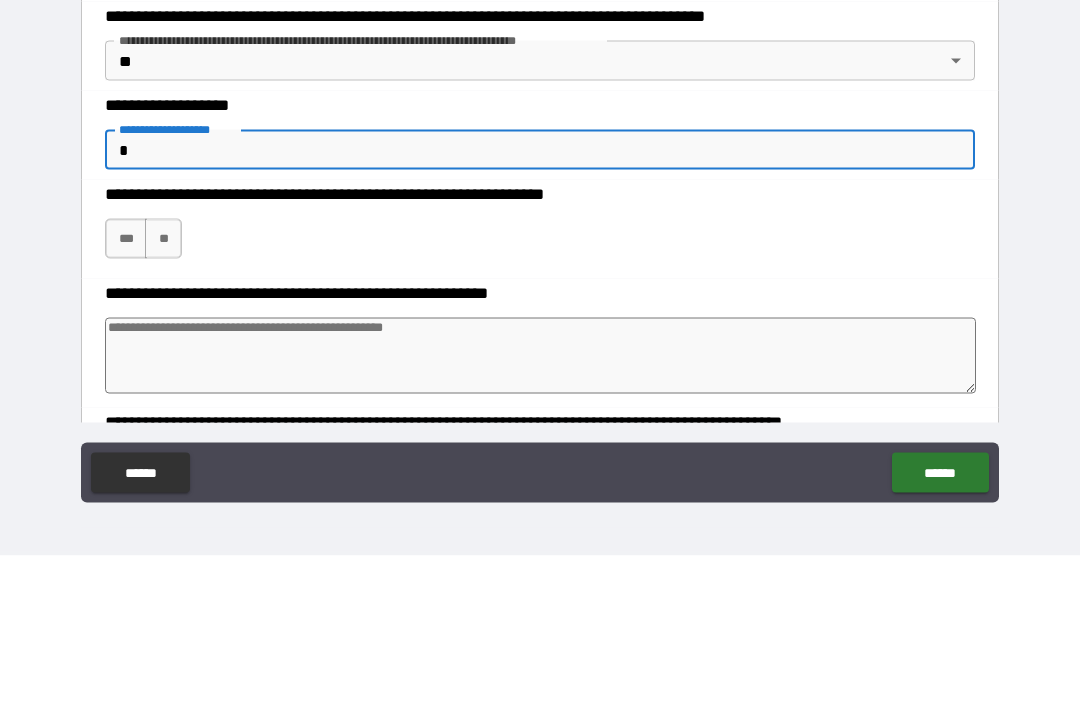 type on "*" 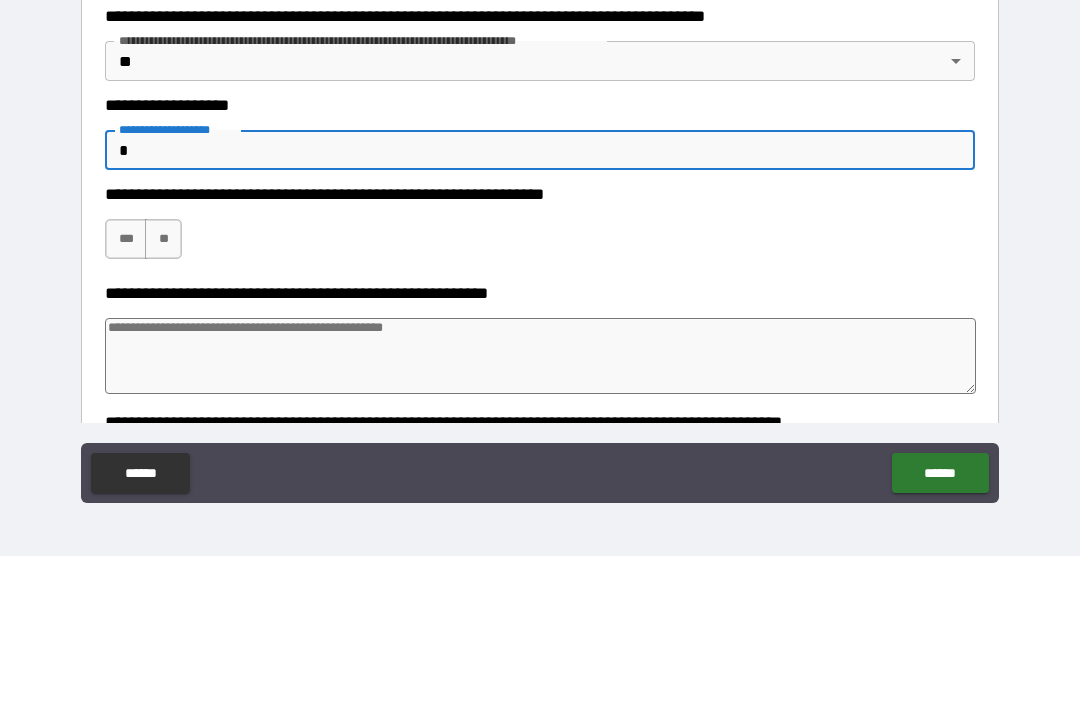 type on "**" 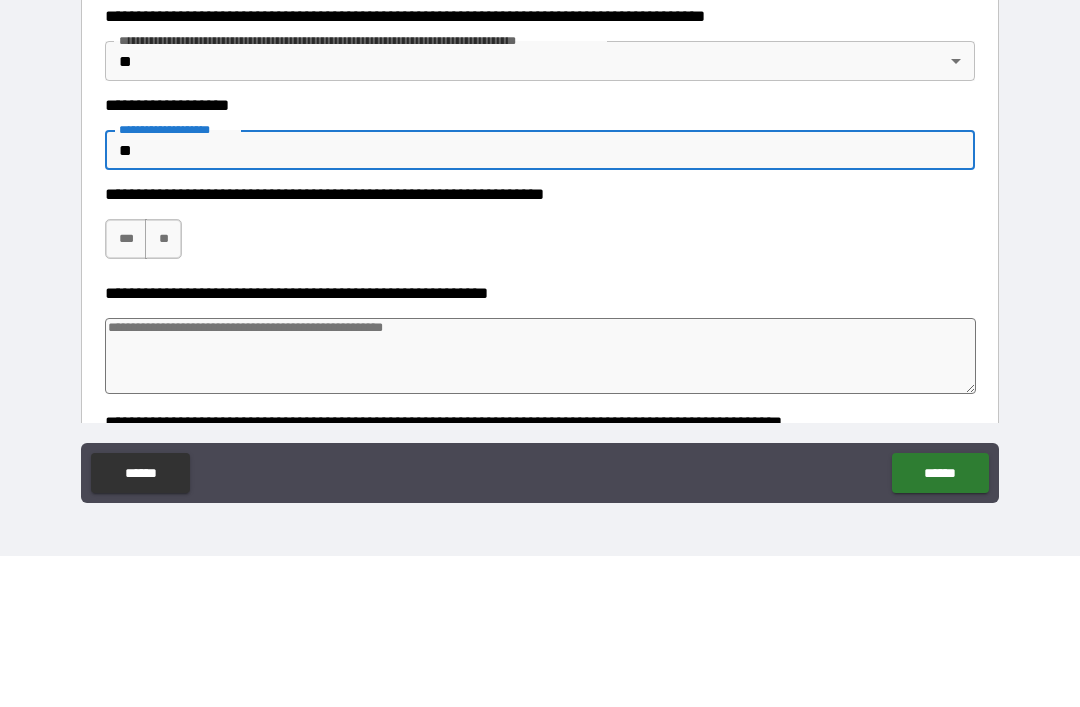 type on "*" 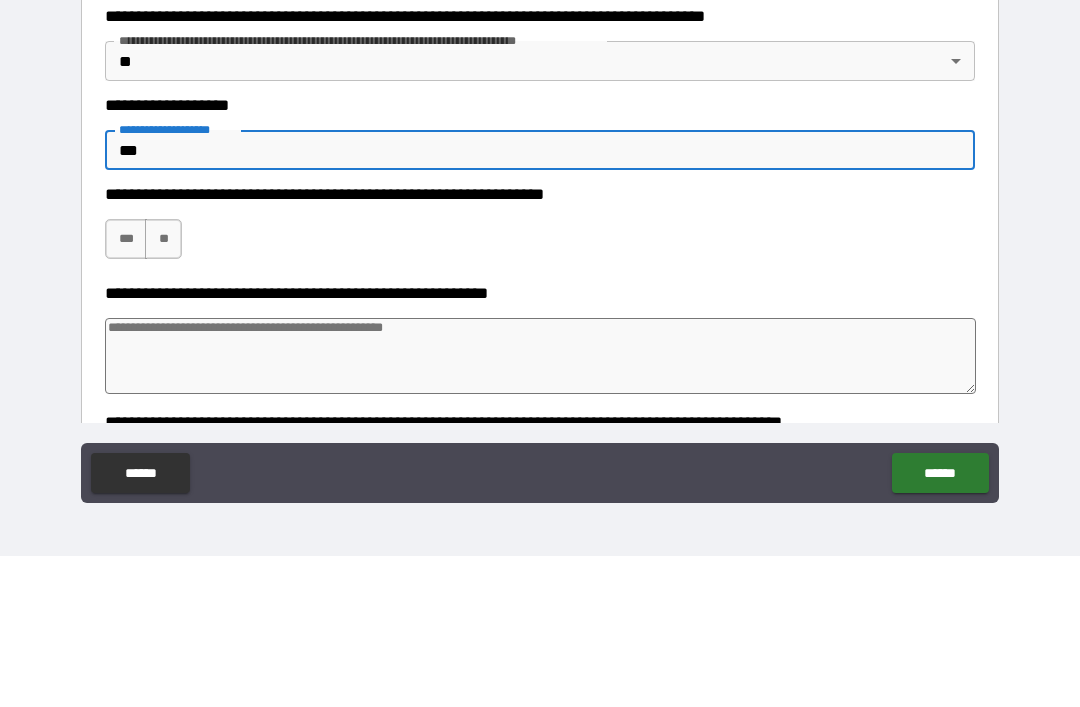 type on "*" 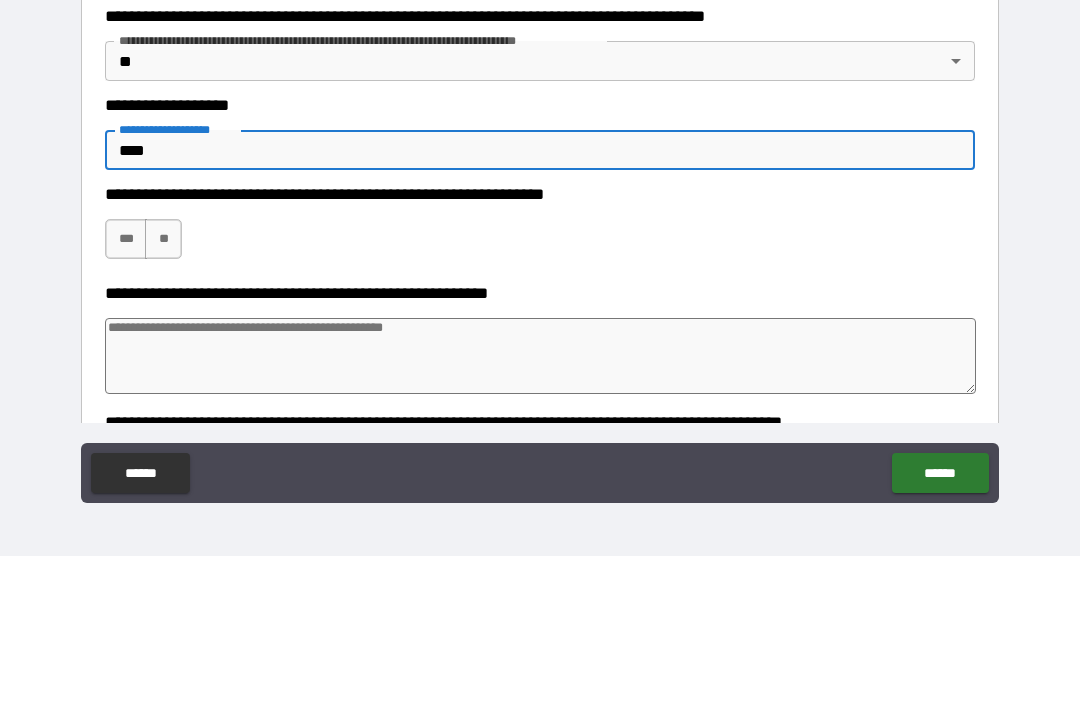 type on "*" 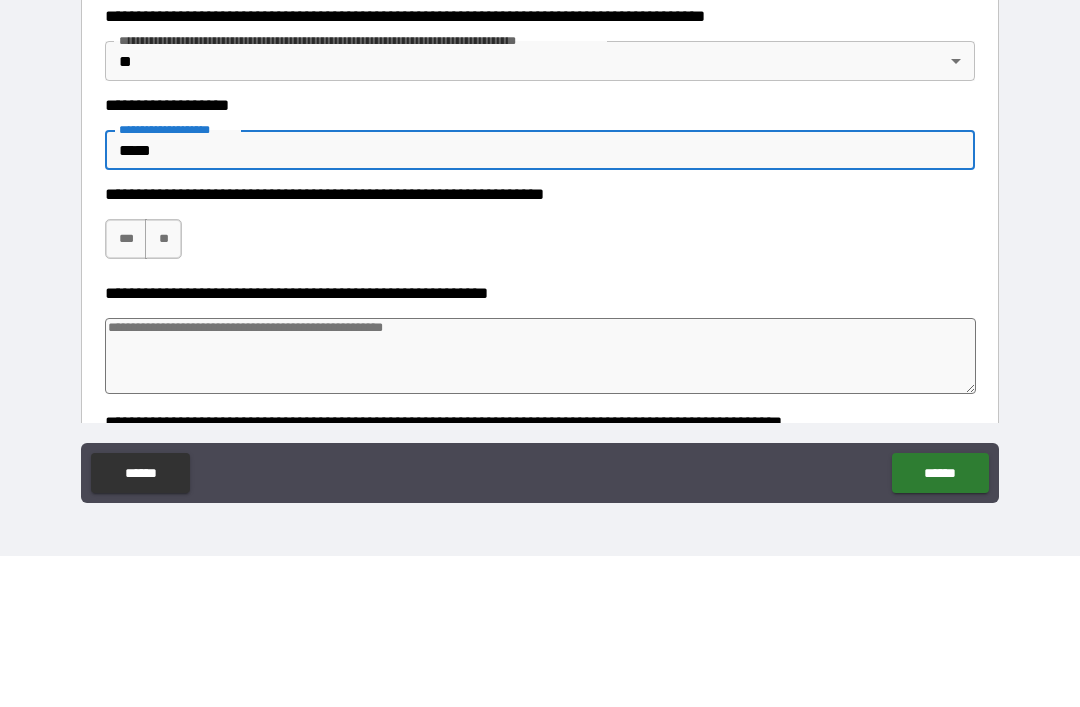 type on "*" 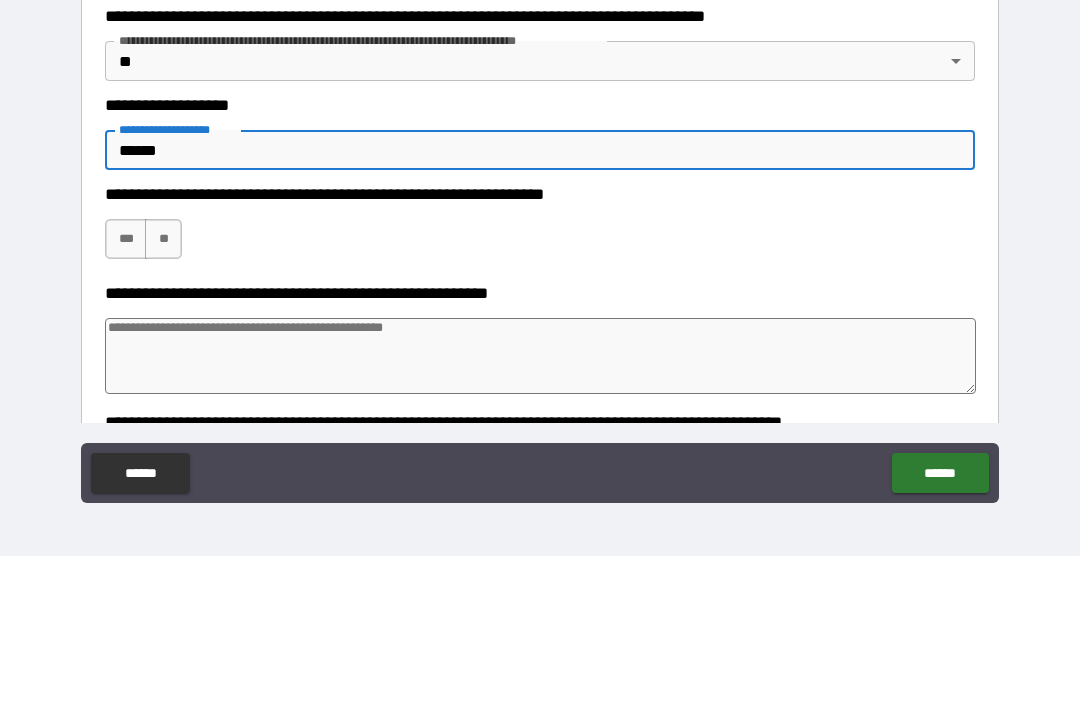type on "*" 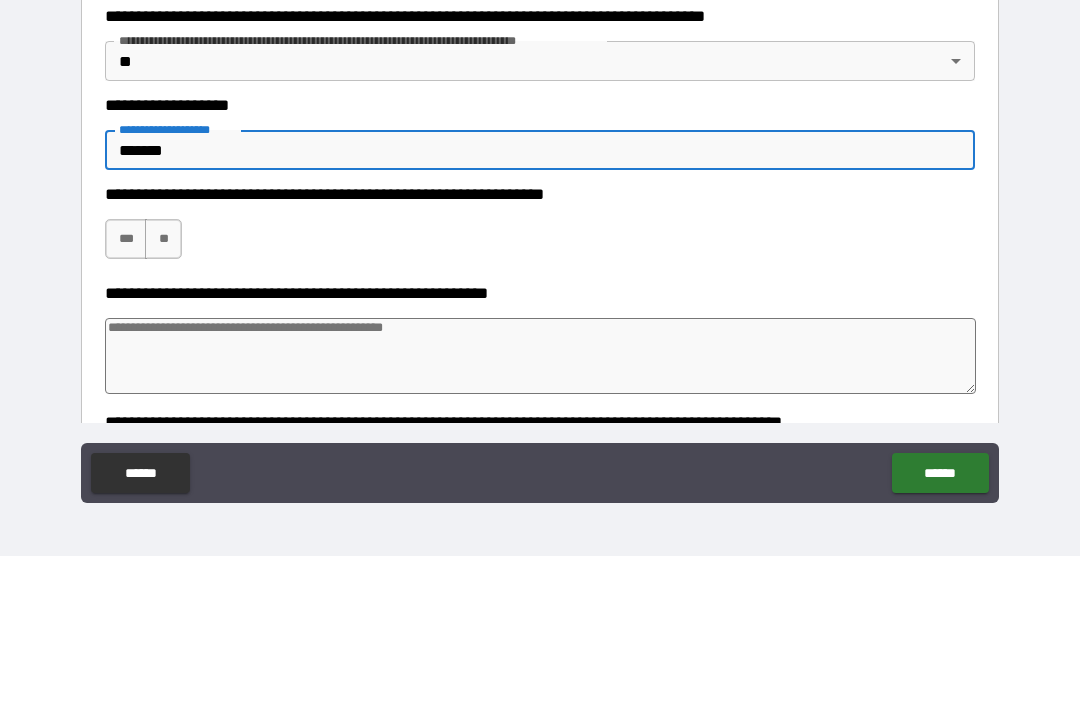 type on "*" 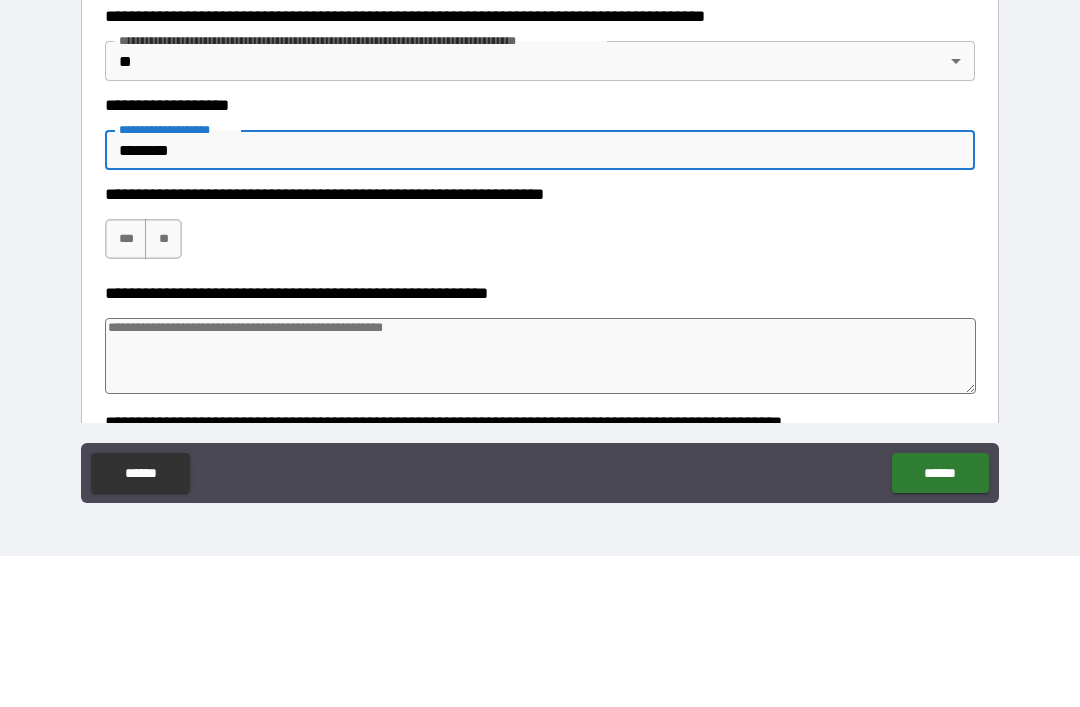 type on "*" 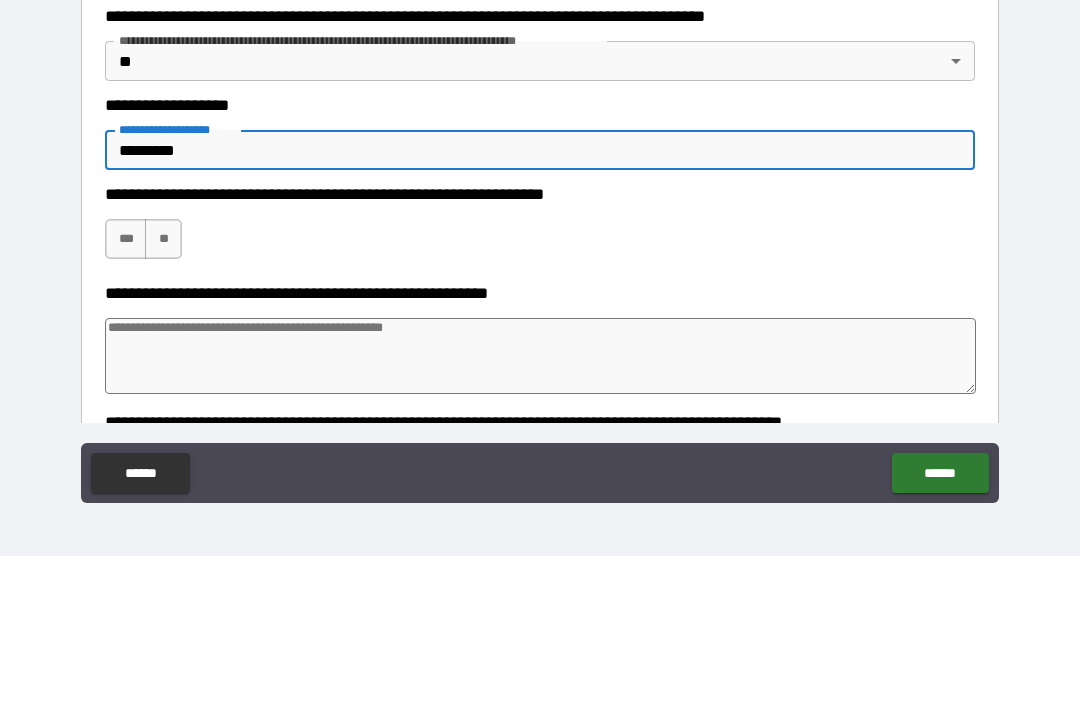 type on "*" 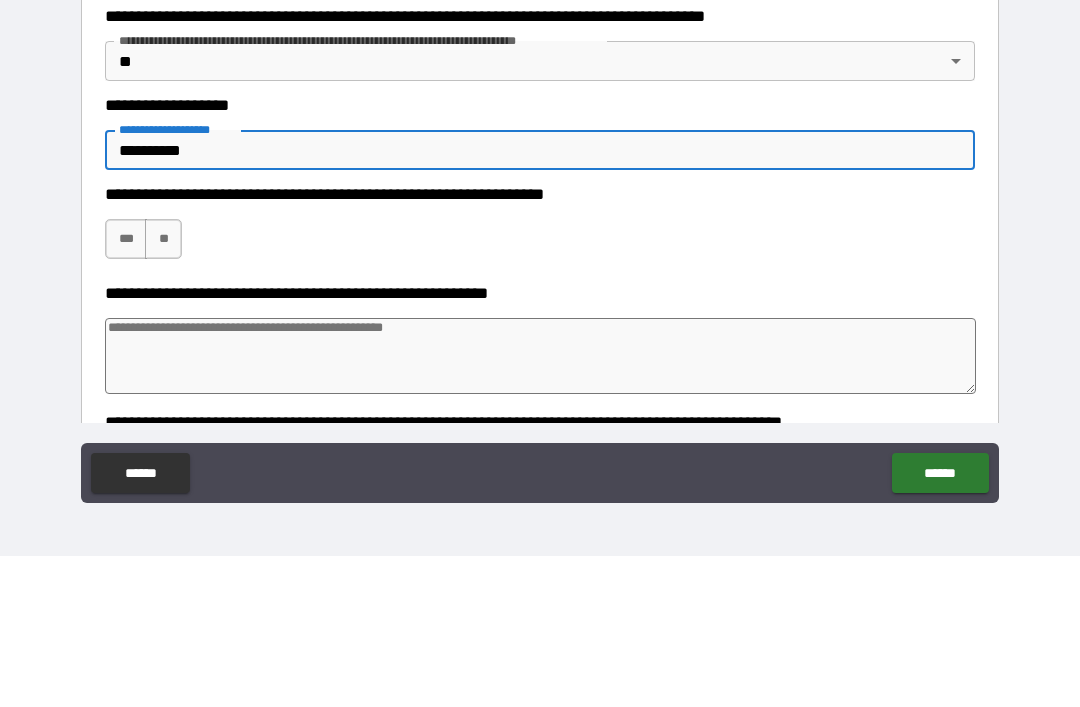 type on "*" 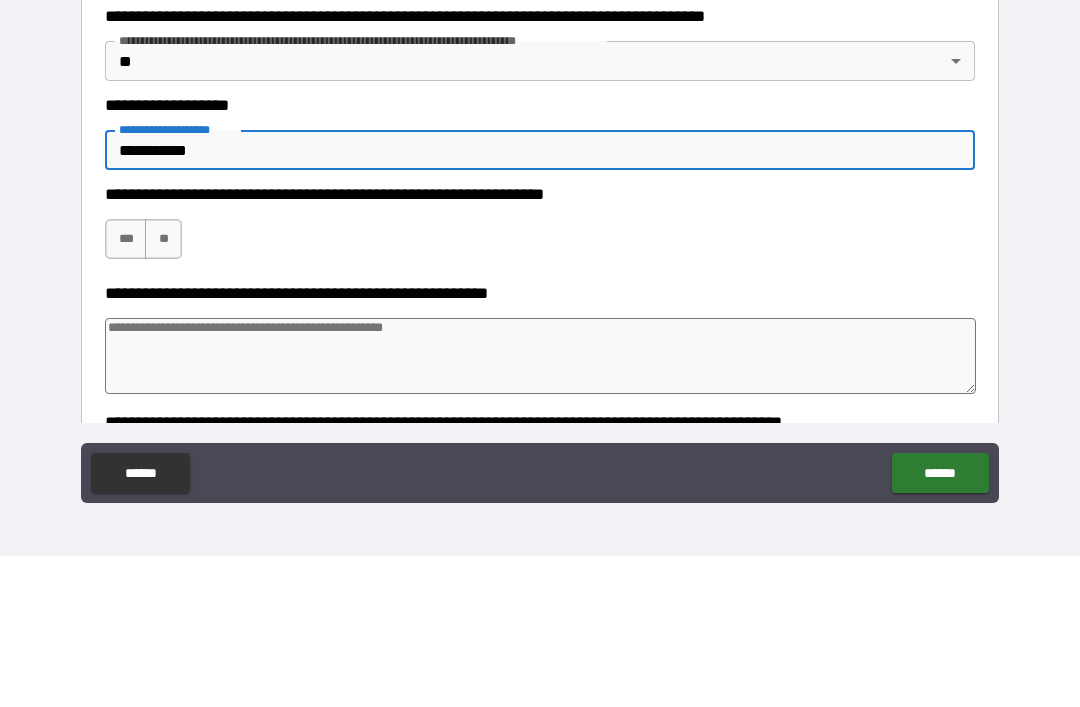type on "*" 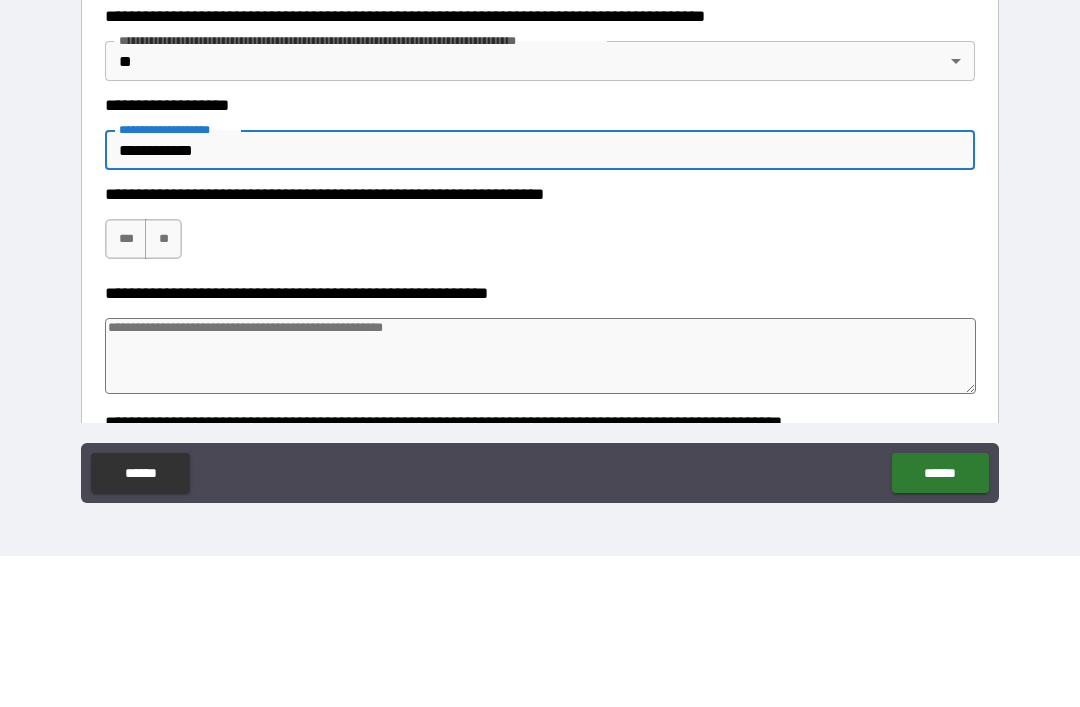type on "*" 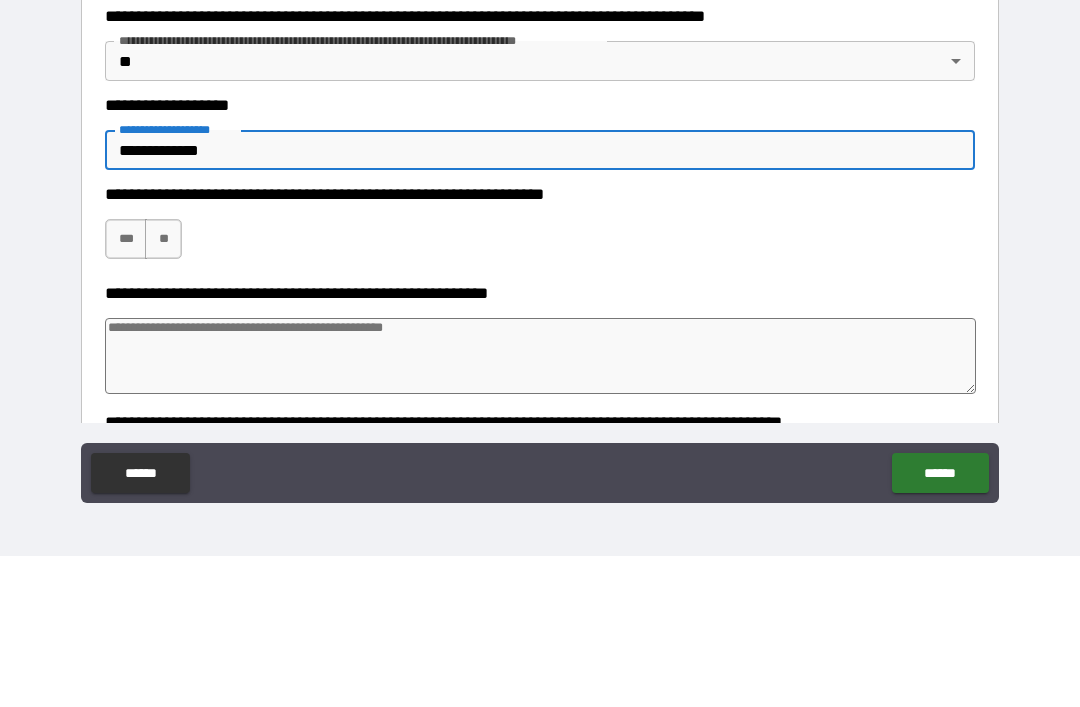 type on "*" 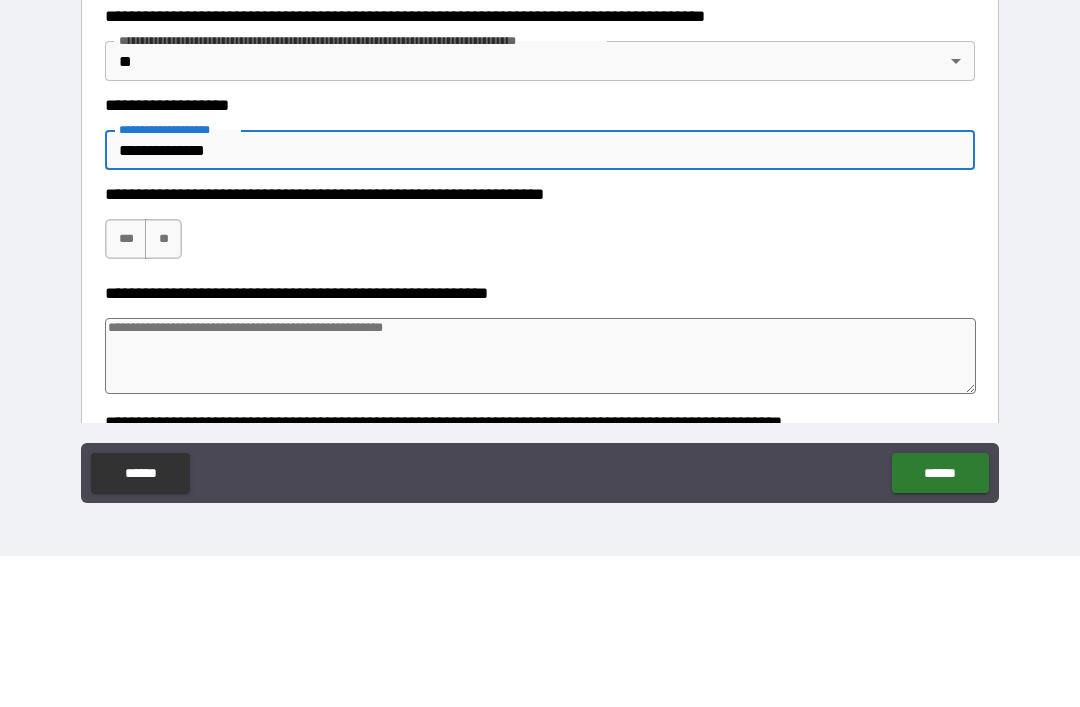 type on "*" 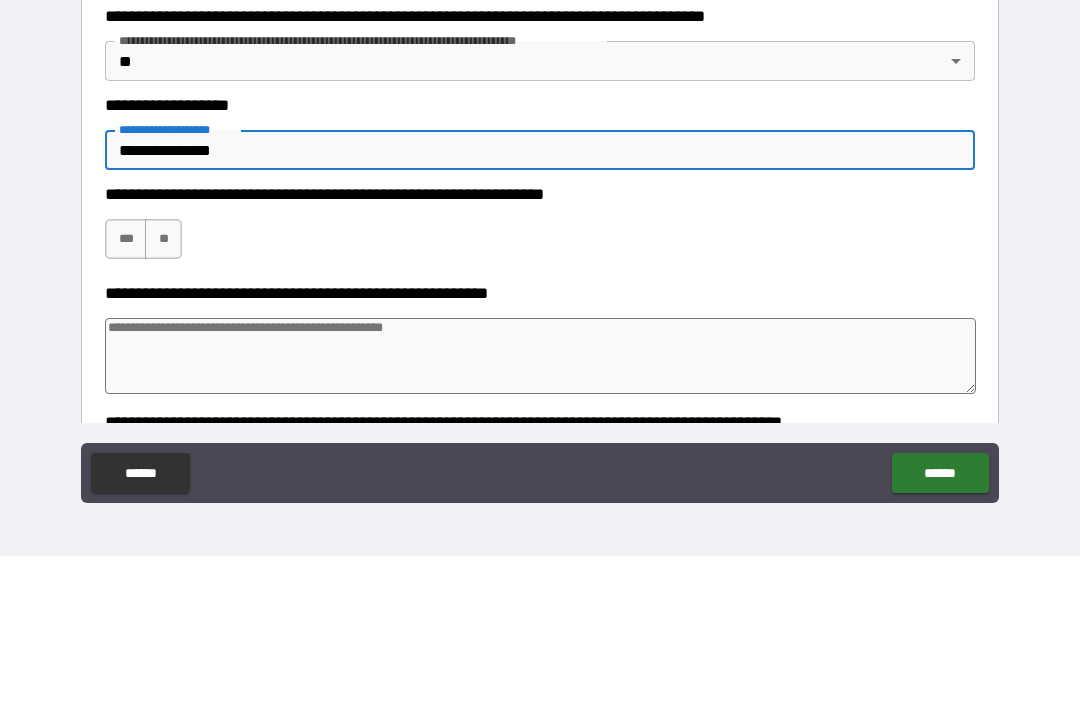 type on "*" 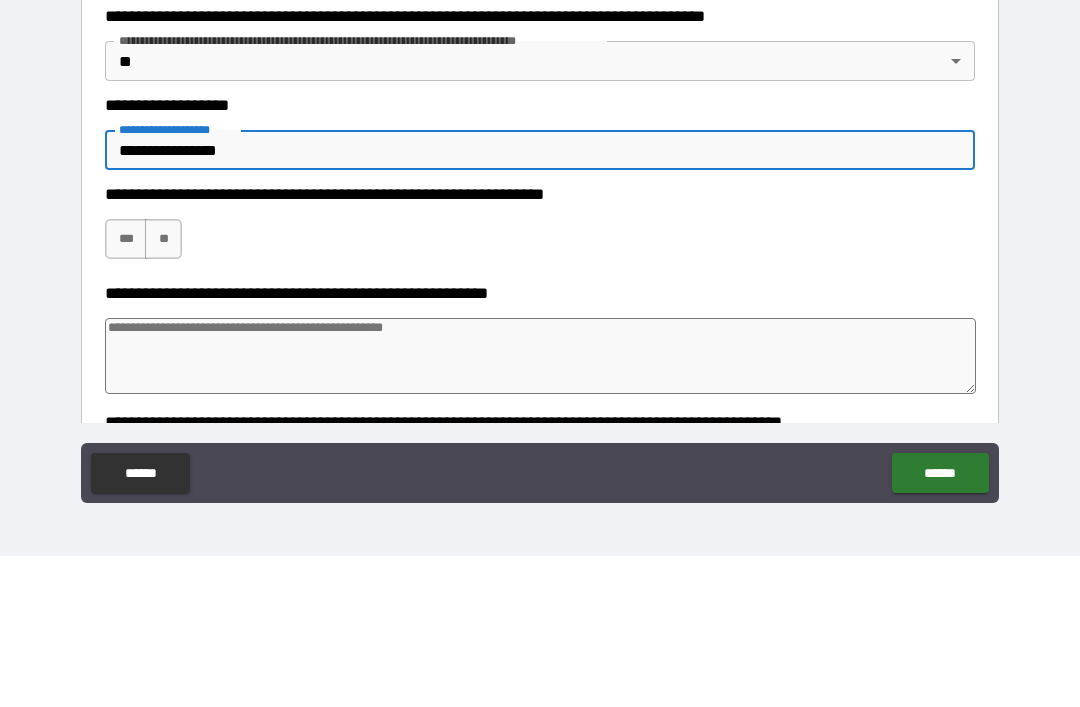 type on "*" 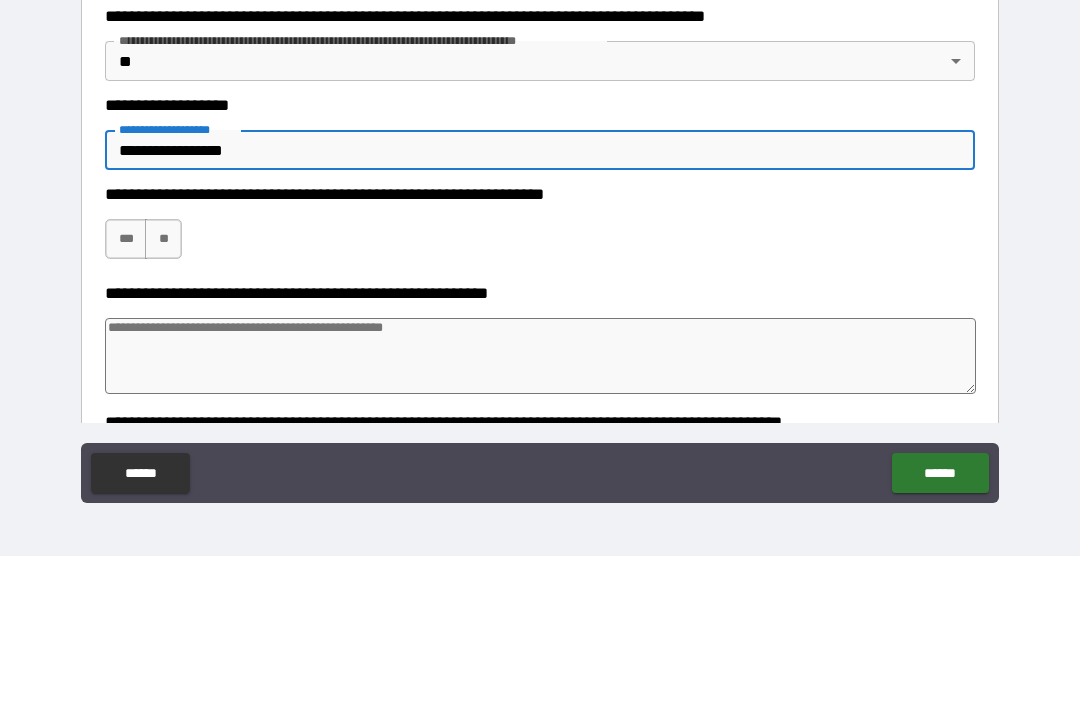 type on "*" 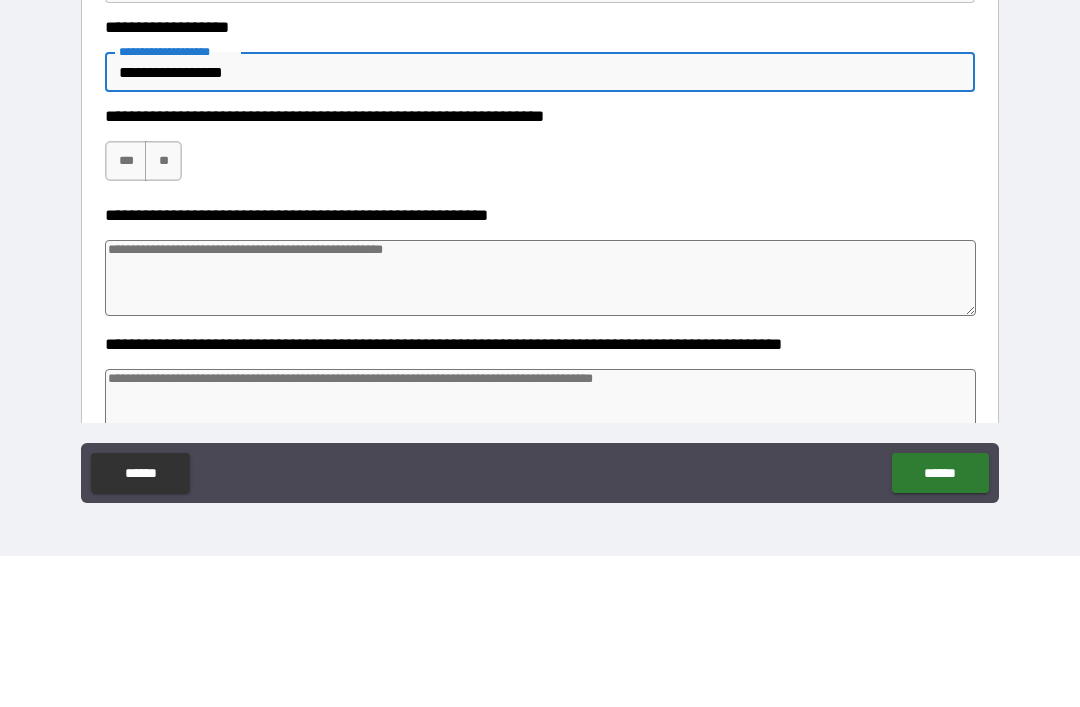 scroll, scrollTop: 536, scrollLeft: 0, axis: vertical 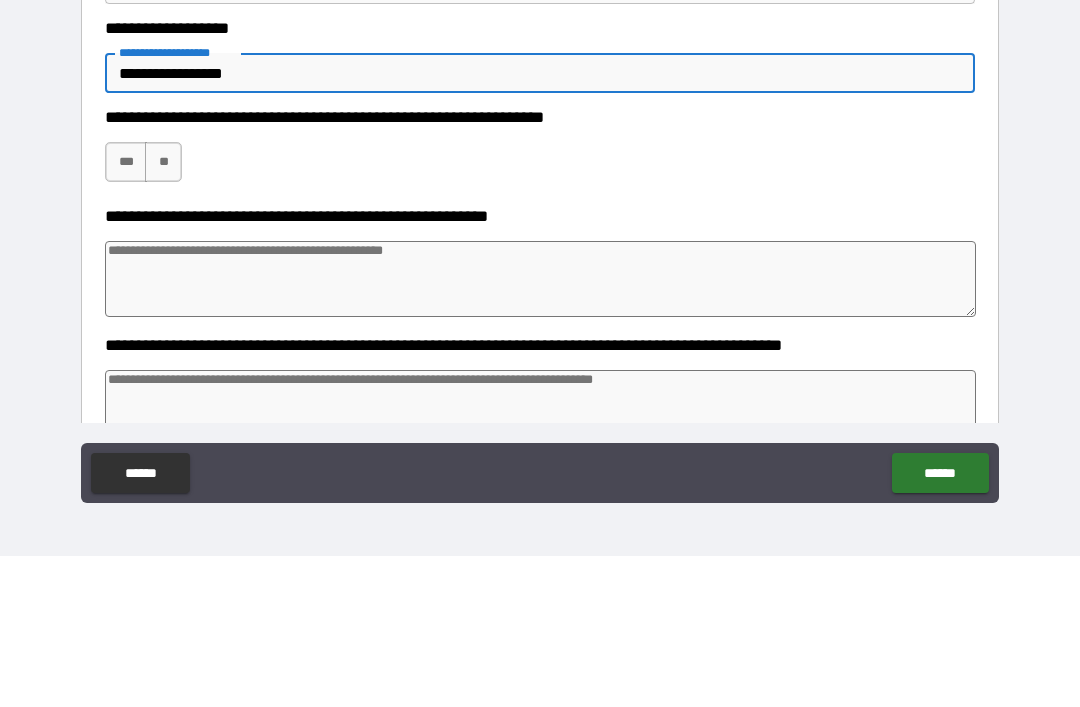 type on "**********" 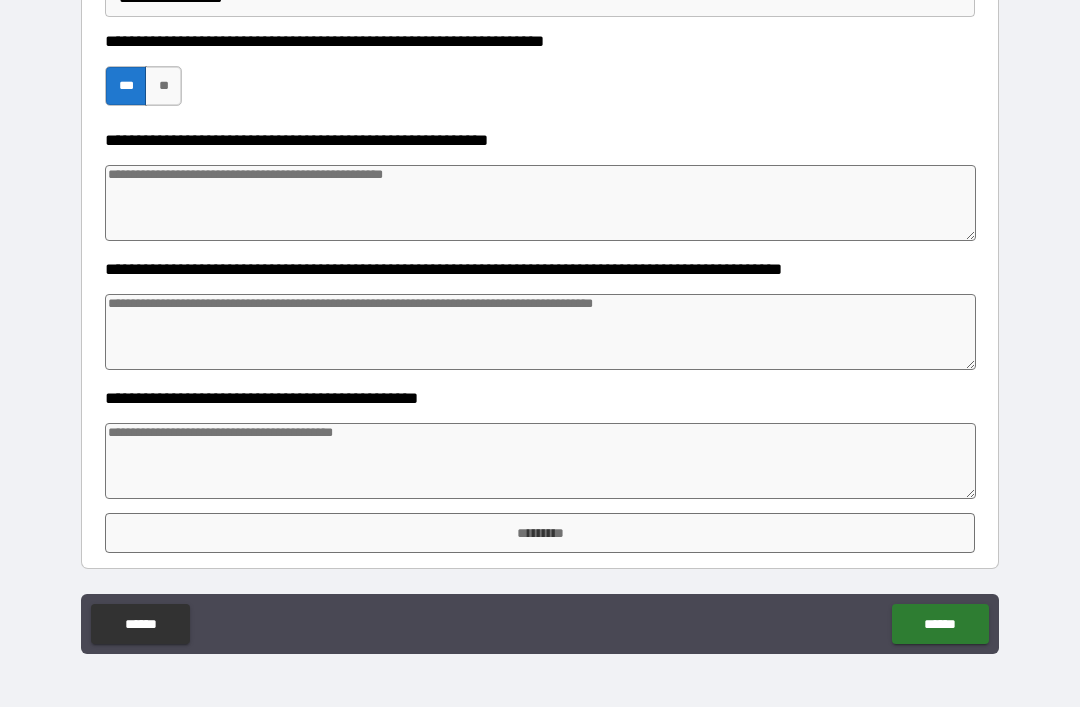 scroll, scrollTop: 763, scrollLeft: 0, axis: vertical 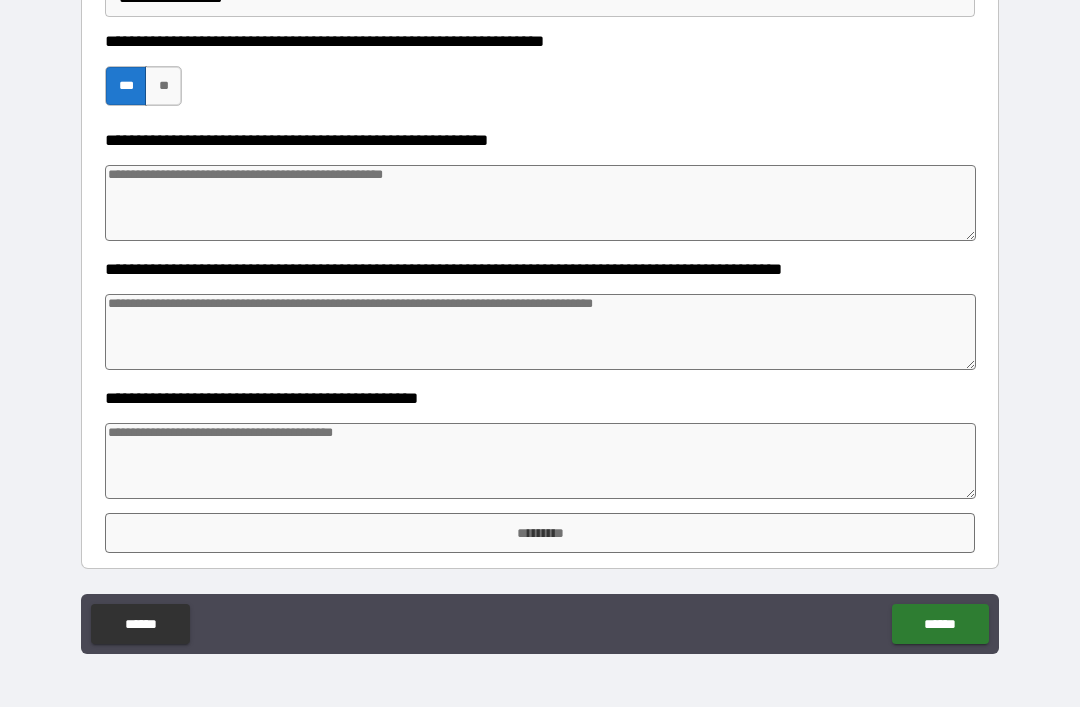 click at bounding box center [540, 461] 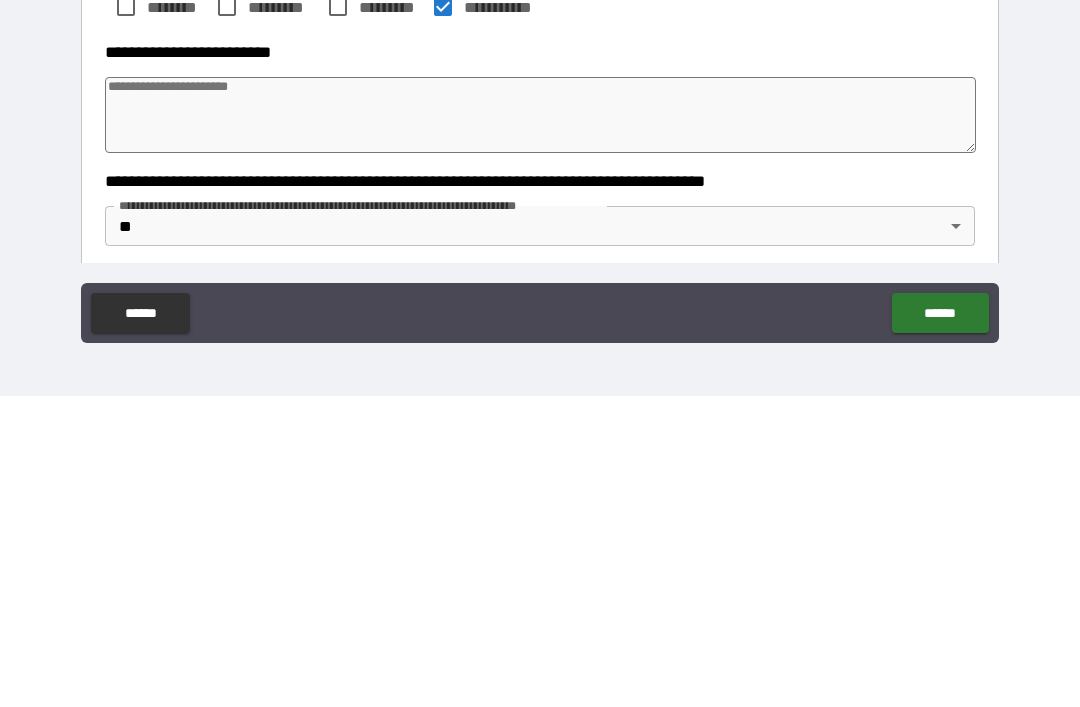 scroll, scrollTop: 118, scrollLeft: 0, axis: vertical 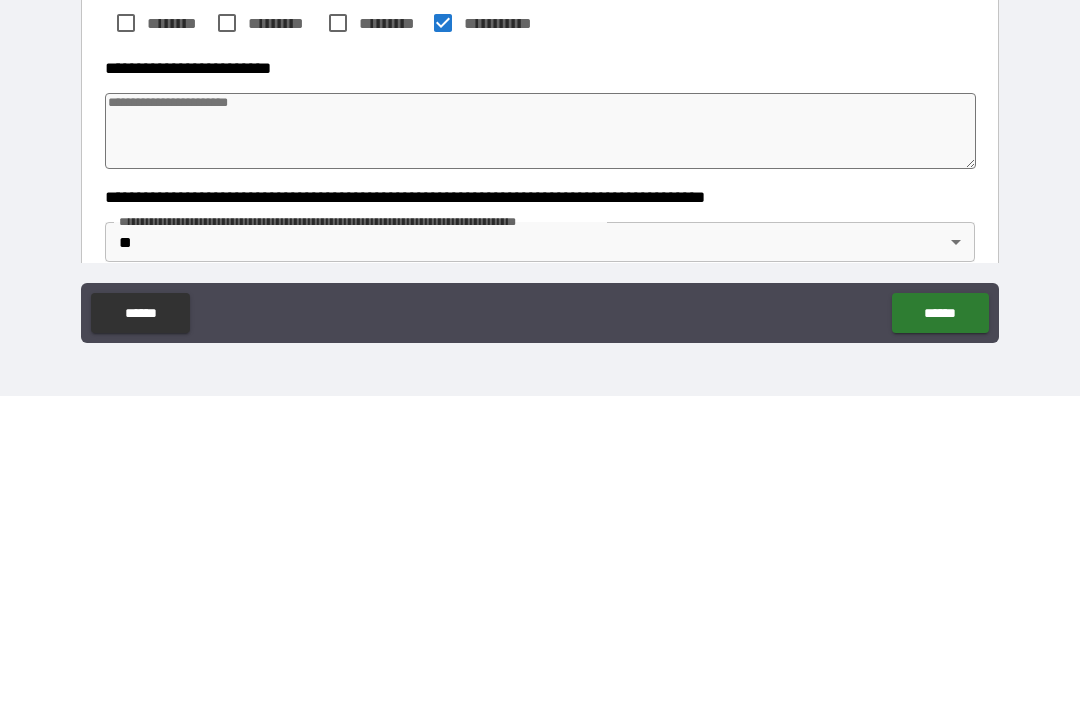 click at bounding box center (540, 442) 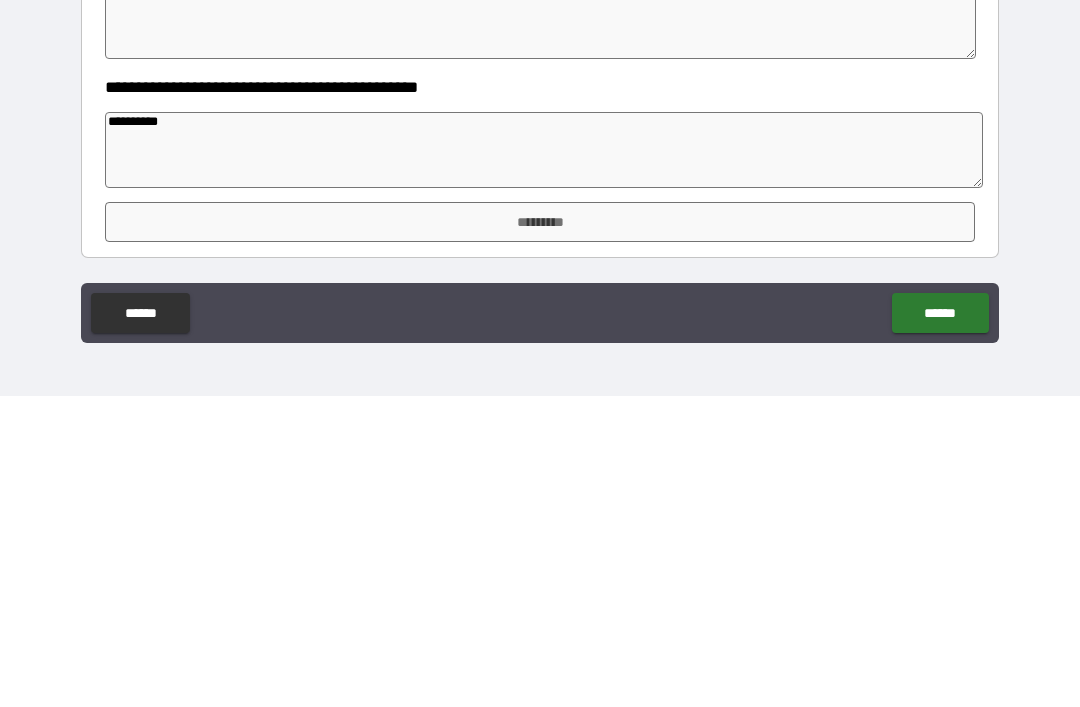 scroll, scrollTop: 763, scrollLeft: 0, axis: vertical 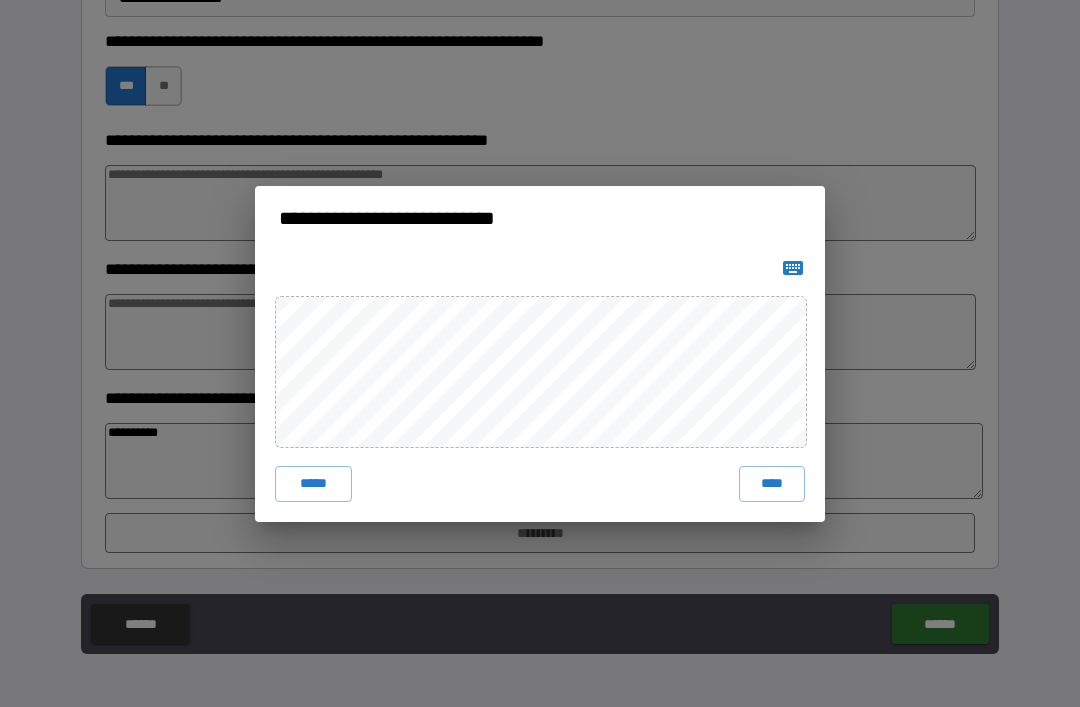 click on "****" at bounding box center [772, 484] 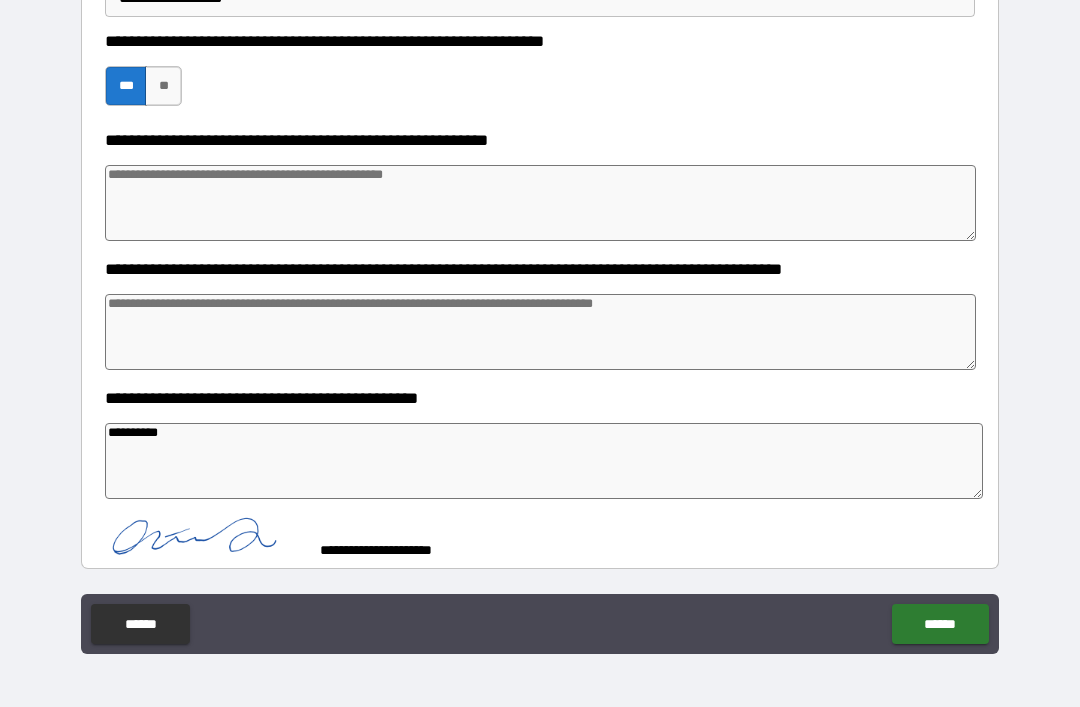 scroll, scrollTop: 753, scrollLeft: 0, axis: vertical 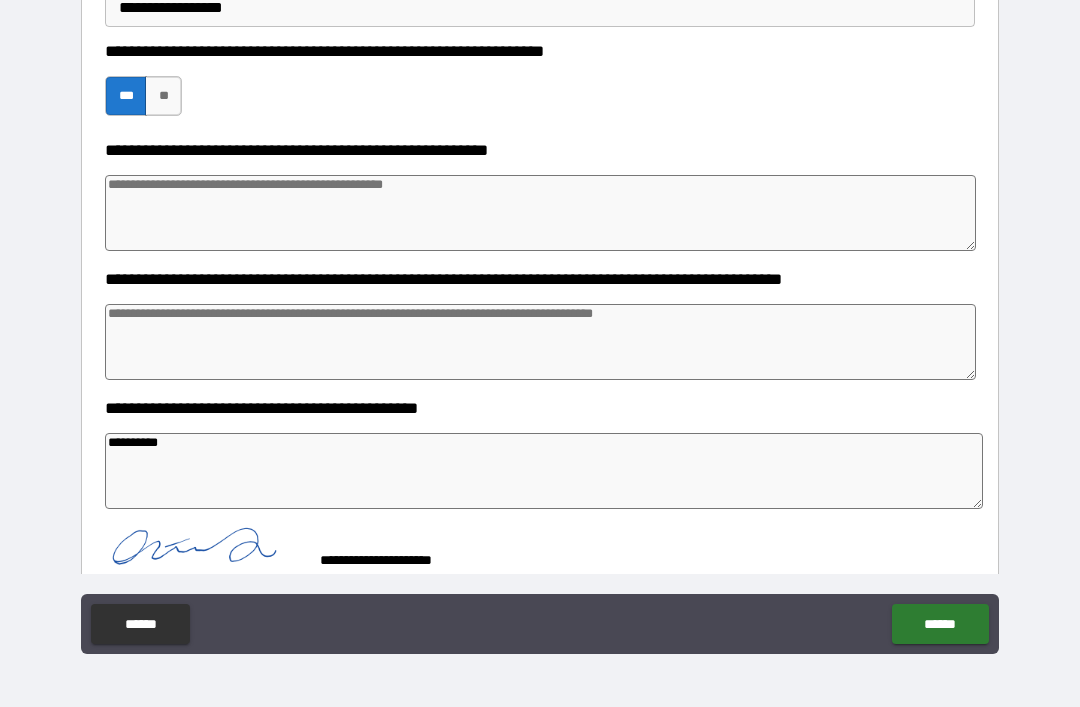 click on "******" at bounding box center [940, 624] 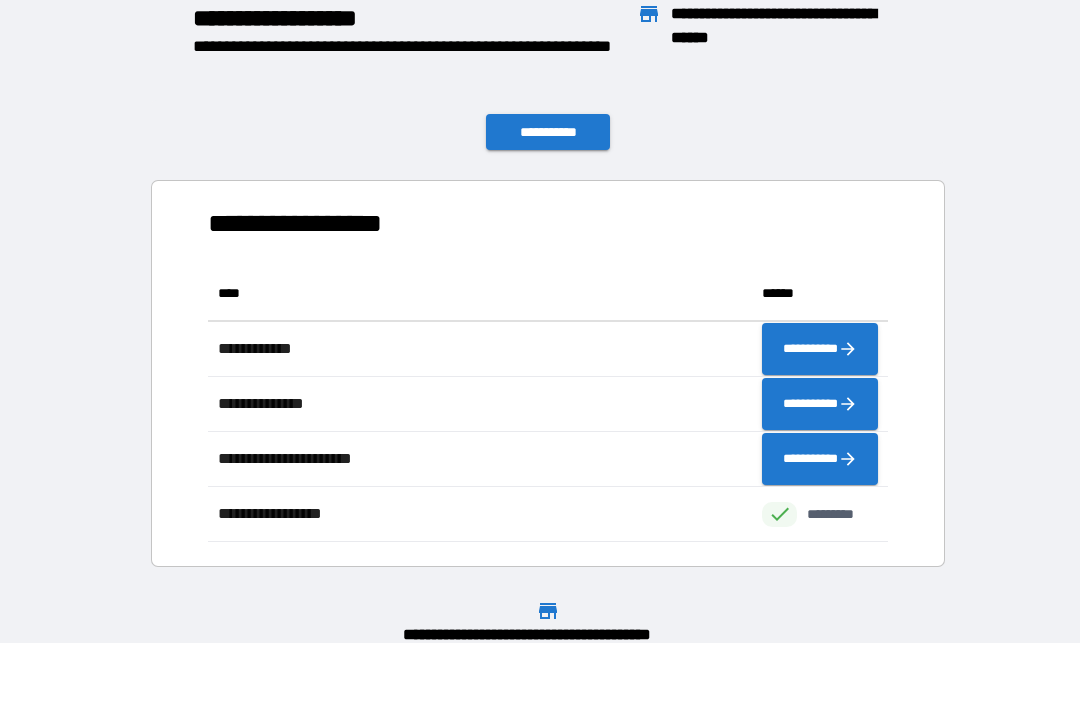 scroll, scrollTop: 1, scrollLeft: 1, axis: both 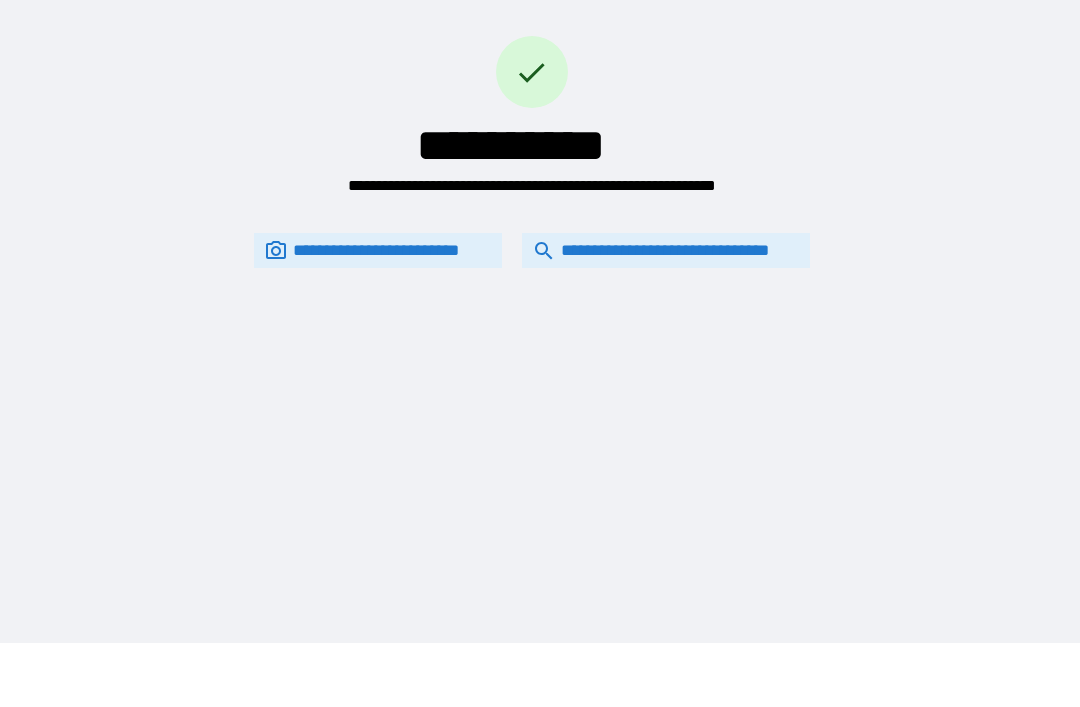 click on "**********" at bounding box center [666, 250] 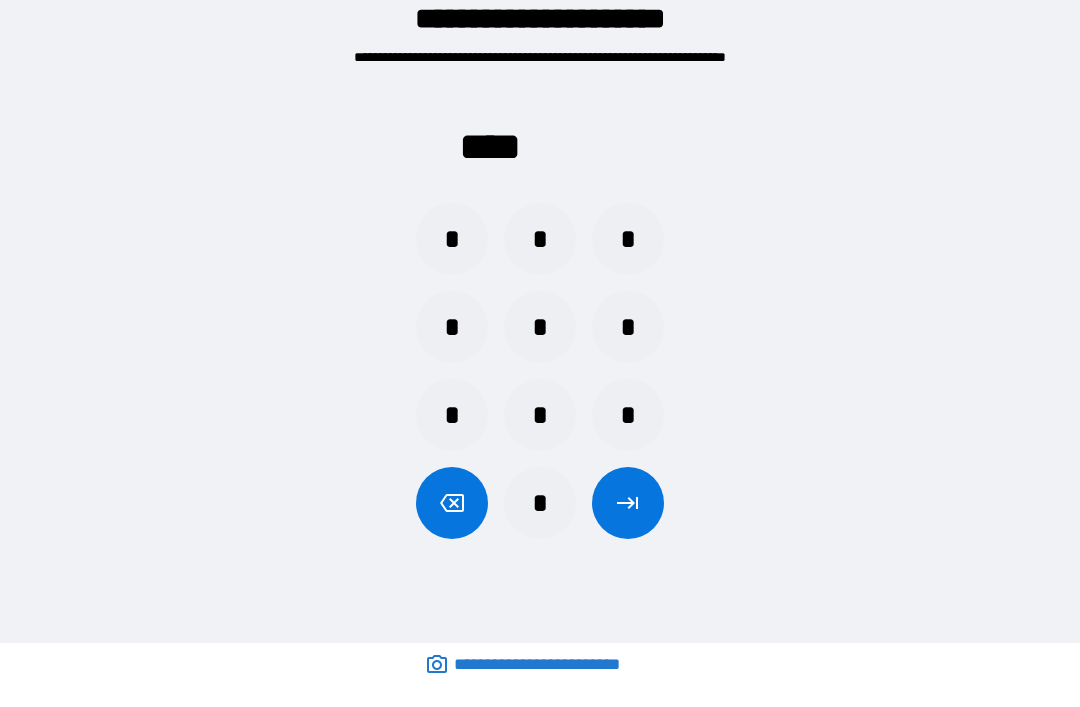 click on "*" at bounding box center (628, 327) 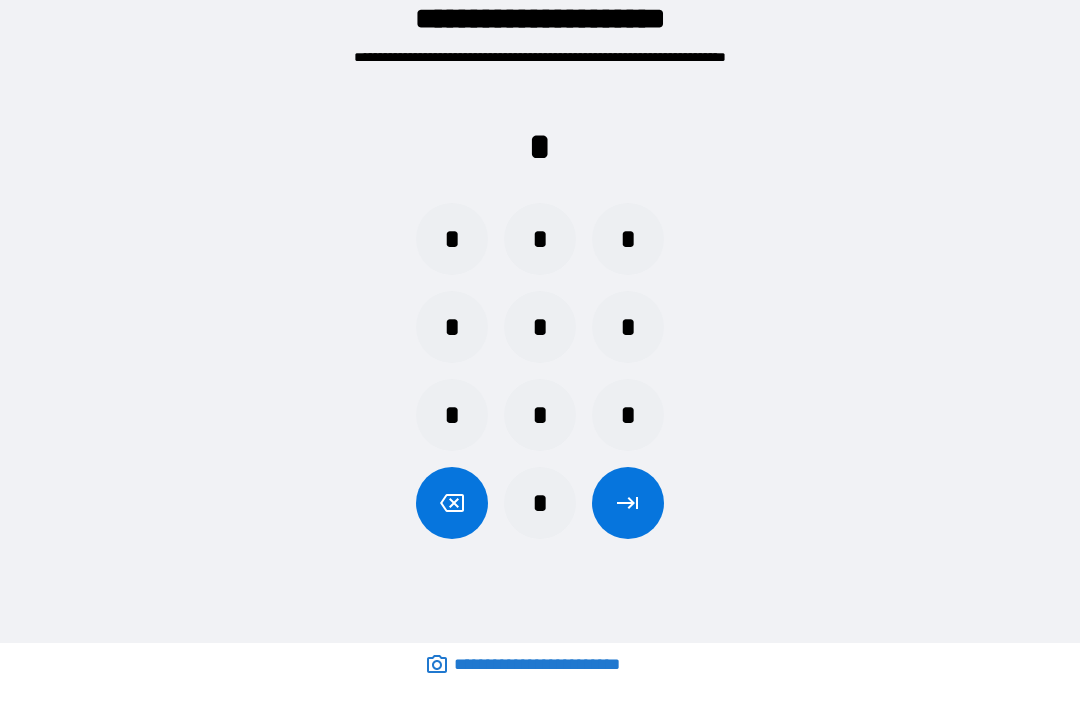 click on "*" at bounding box center [540, 415] 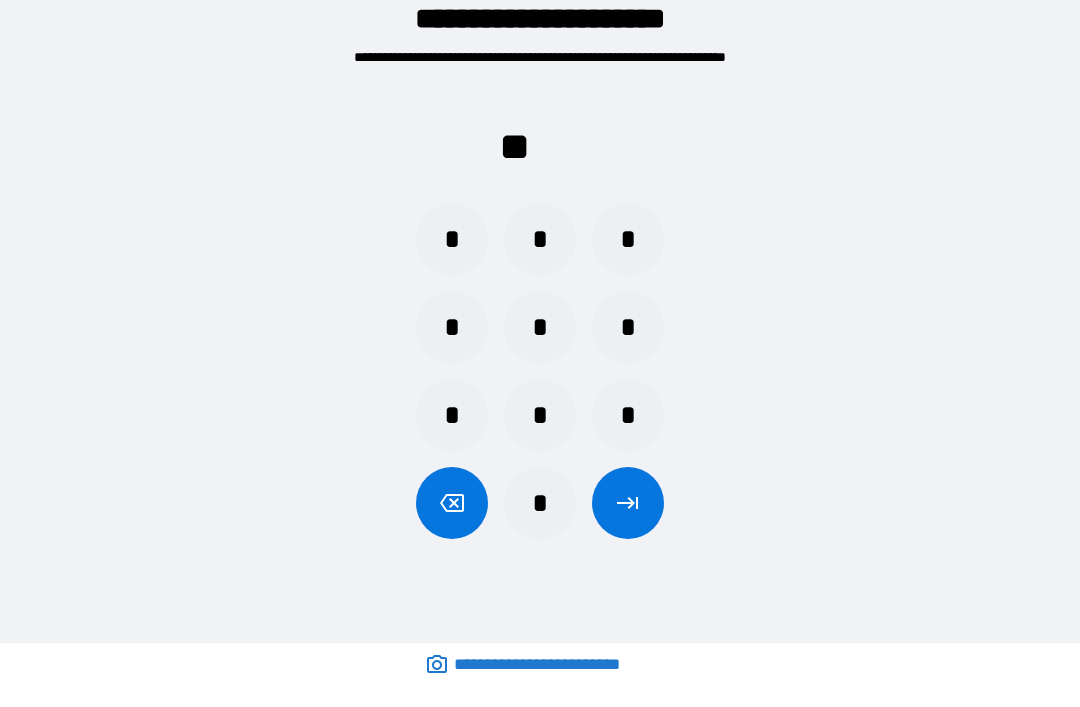 click on "*" at bounding box center (628, 327) 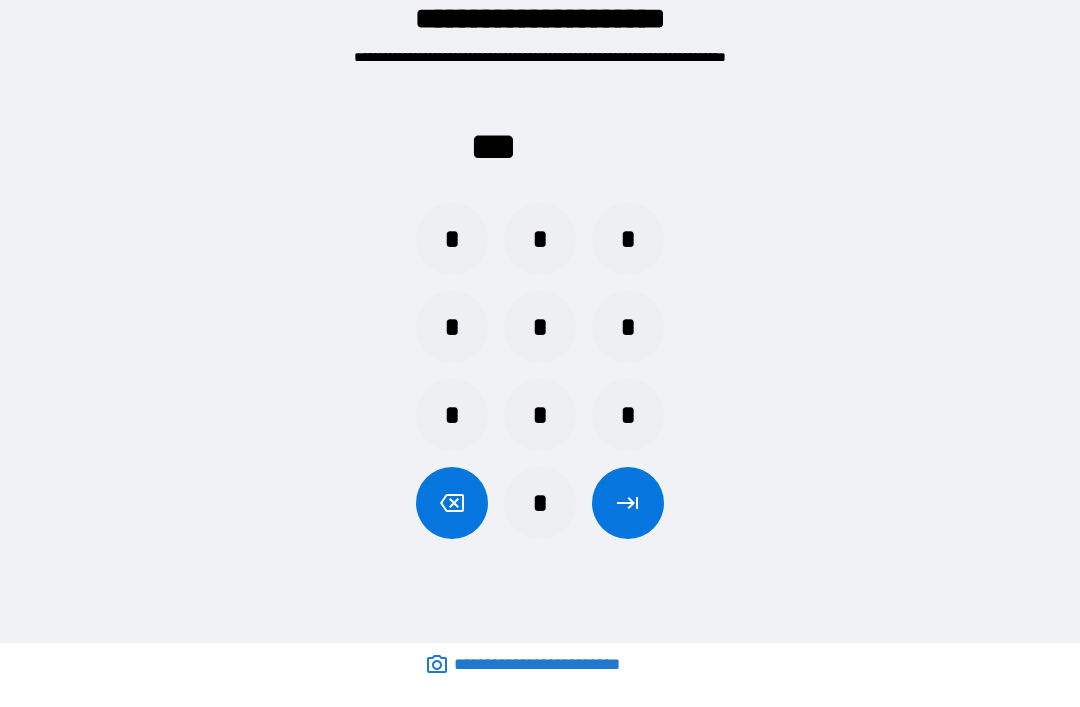 click on "*" at bounding box center (452, 239) 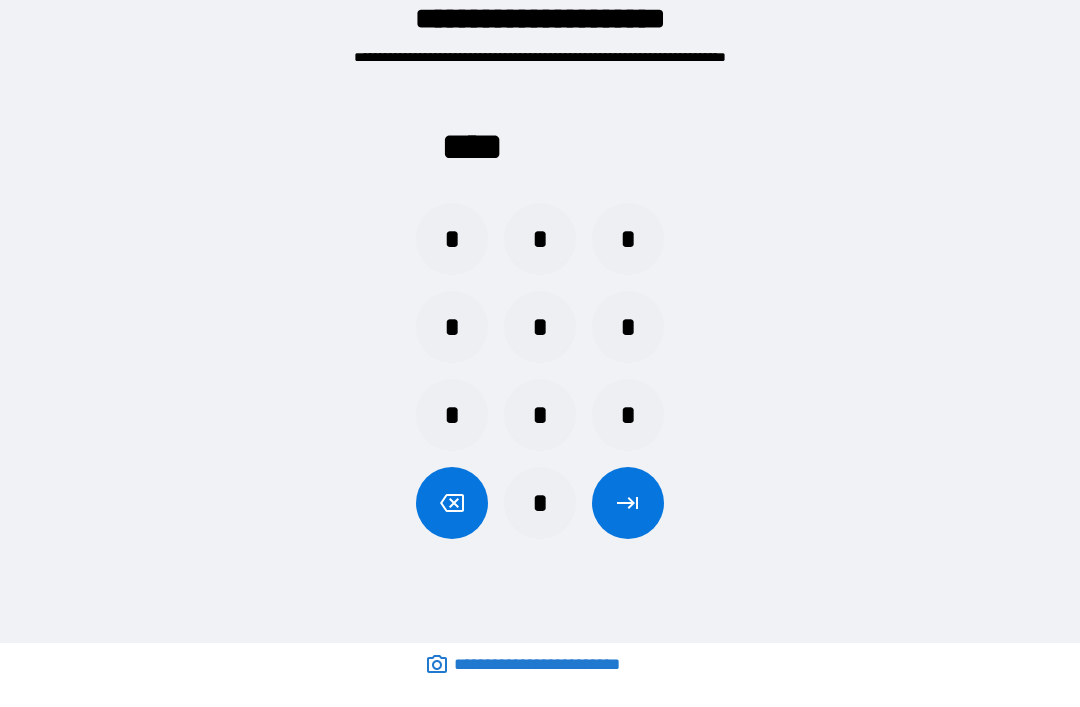 click 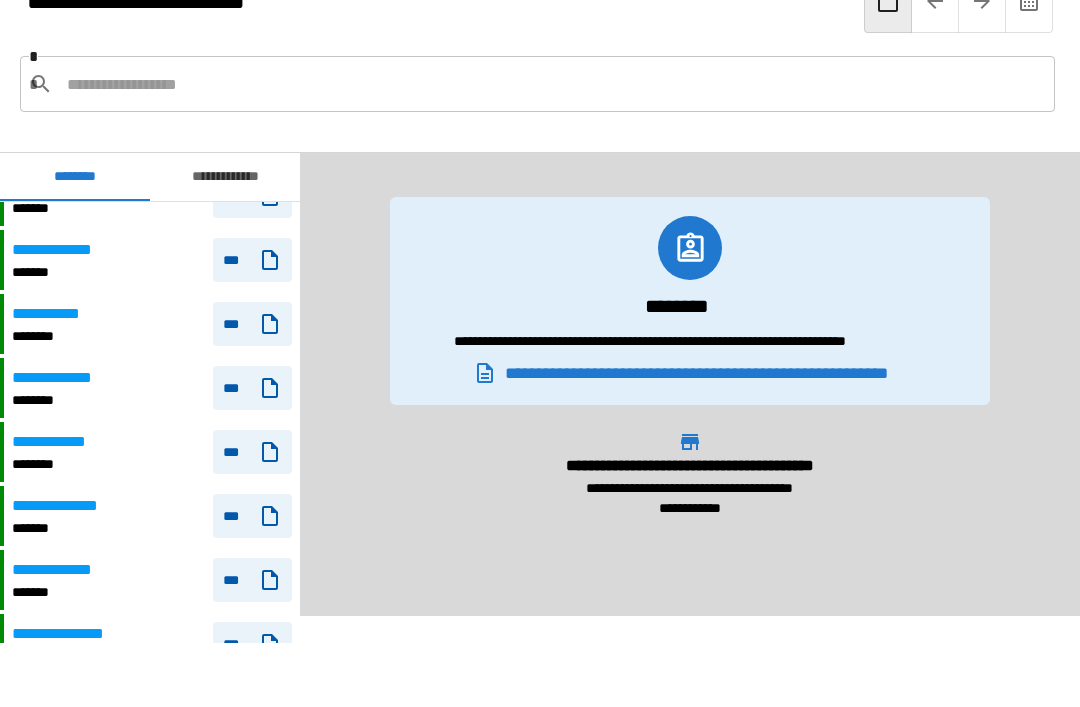 scroll, scrollTop: 94, scrollLeft: 0, axis: vertical 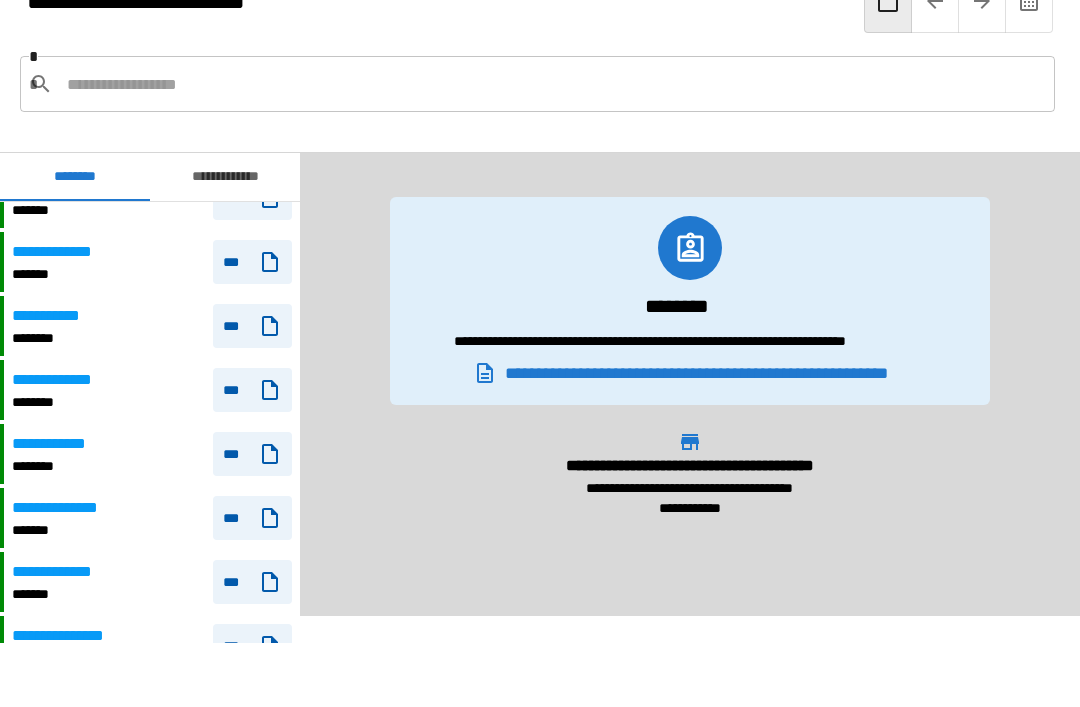 click on "**********" at bounding box center [152, 390] 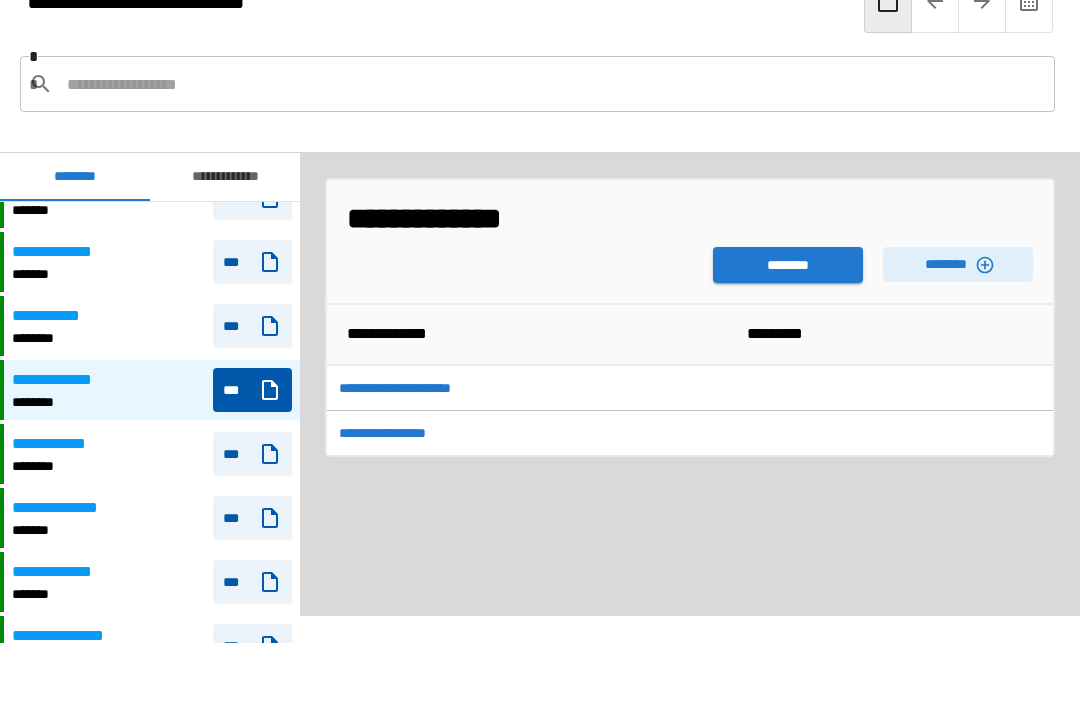 click on "********" at bounding box center (788, 265) 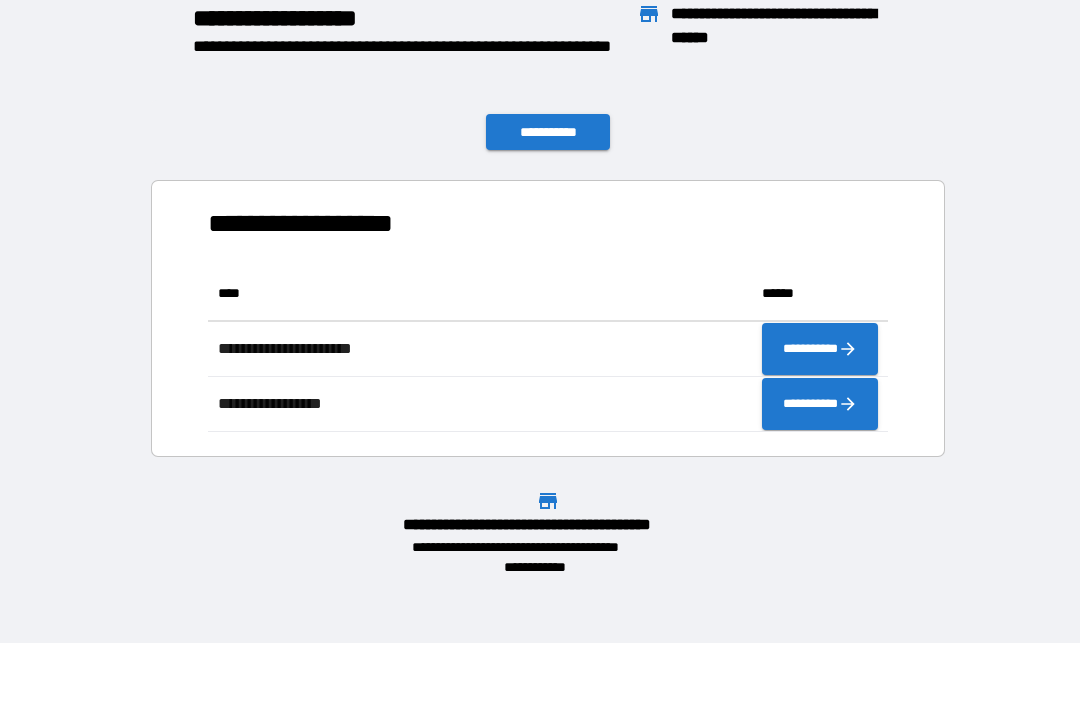 scroll, scrollTop: 166, scrollLeft: 680, axis: both 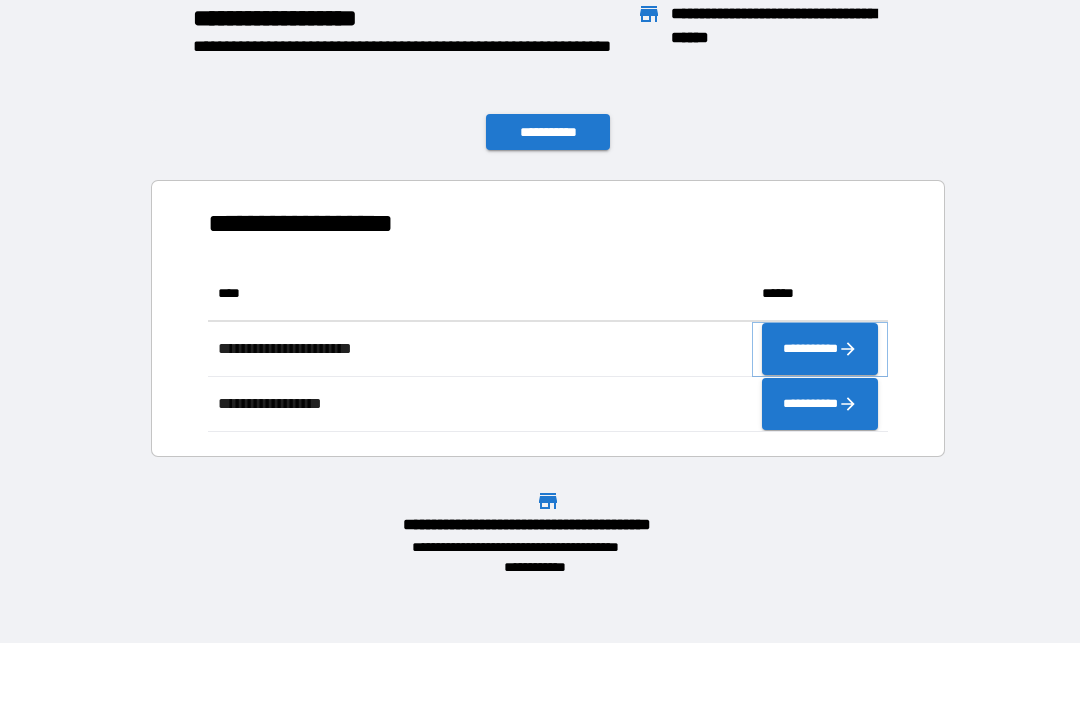 click on "**********" at bounding box center (820, 349) 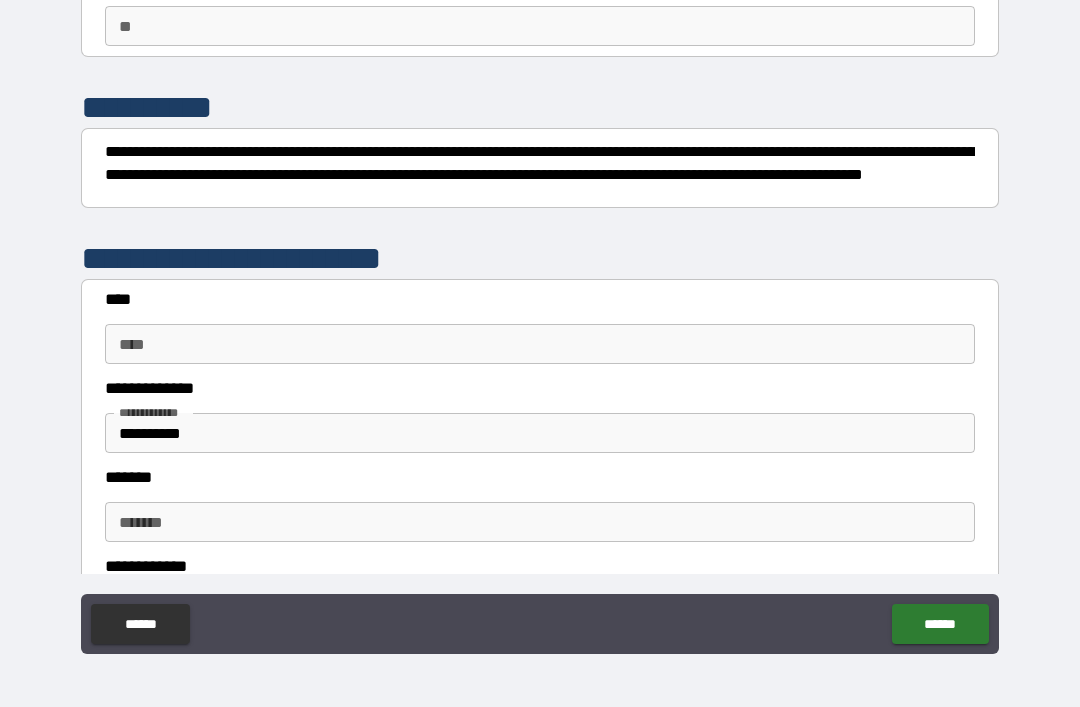 scroll, scrollTop: 176, scrollLeft: 0, axis: vertical 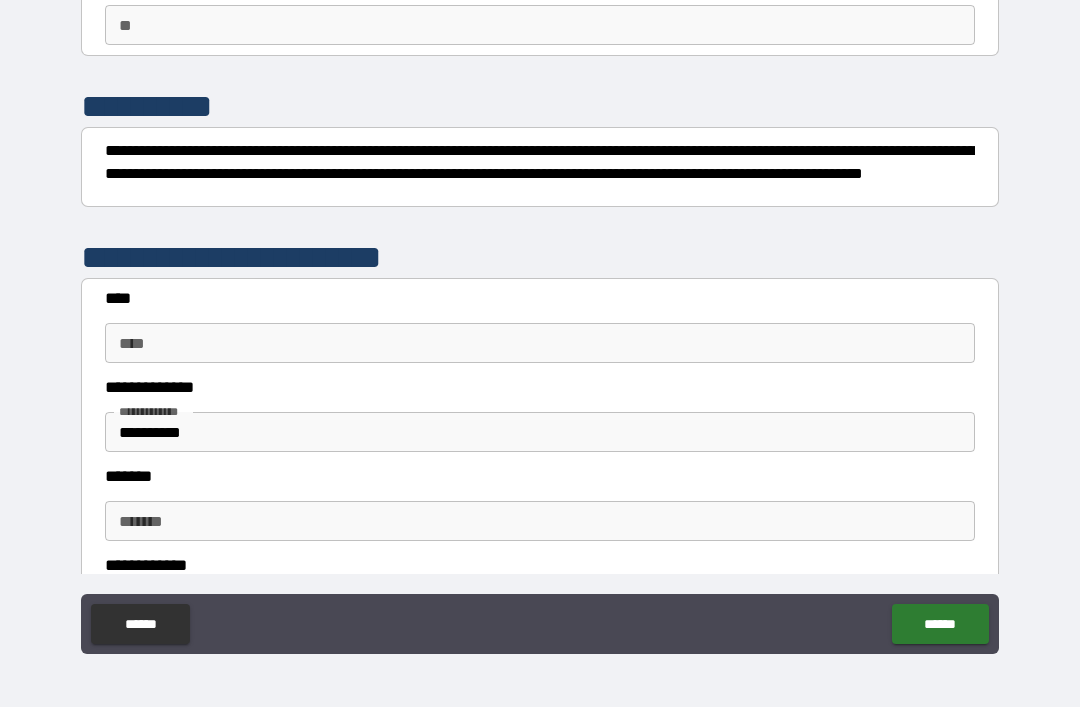 click on "****" at bounding box center (540, 343) 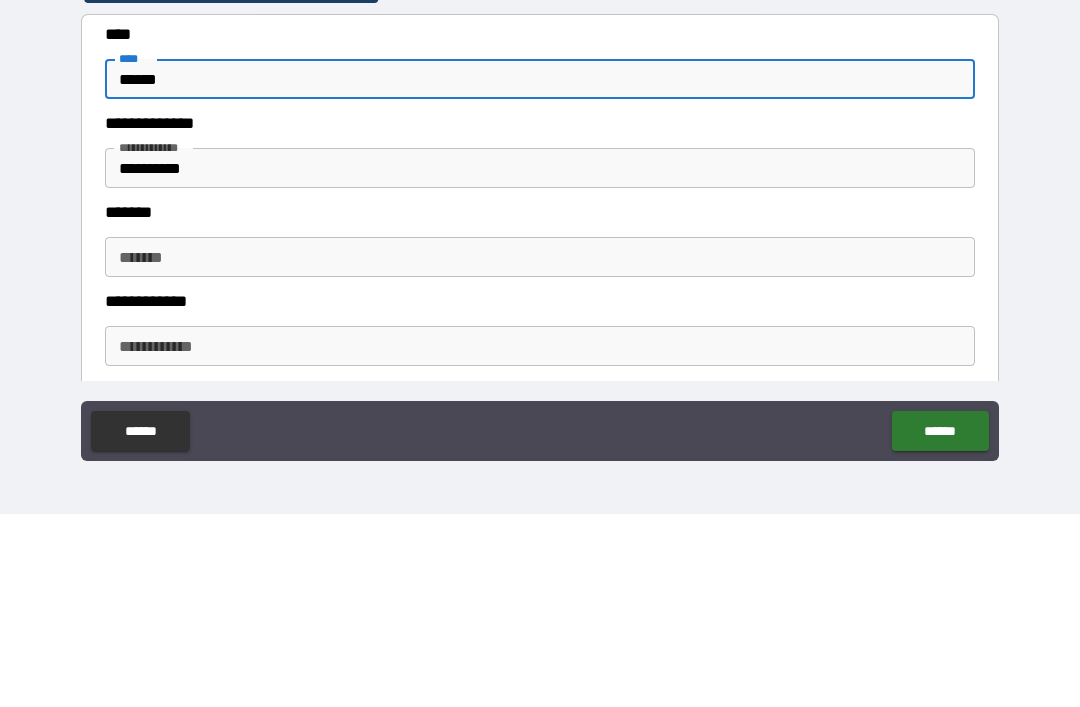 scroll, scrollTop: 244, scrollLeft: 0, axis: vertical 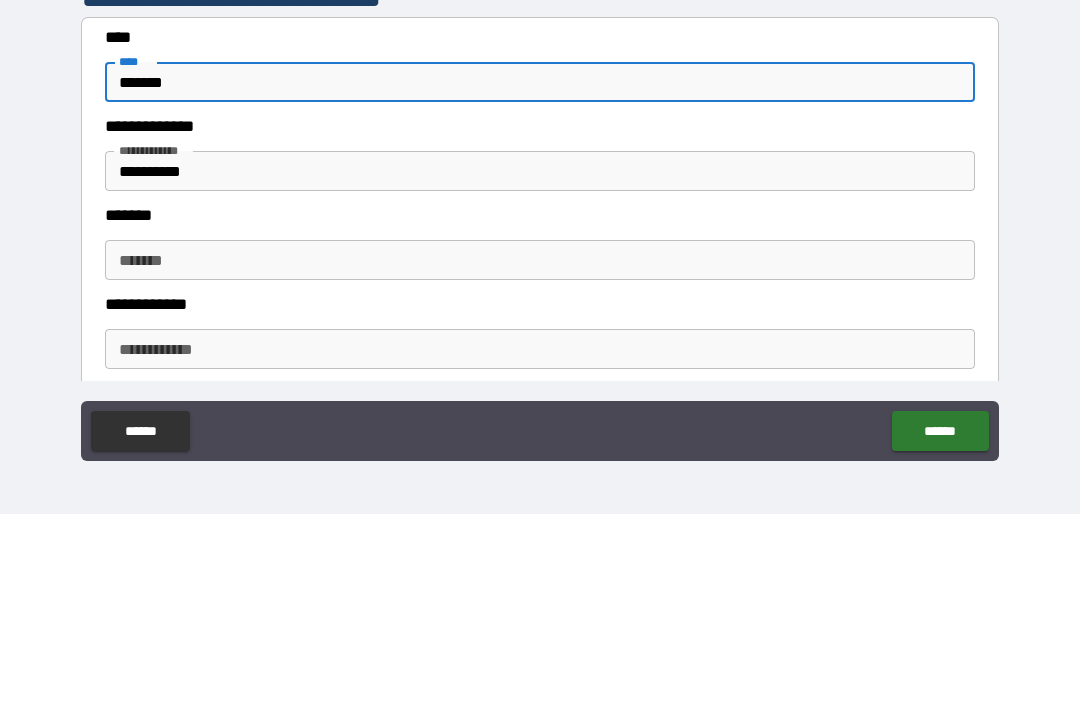 click on "******* *******" at bounding box center (540, 453) 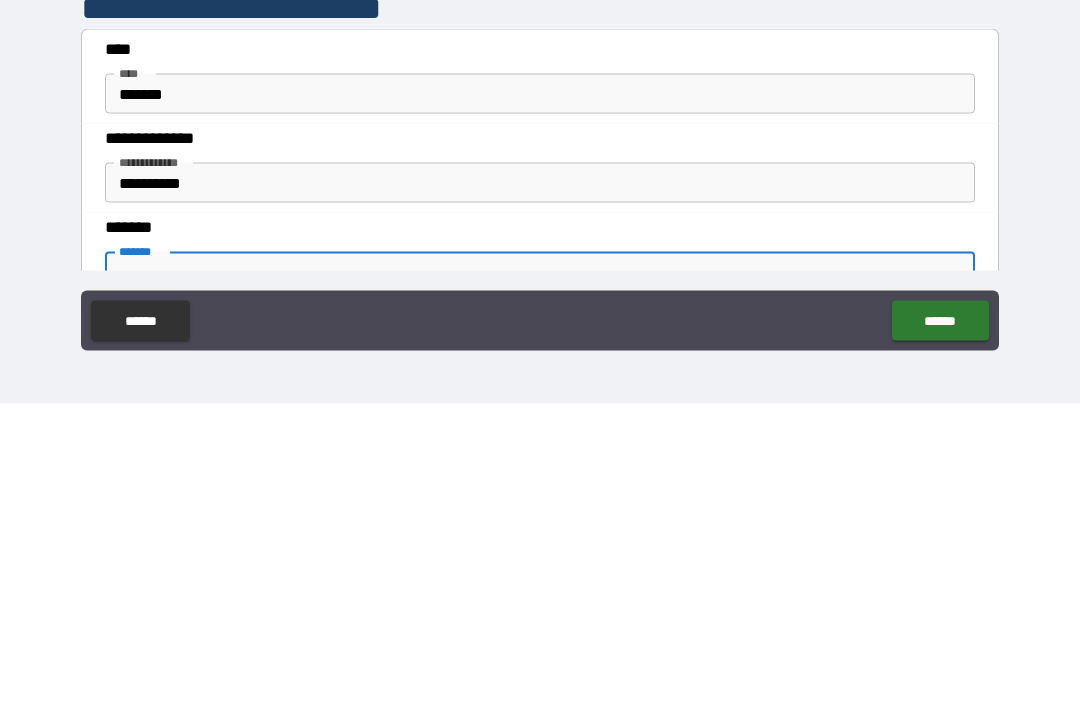 scroll, scrollTop: 123, scrollLeft: 0, axis: vertical 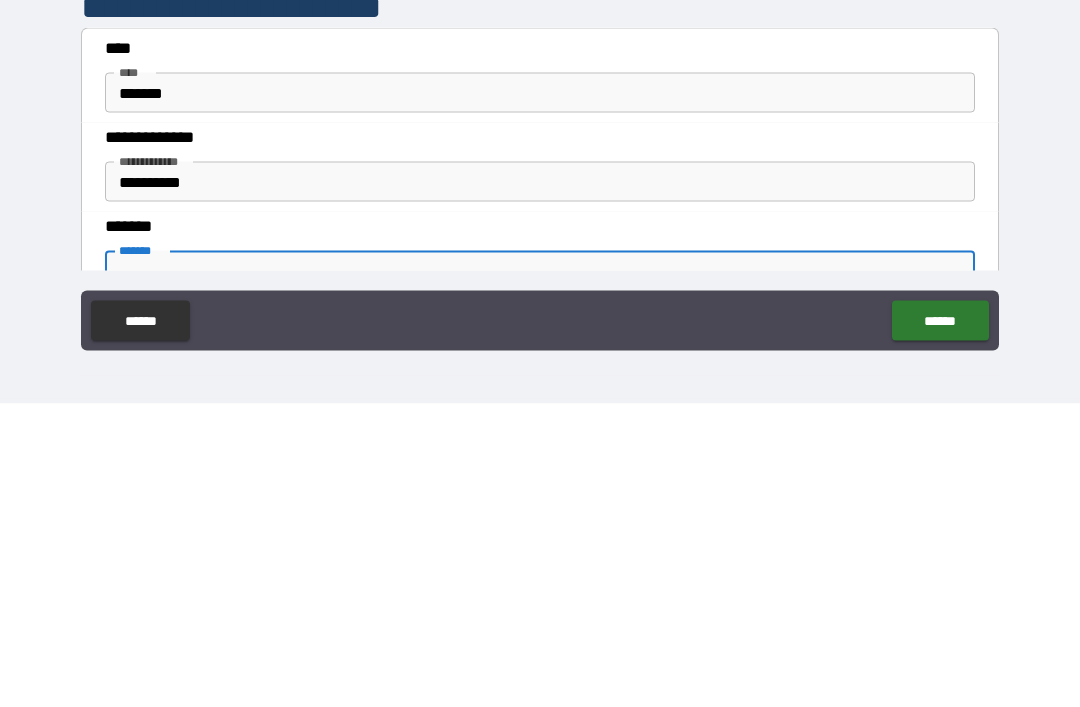 click on "******" at bounding box center [540, 396] 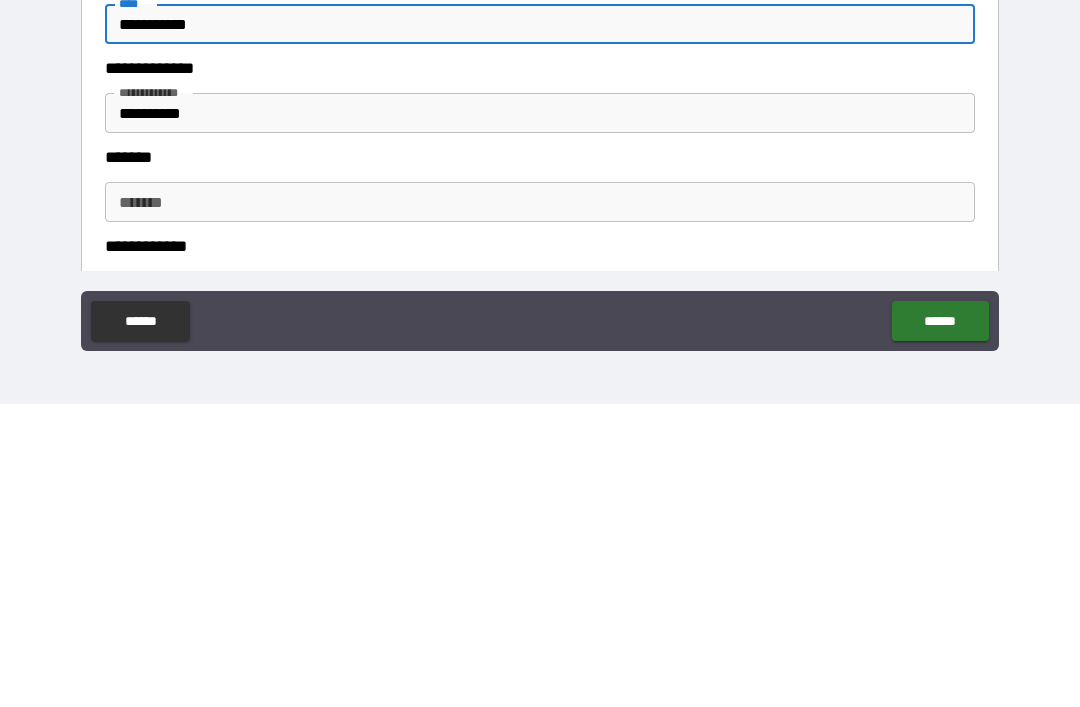 scroll, scrollTop: 193, scrollLeft: 0, axis: vertical 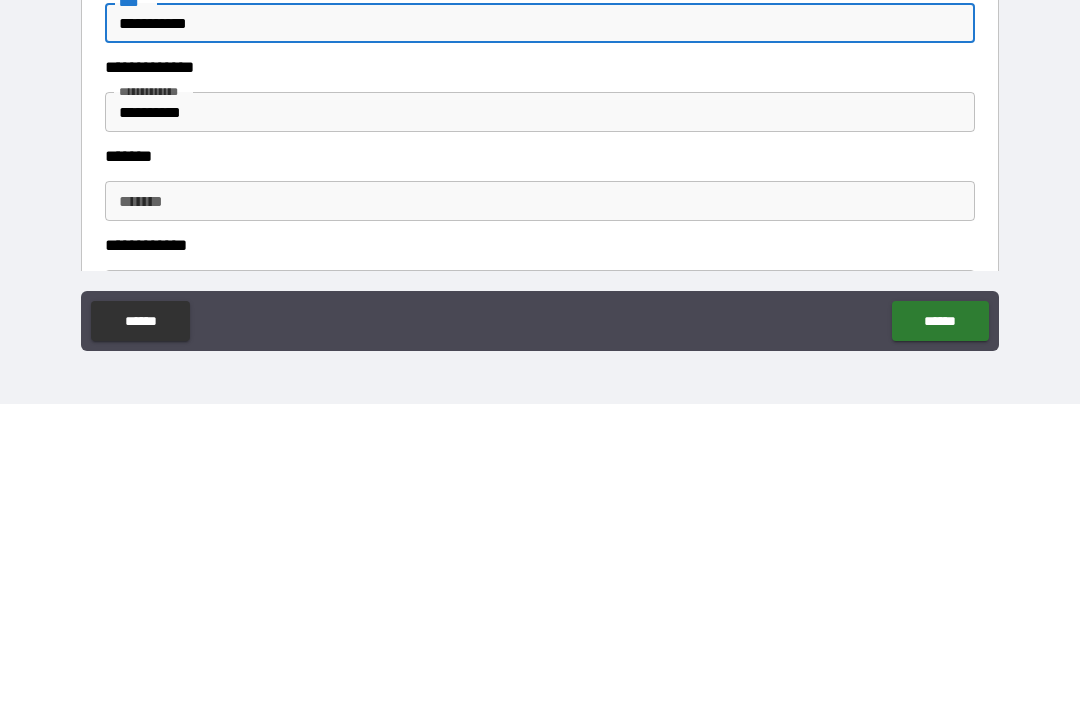 click on "*******" at bounding box center [540, 504] 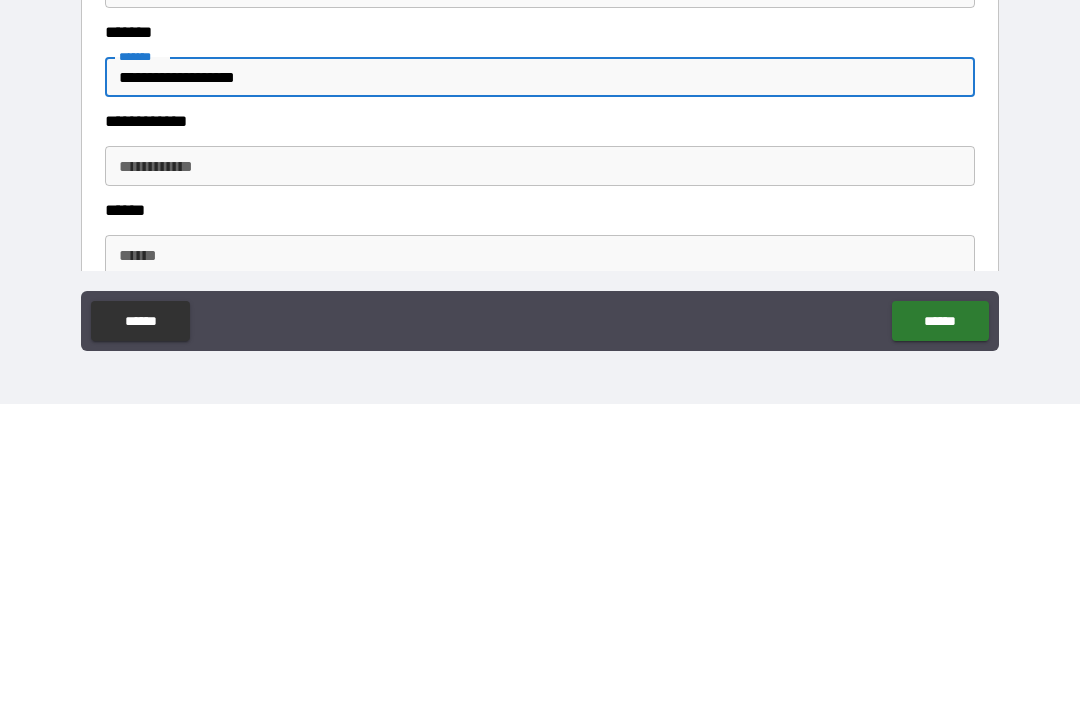 scroll, scrollTop: 320, scrollLeft: 0, axis: vertical 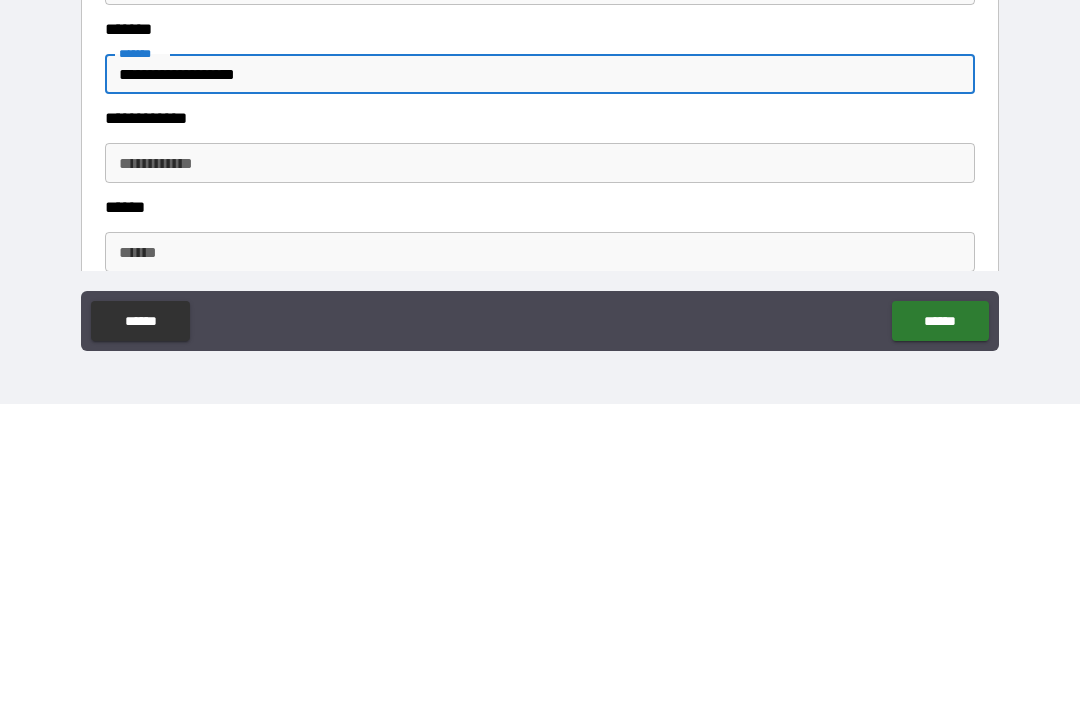 click on "**********" at bounding box center (540, 466) 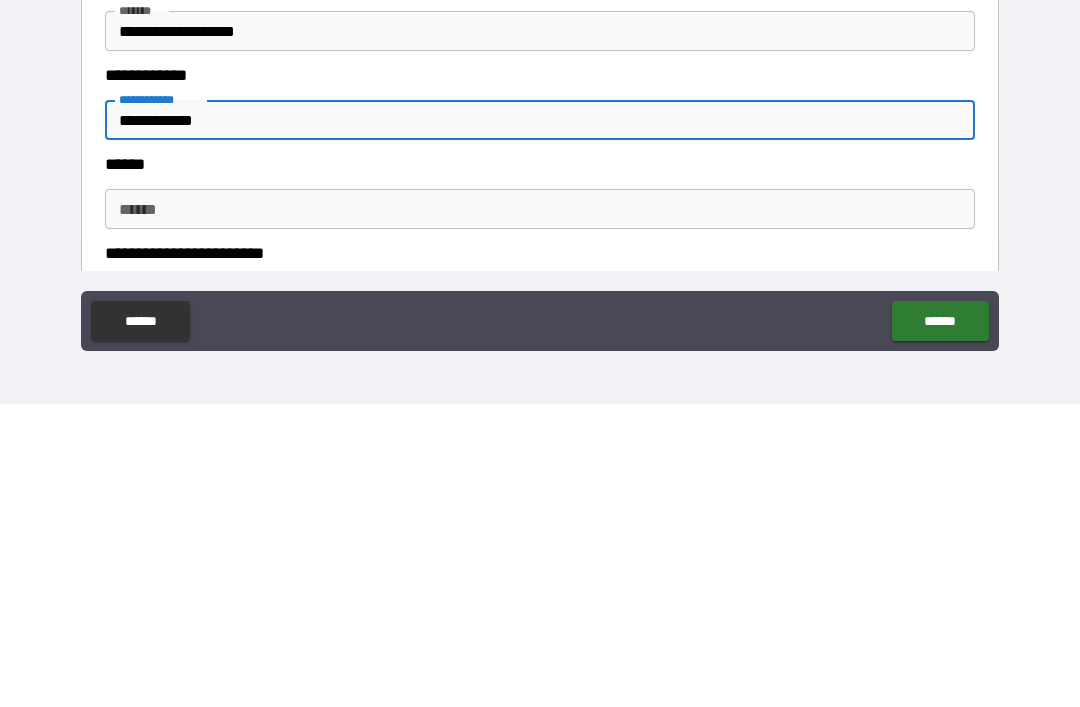 scroll, scrollTop: 388, scrollLeft: 0, axis: vertical 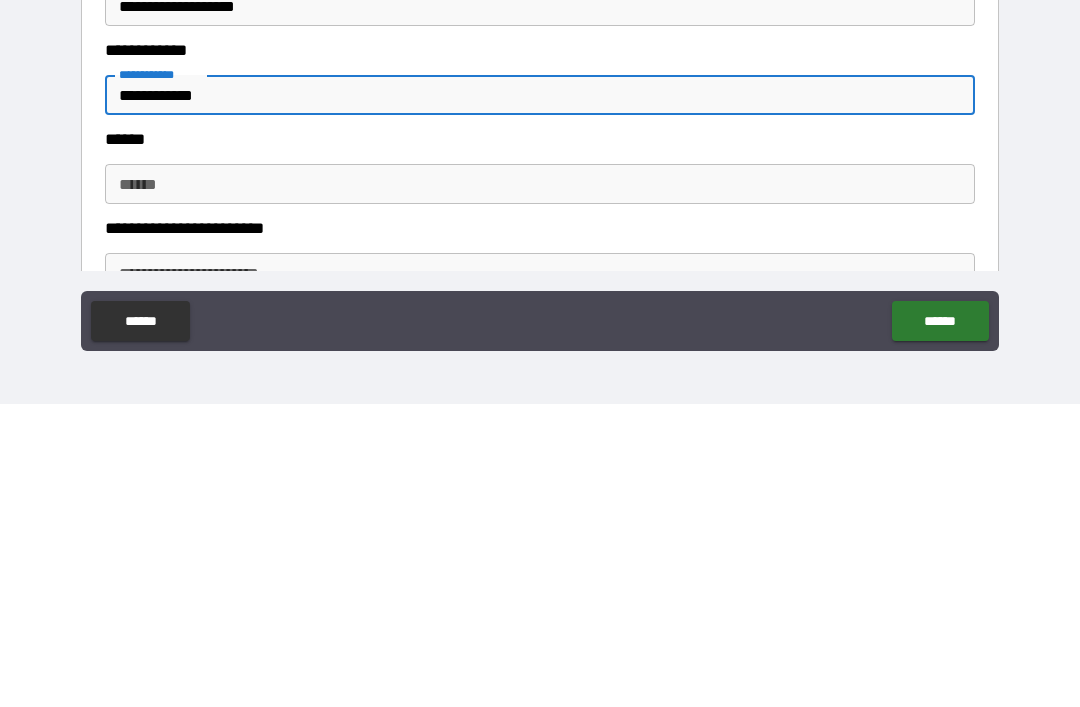 click on "******" at bounding box center [540, 487] 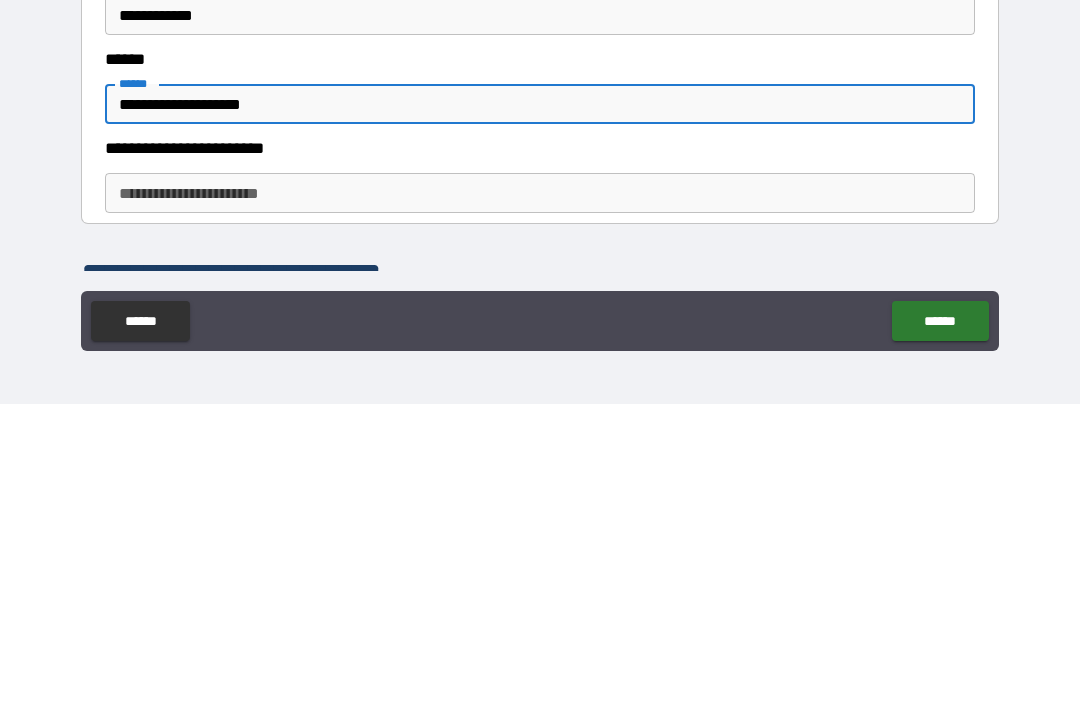 scroll, scrollTop: 477, scrollLeft: 0, axis: vertical 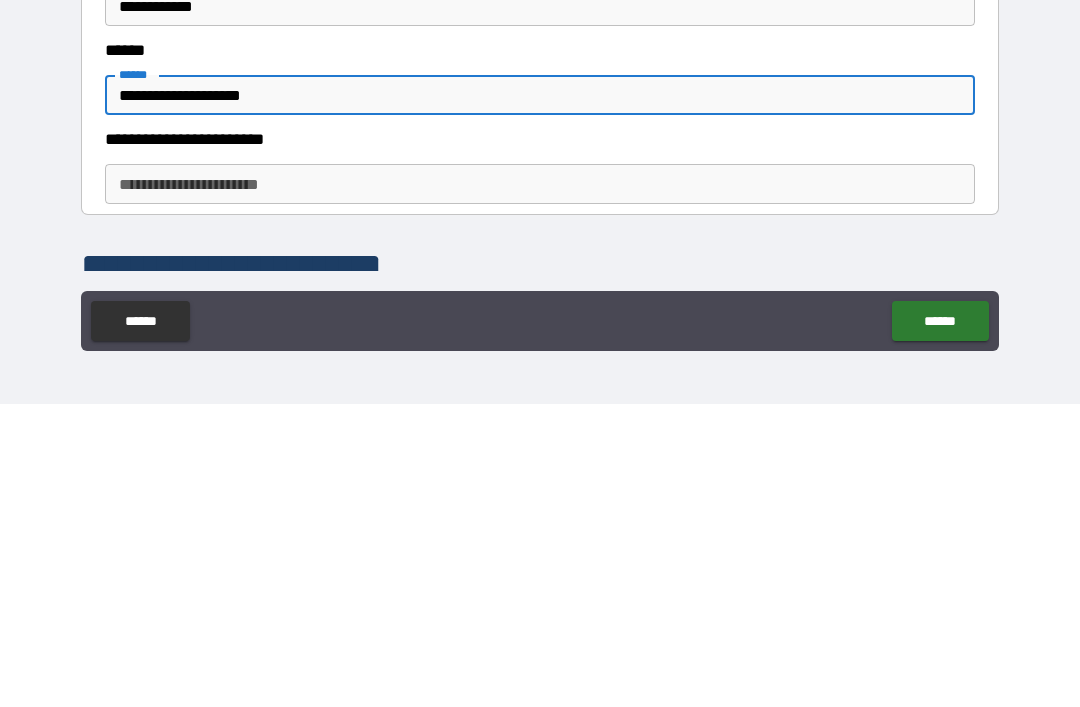 click on "**********" at bounding box center [540, 487] 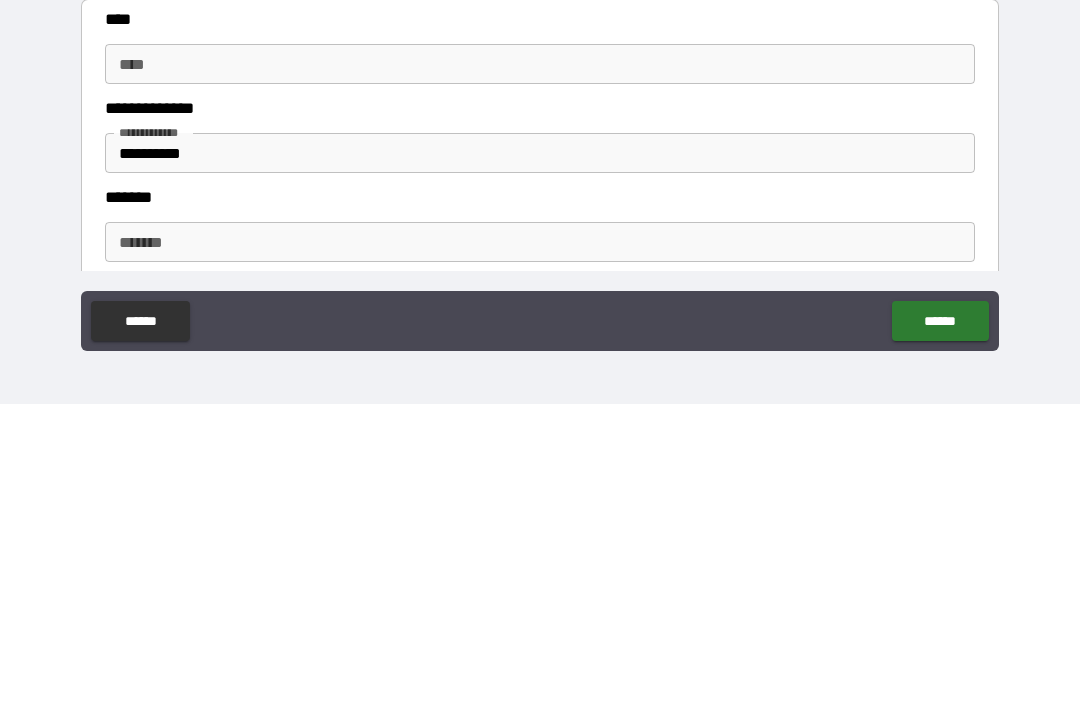 scroll, scrollTop: 762, scrollLeft: 0, axis: vertical 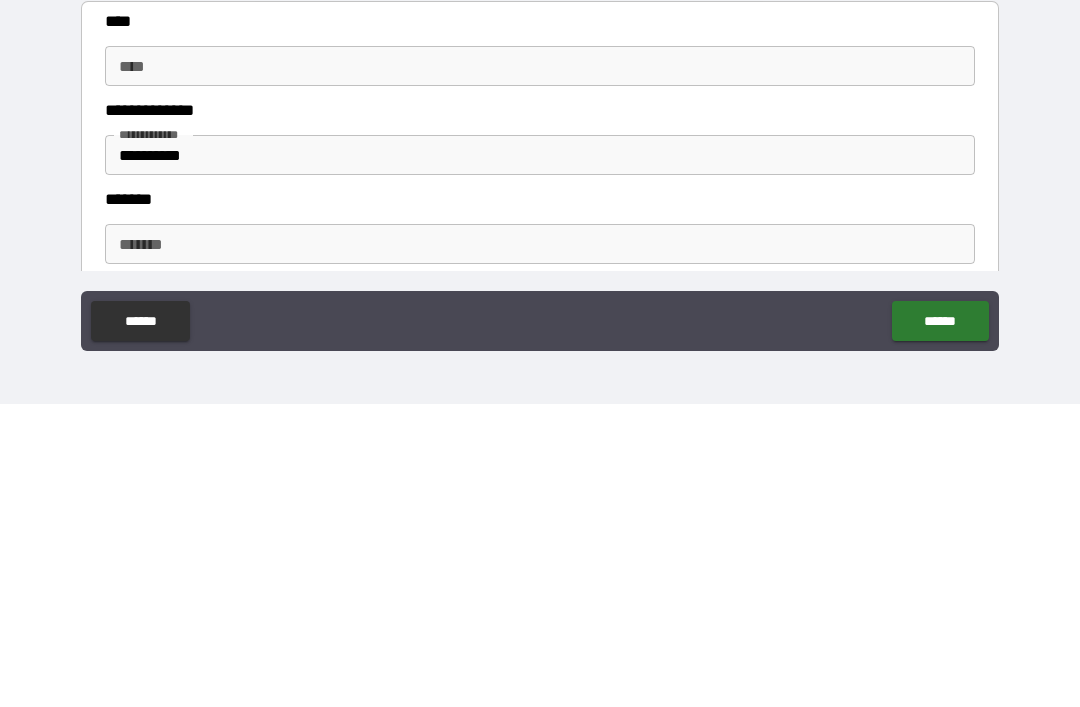 click on "**** ****" at bounding box center (540, 369) 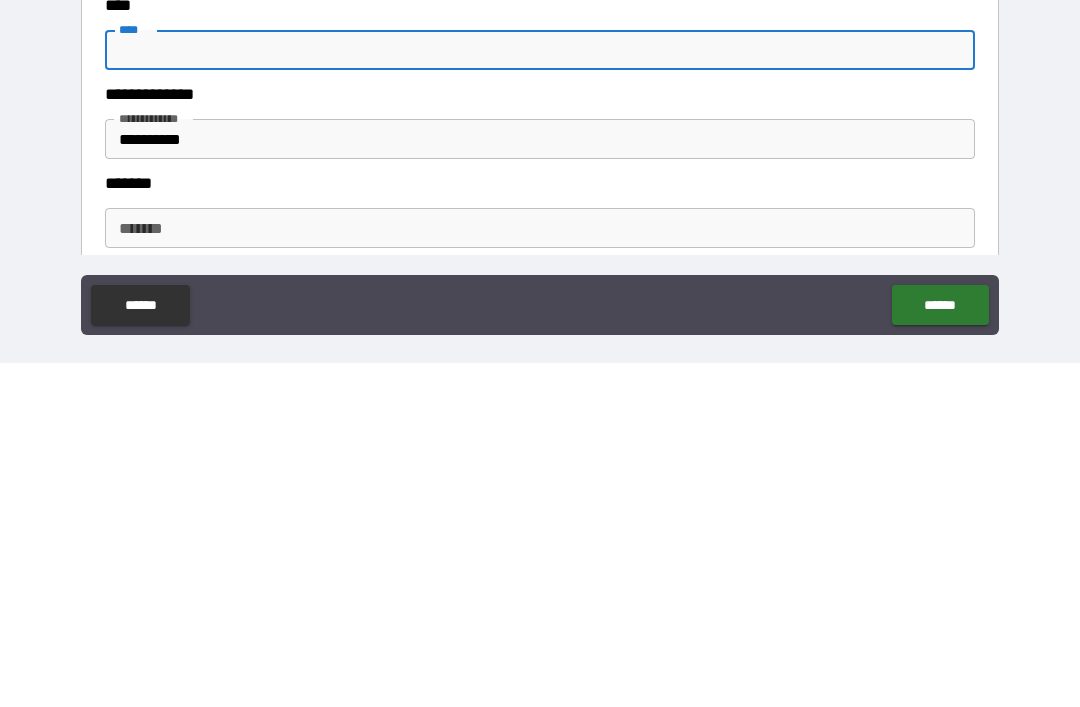 scroll, scrollTop: 64, scrollLeft: 0, axis: vertical 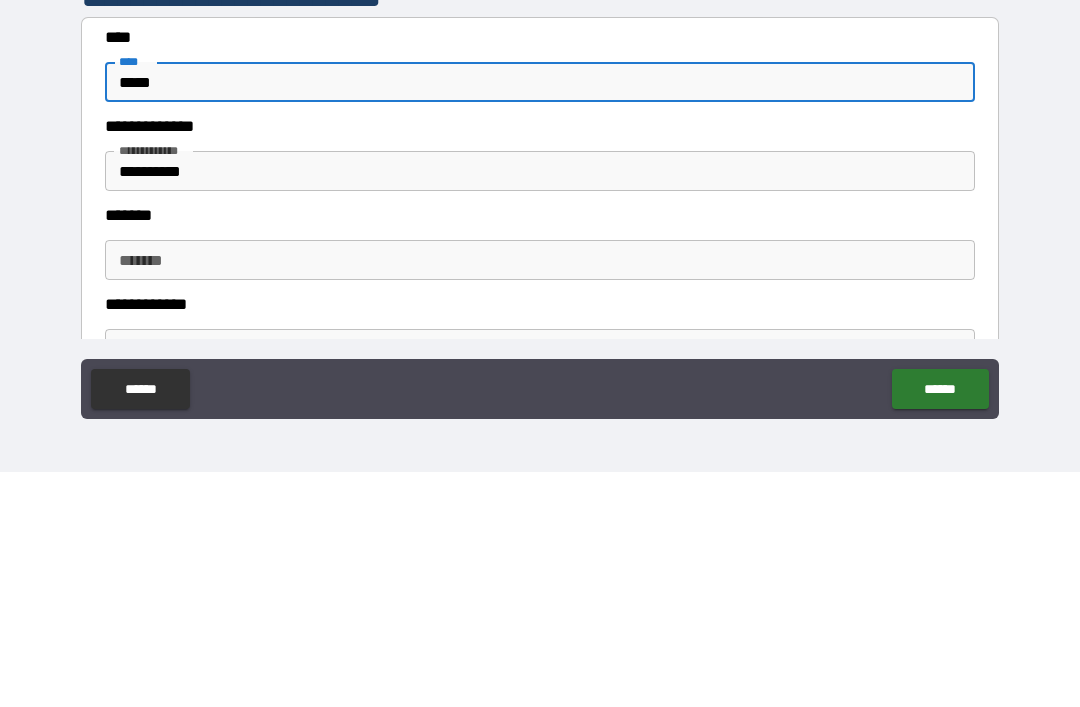 click on "*******" at bounding box center (540, 495) 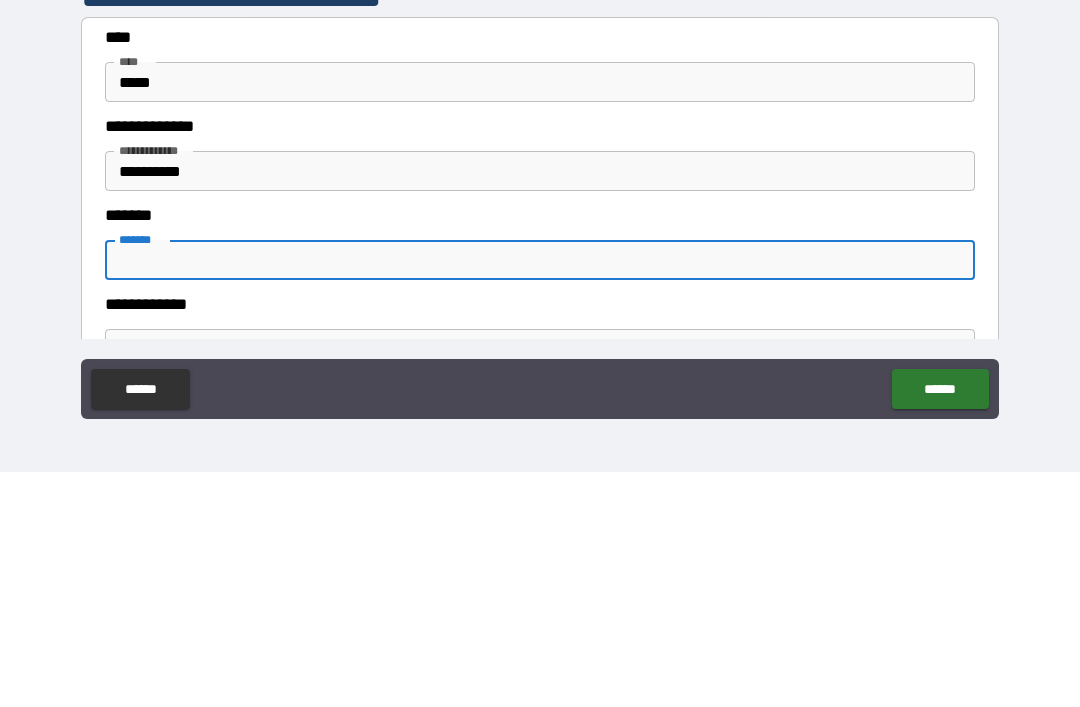 scroll, scrollTop: 815, scrollLeft: 0, axis: vertical 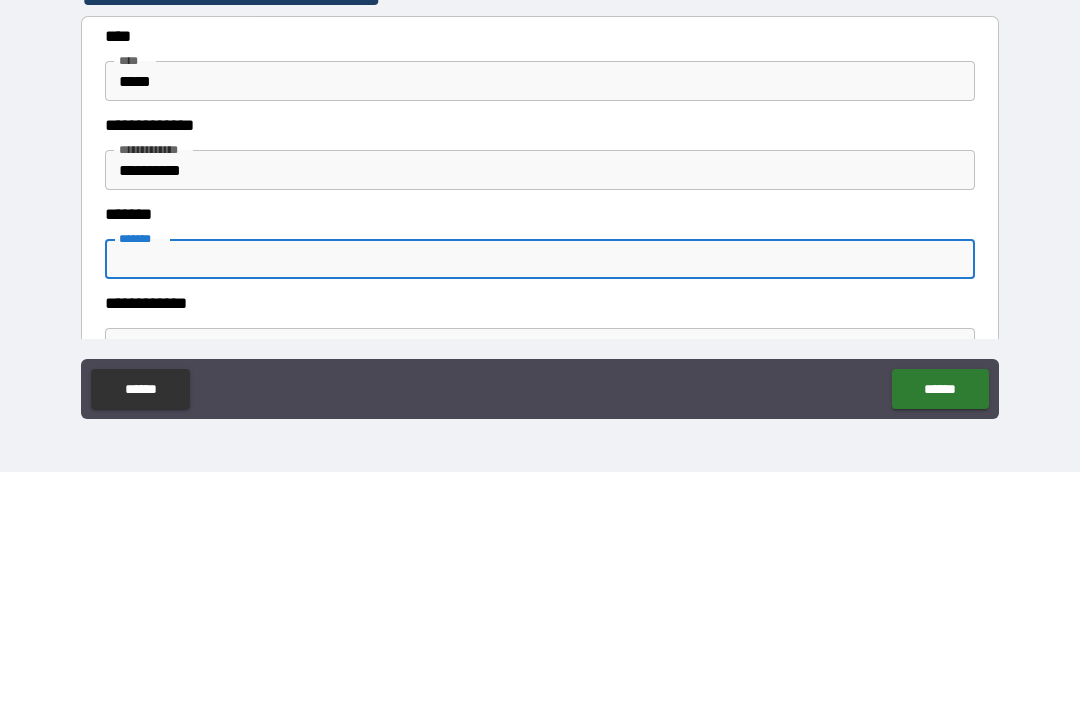 click on "*****" at bounding box center (540, 316) 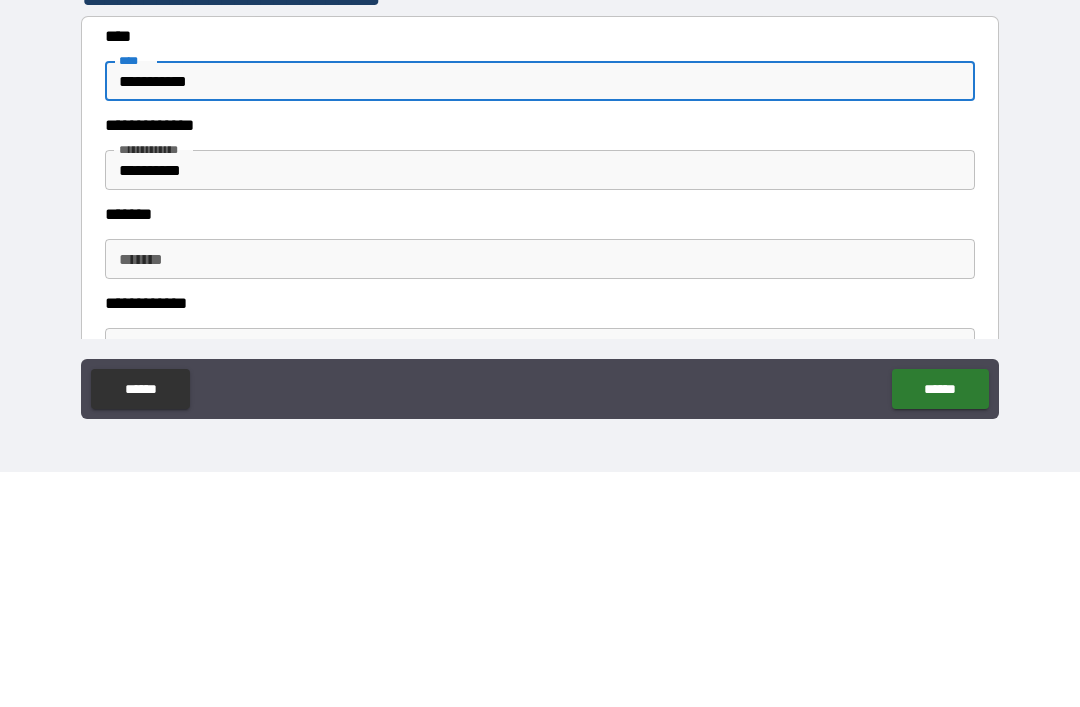 click on "*******" at bounding box center [540, 494] 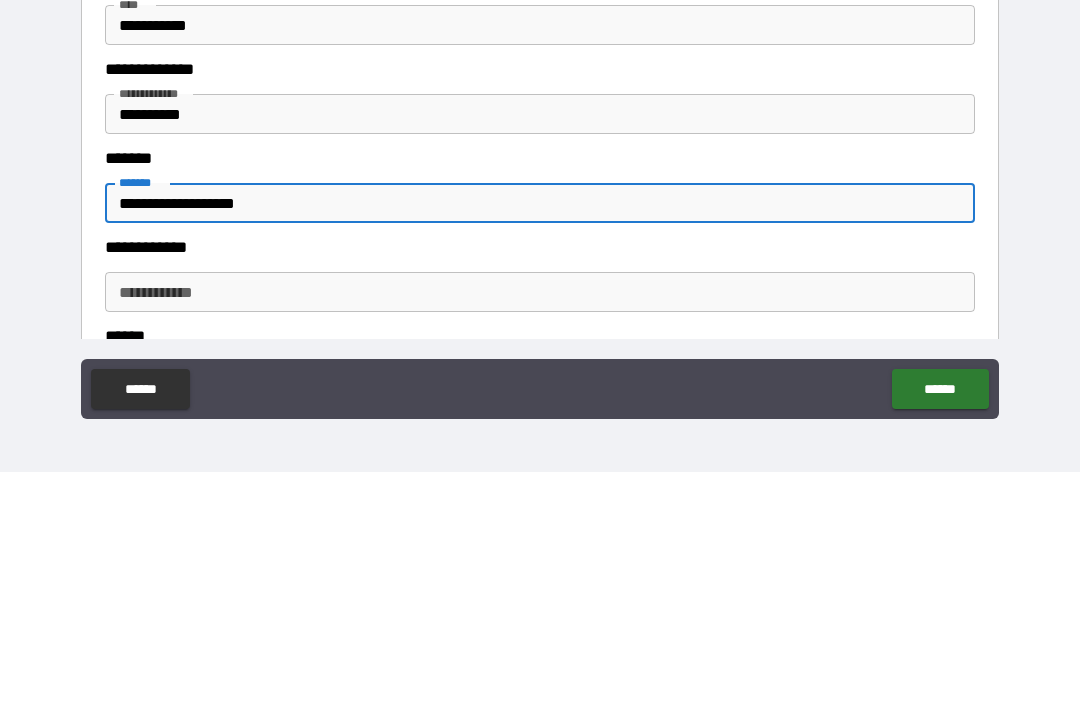 scroll, scrollTop: 873, scrollLeft: 0, axis: vertical 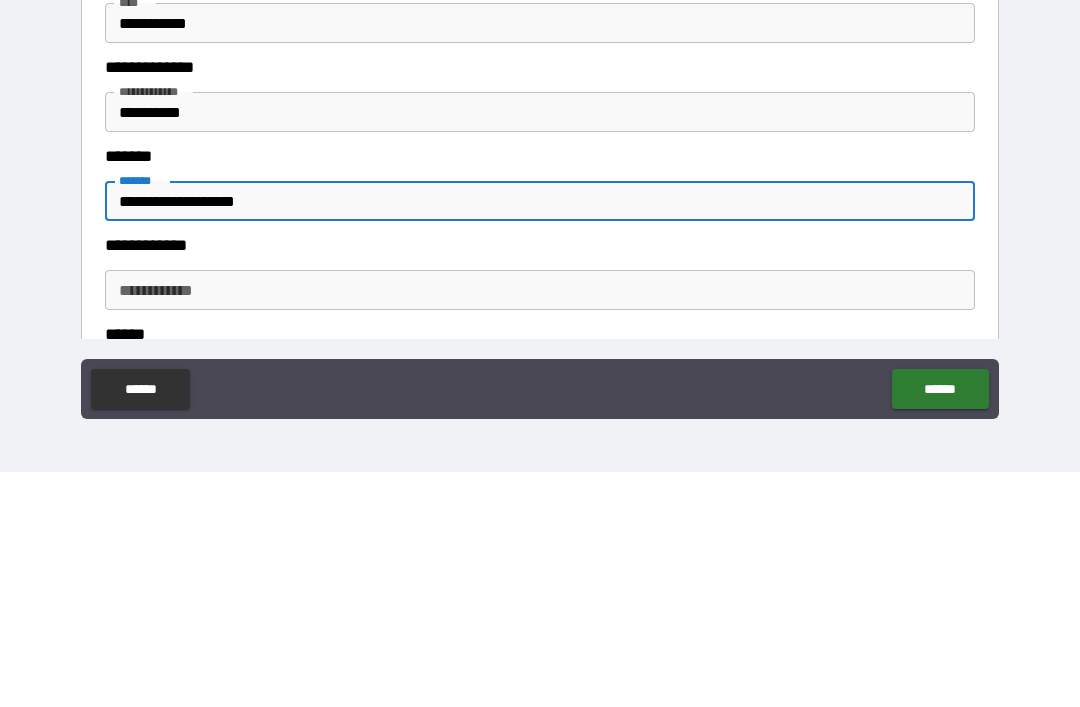 click on "**********" at bounding box center (540, 525) 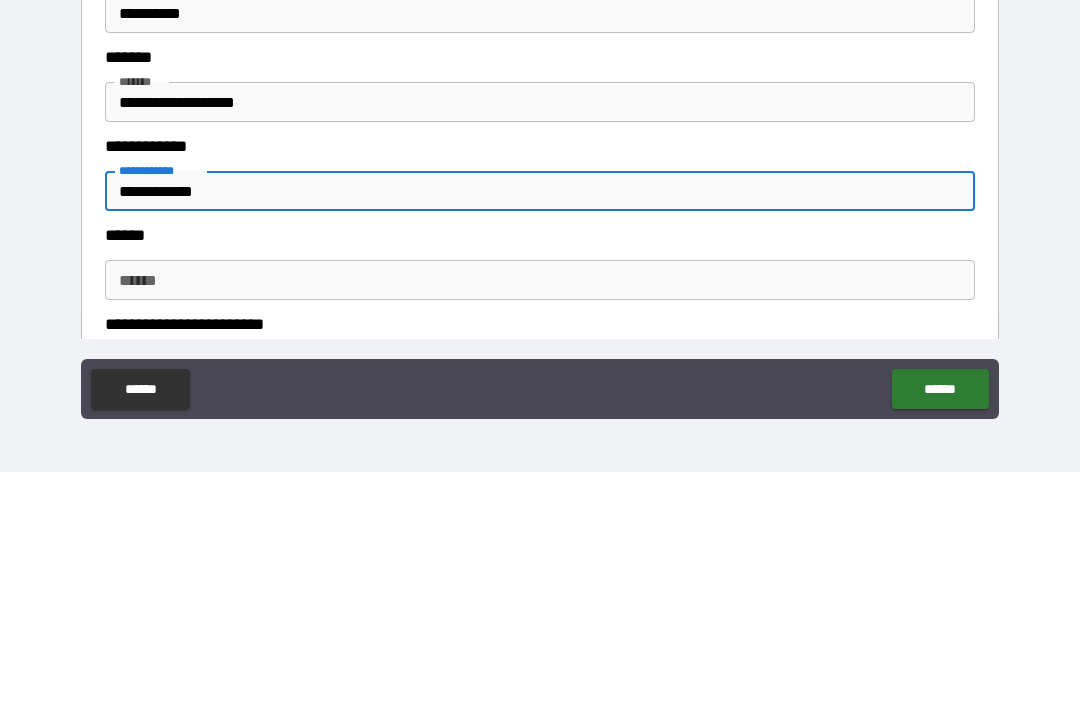 scroll, scrollTop: 984, scrollLeft: 0, axis: vertical 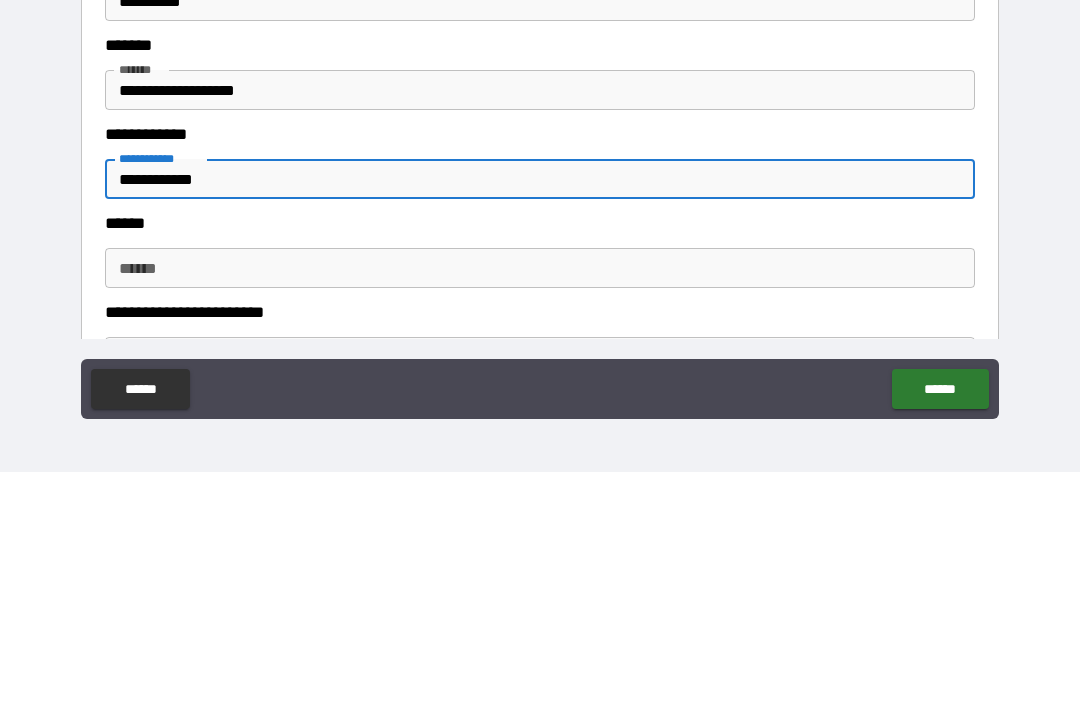 click on "******" at bounding box center (540, 503) 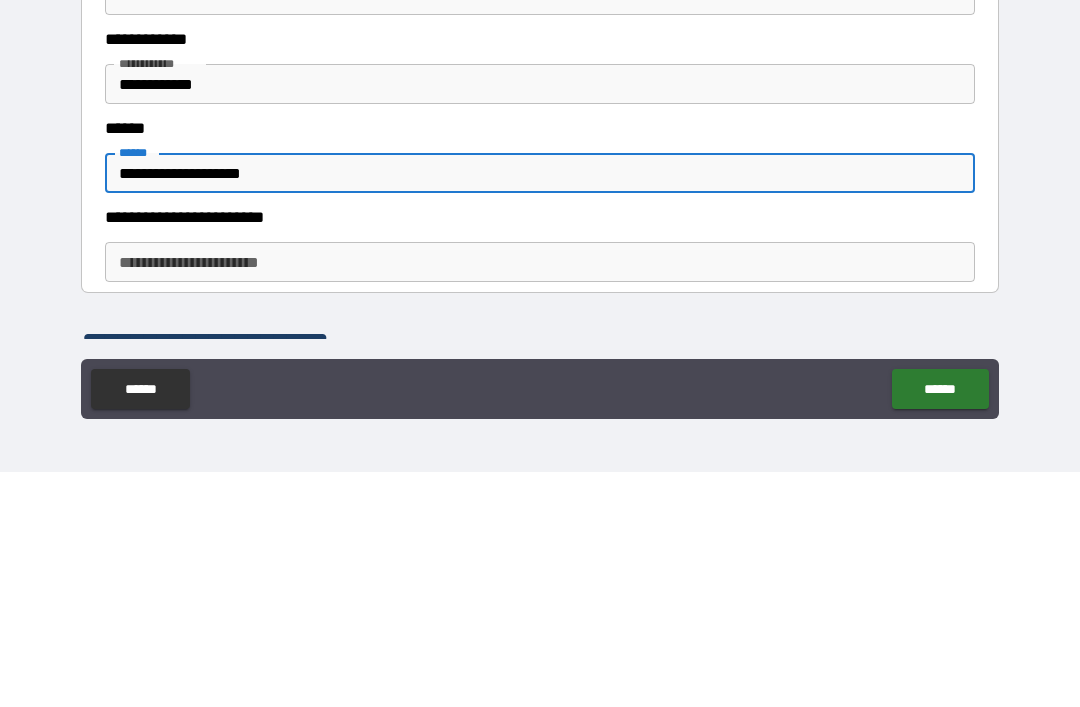 scroll, scrollTop: 1090, scrollLeft: 0, axis: vertical 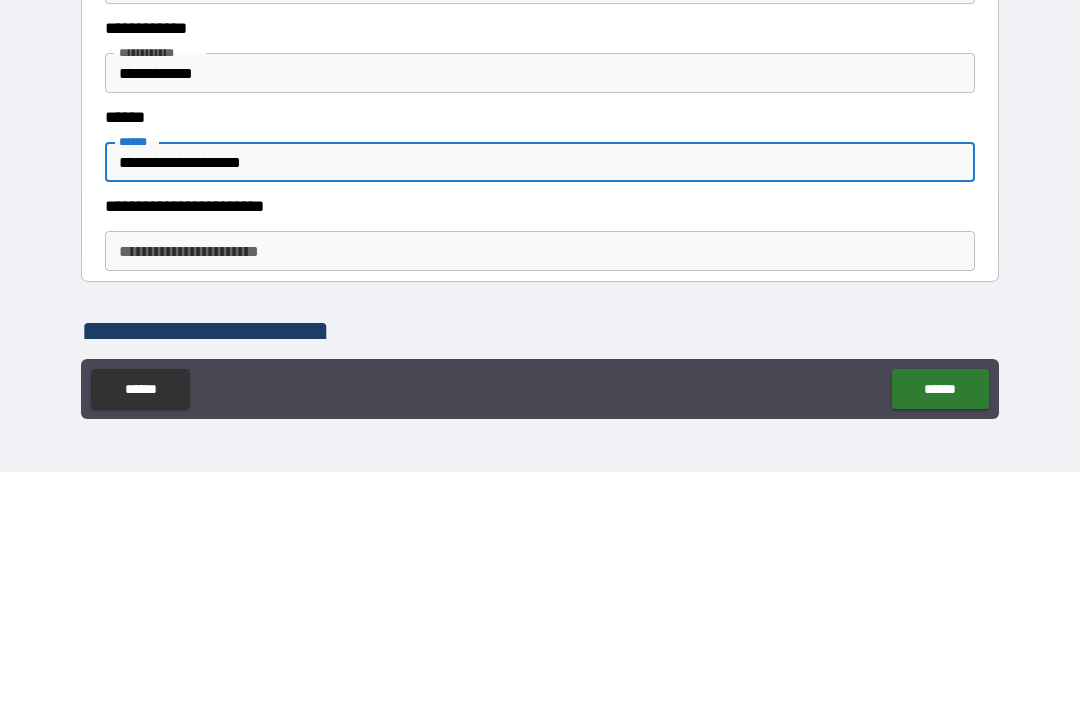 click on "**********" at bounding box center (540, 486) 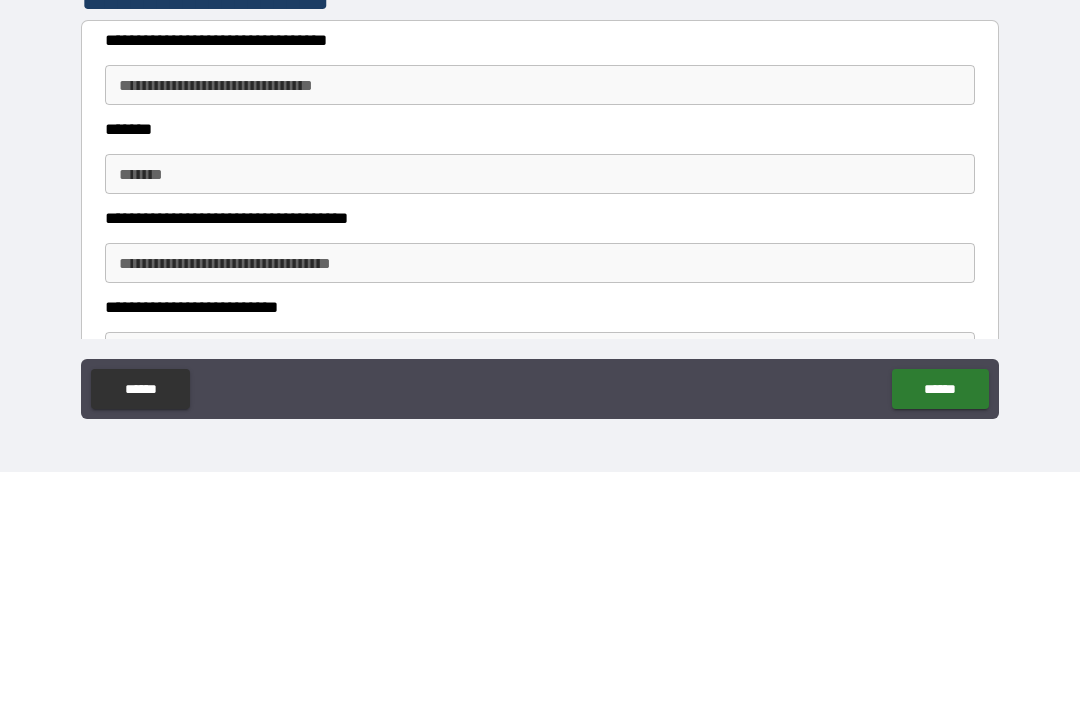 scroll, scrollTop: 1429, scrollLeft: 0, axis: vertical 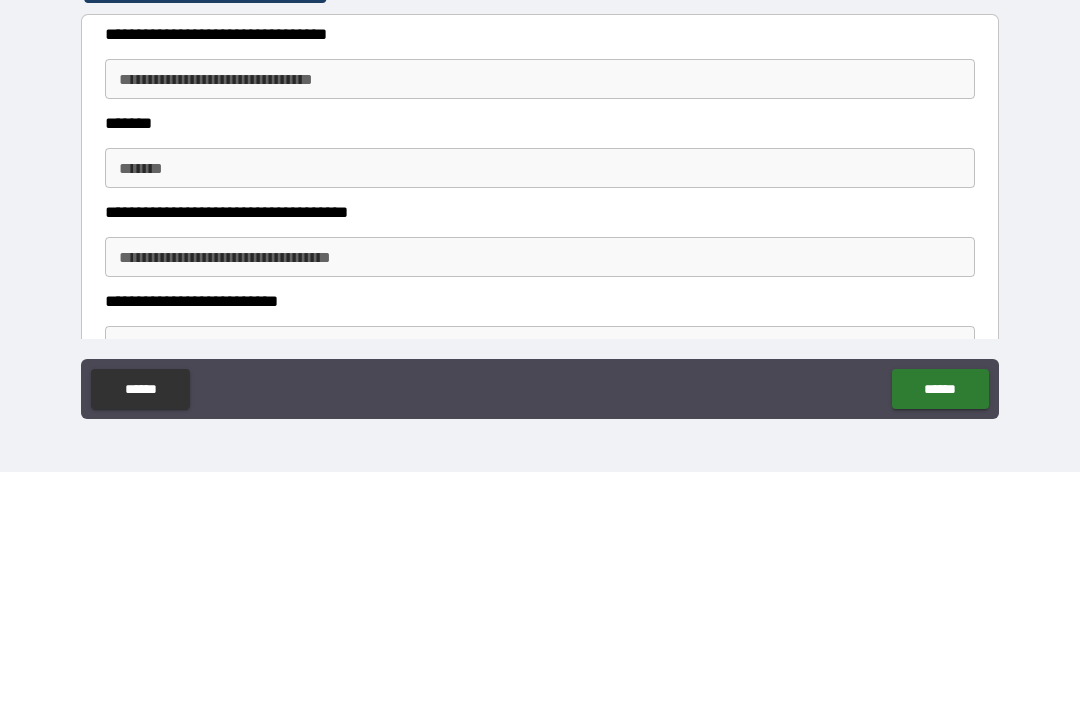 click on "**********" at bounding box center [540, 314] 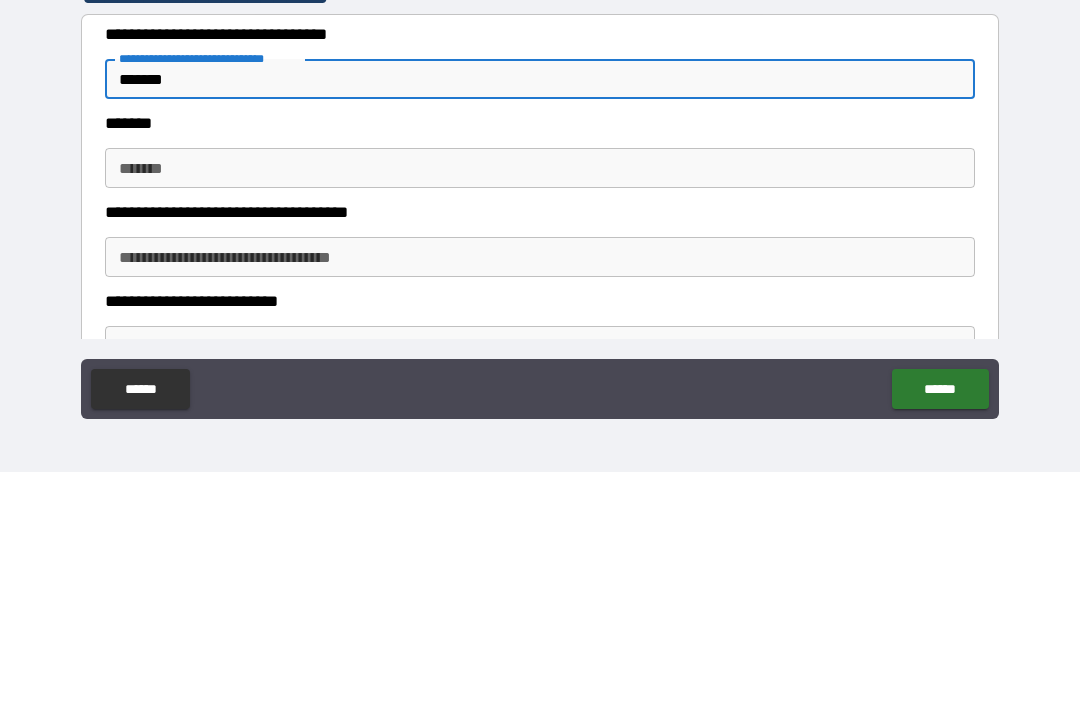 click on "*******" at bounding box center (540, 403) 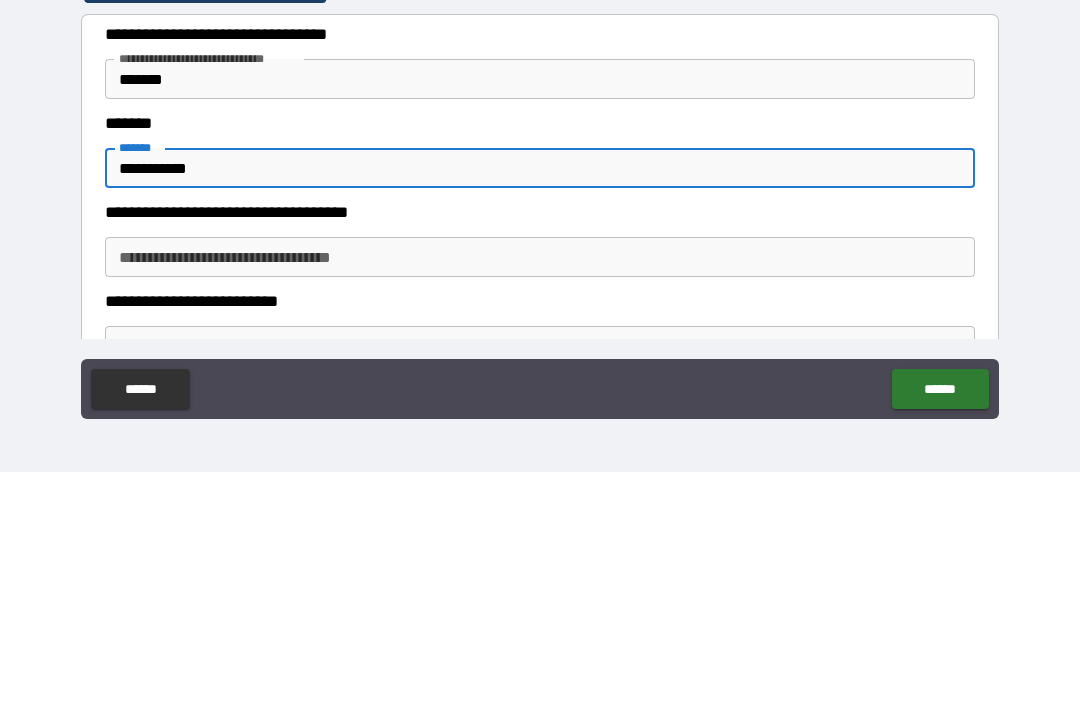click on "**********" at bounding box center (540, 492) 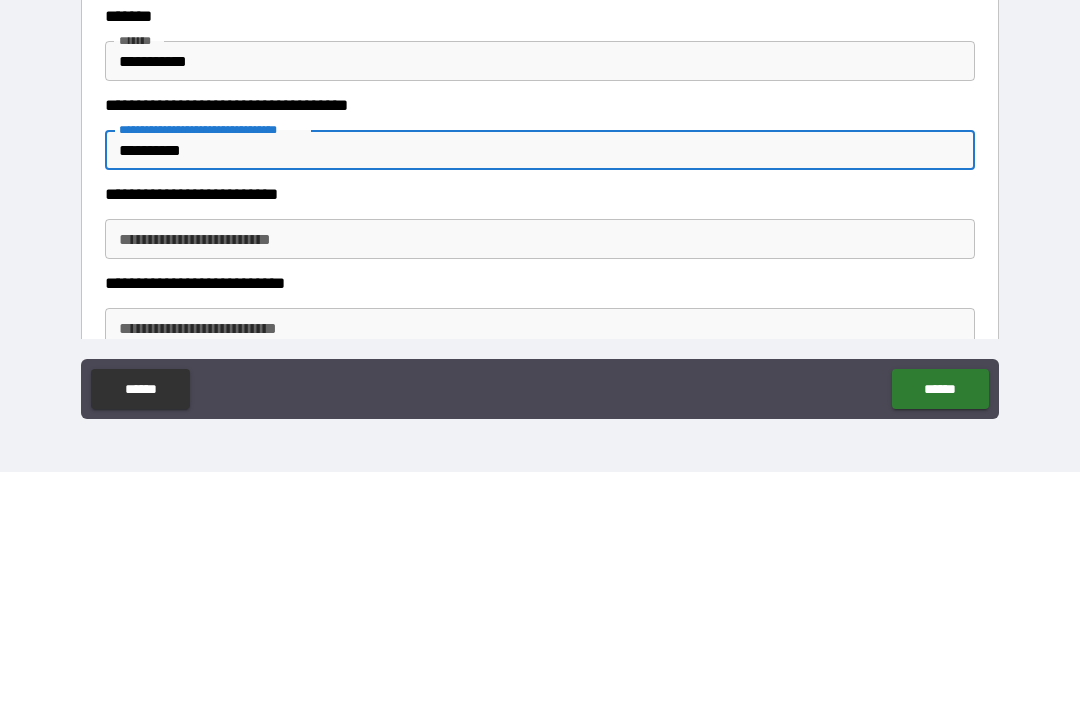 scroll, scrollTop: 1535, scrollLeft: 0, axis: vertical 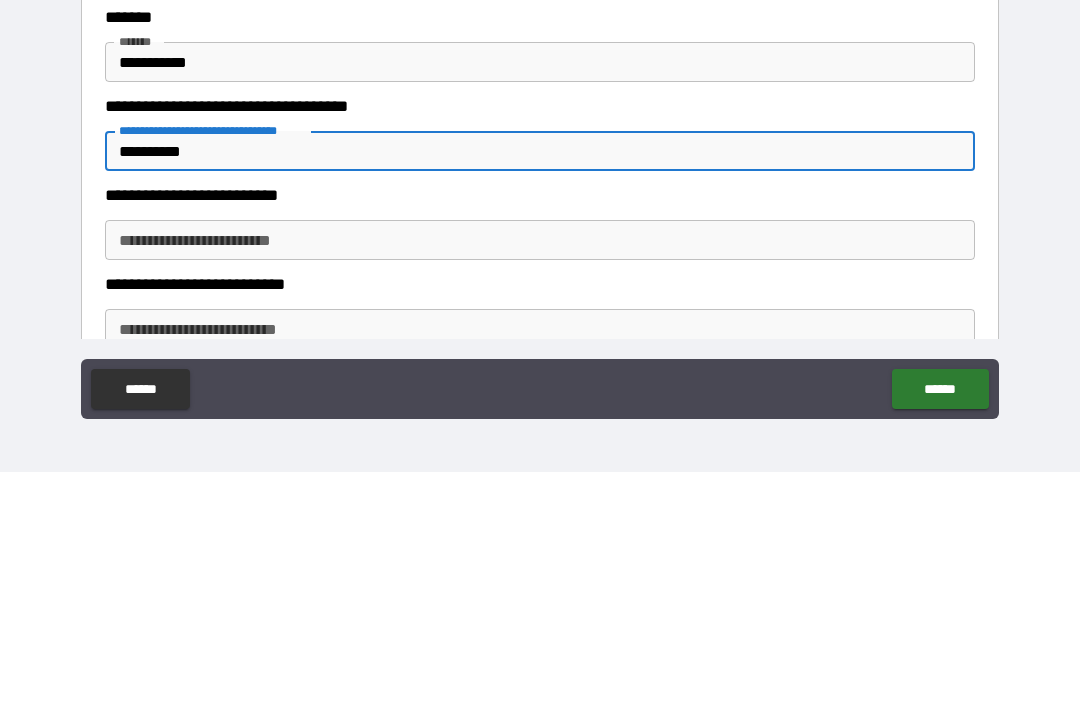 click on "**********" at bounding box center [540, 475] 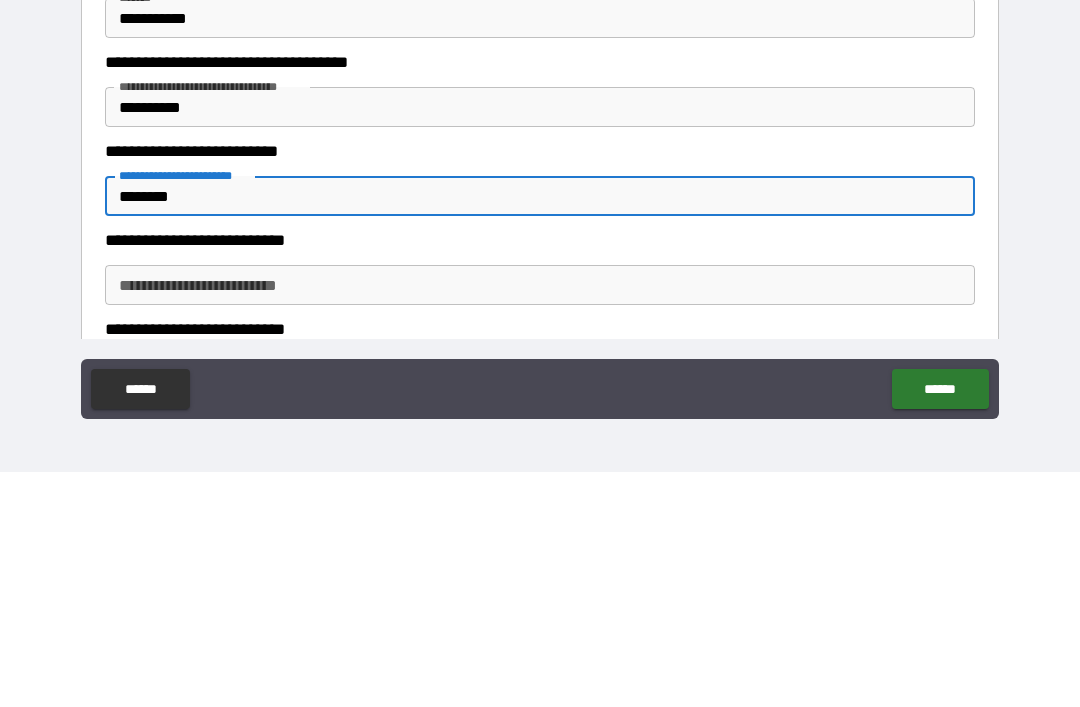 scroll, scrollTop: 1623, scrollLeft: 0, axis: vertical 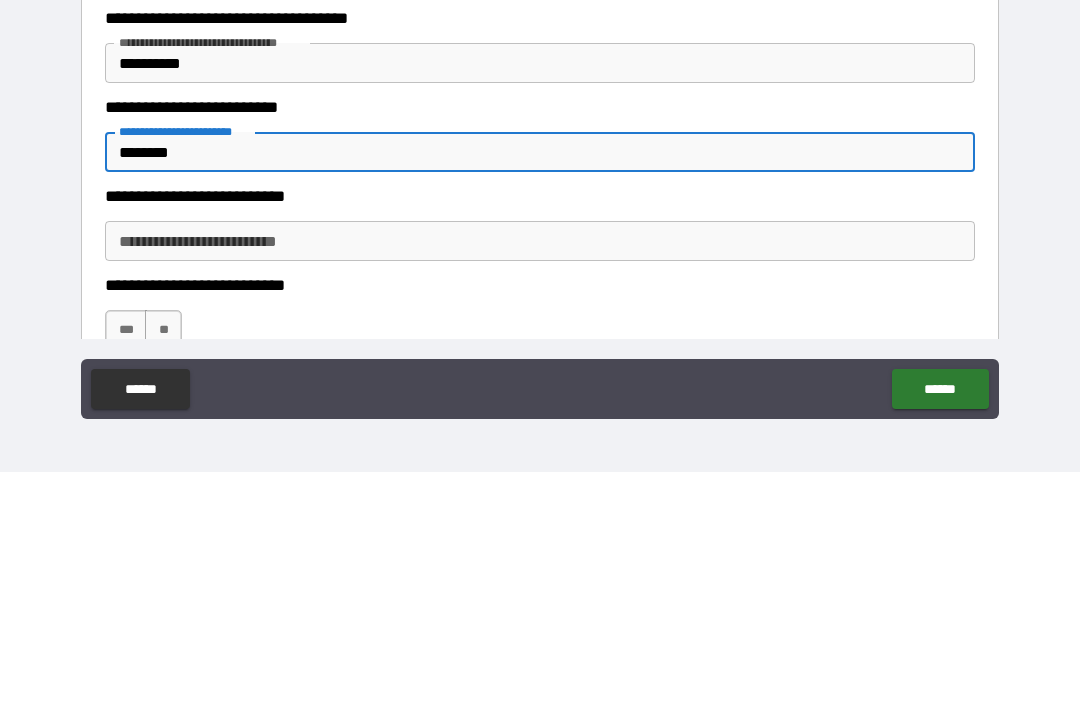 click on "**********" at bounding box center [540, 476] 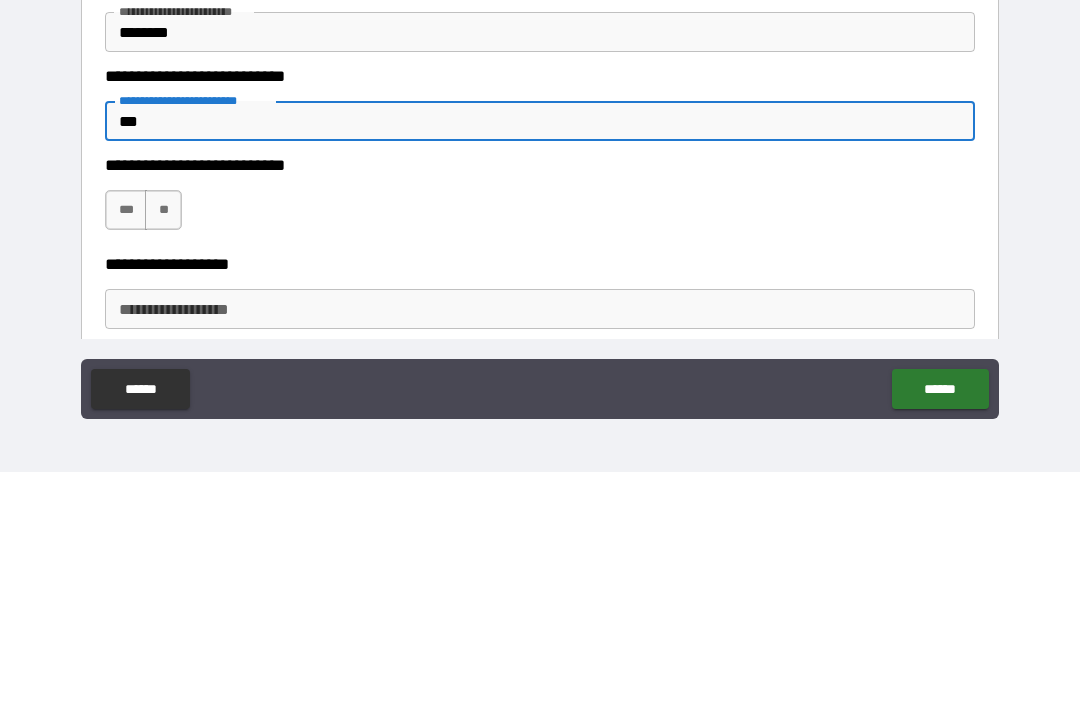 scroll, scrollTop: 1745, scrollLeft: 0, axis: vertical 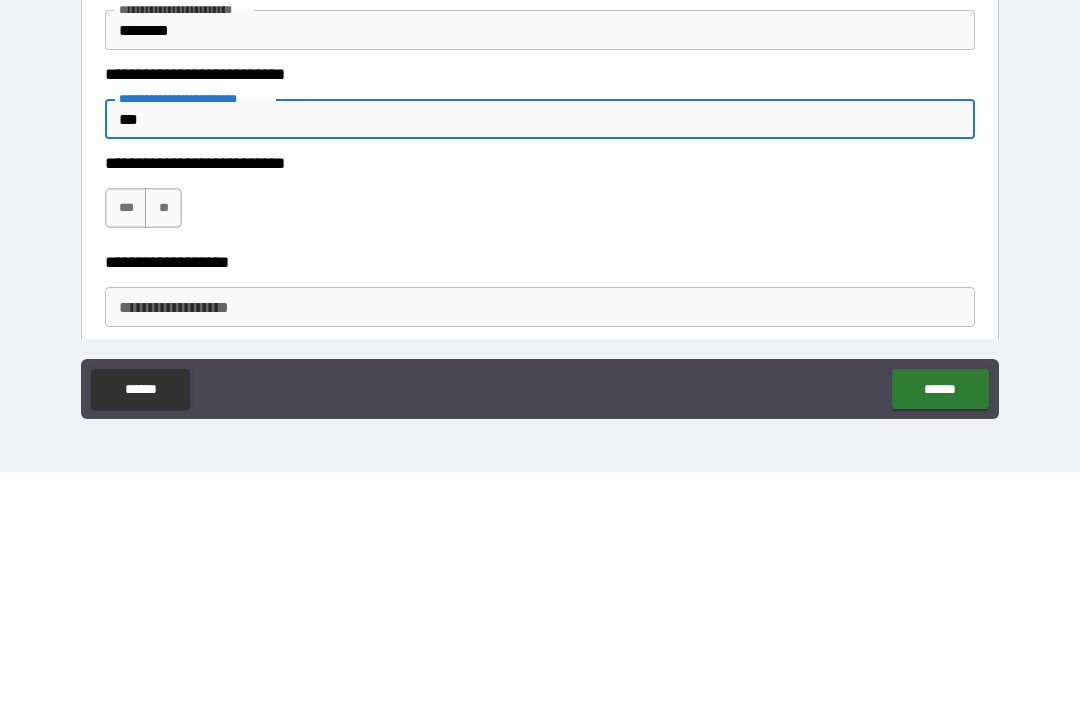 click on "***" at bounding box center [126, 443] 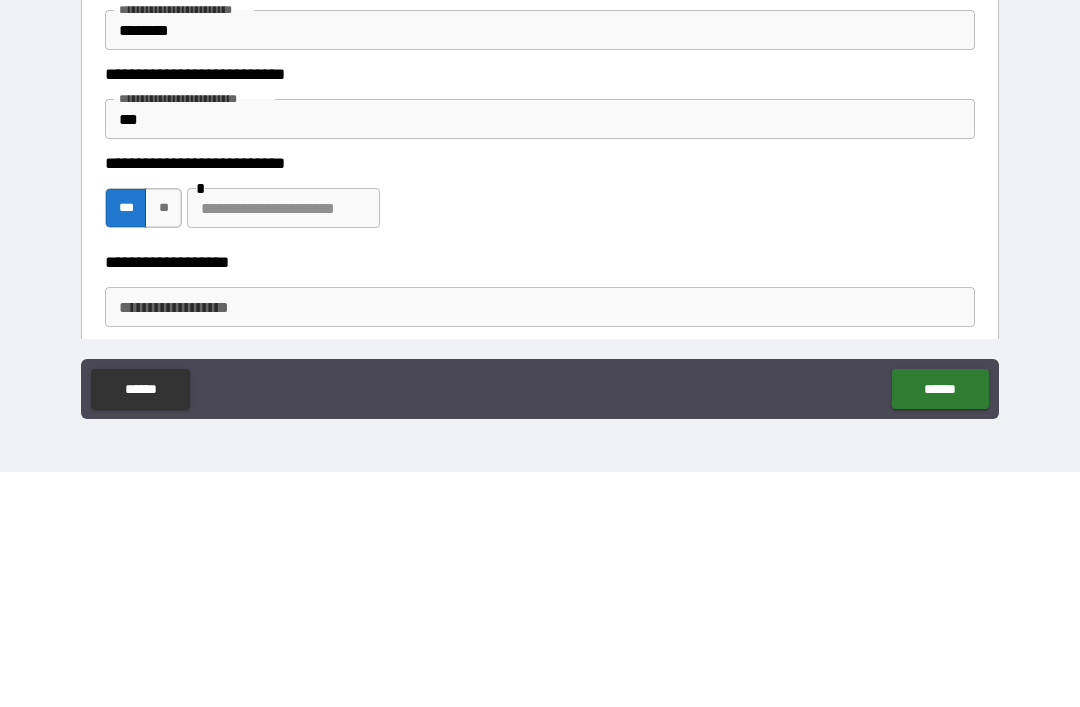 scroll, scrollTop: 0, scrollLeft: 0, axis: both 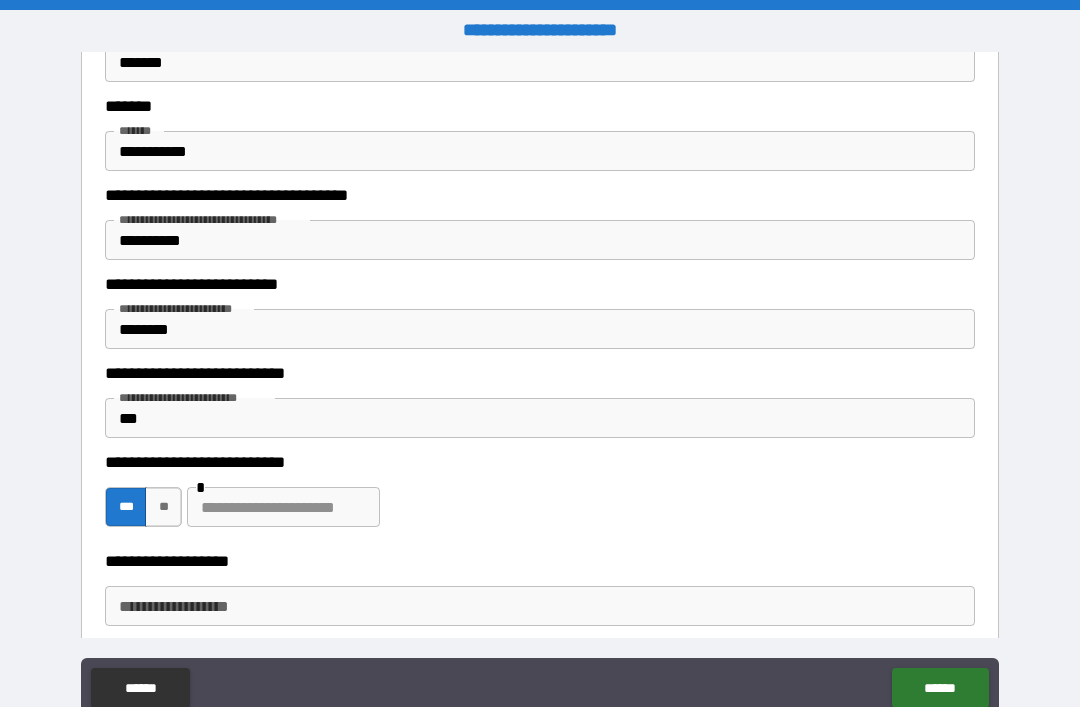 click on "**********" at bounding box center (540, 606) 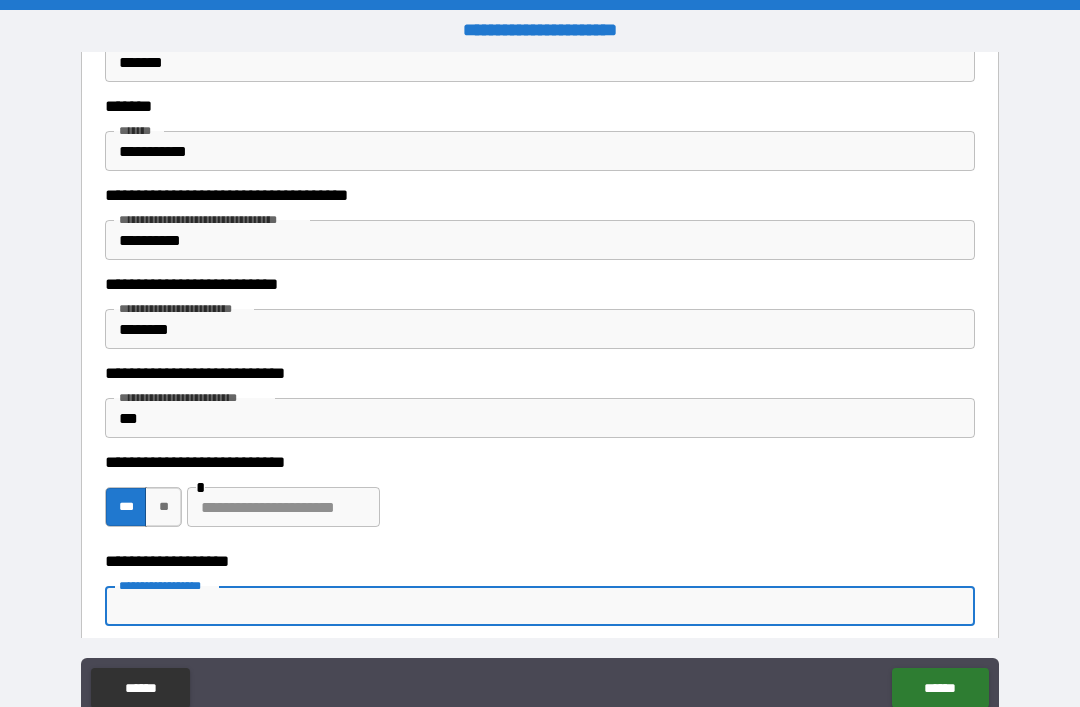 scroll, scrollTop: 64, scrollLeft: 0, axis: vertical 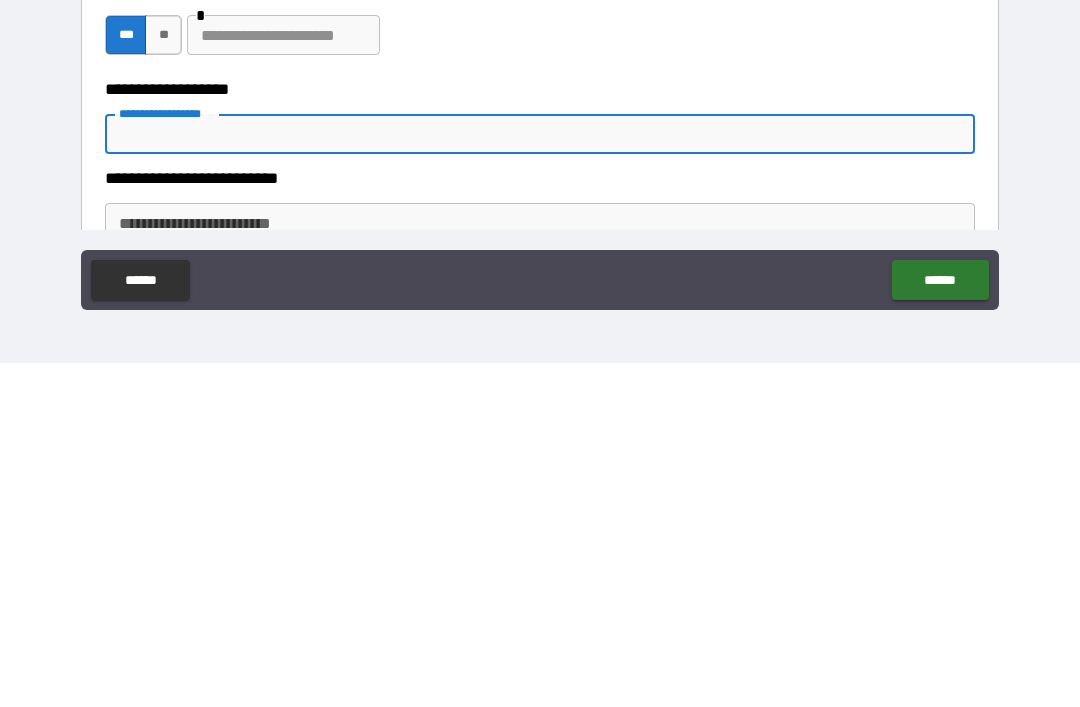 click on "******   ******" at bounding box center (540, 626) 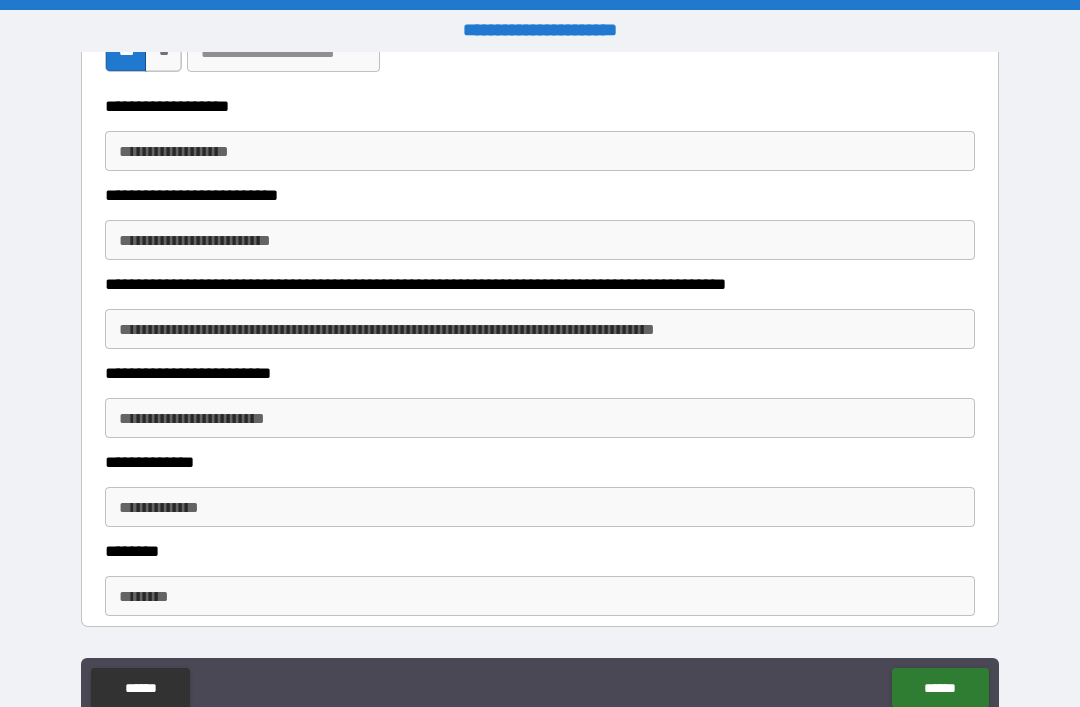 scroll, scrollTop: 2202, scrollLeft: 0, axis: vertical 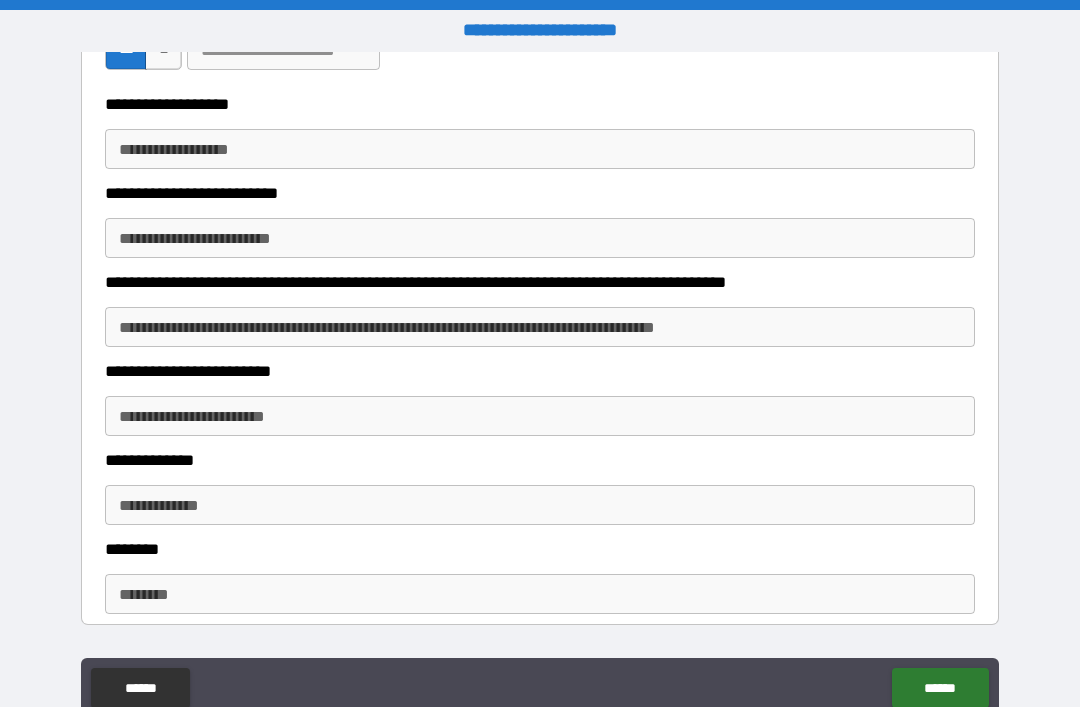 click on "**********" at bounding box center [540, 327] 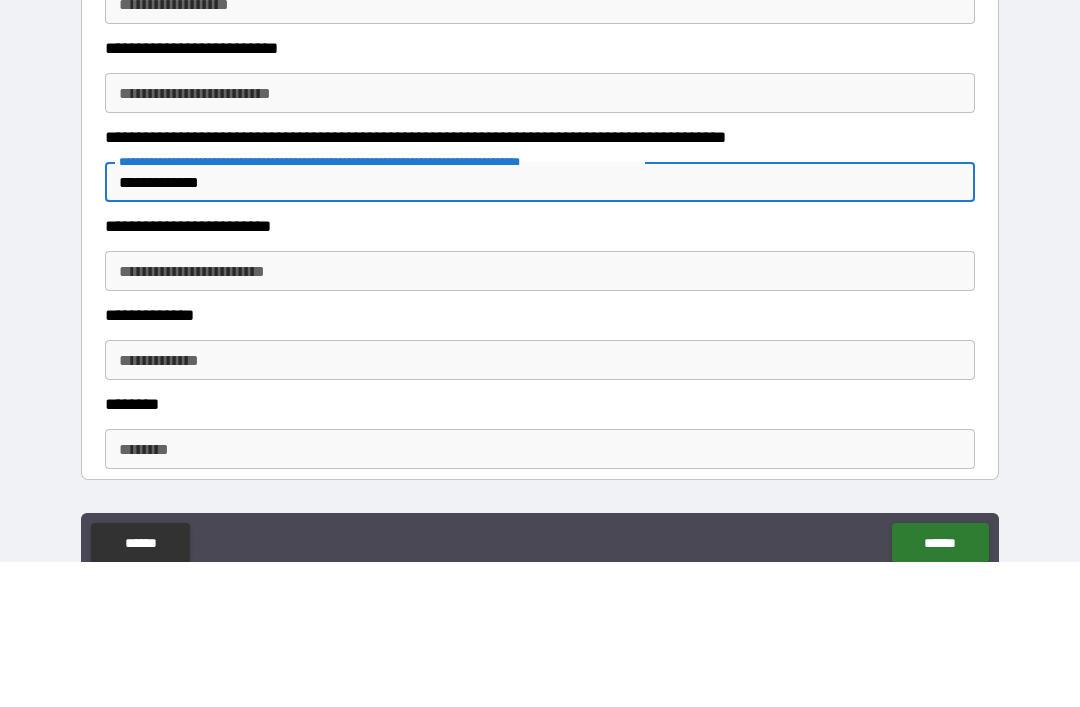 click on "**********" at bounding box center [540, 416] 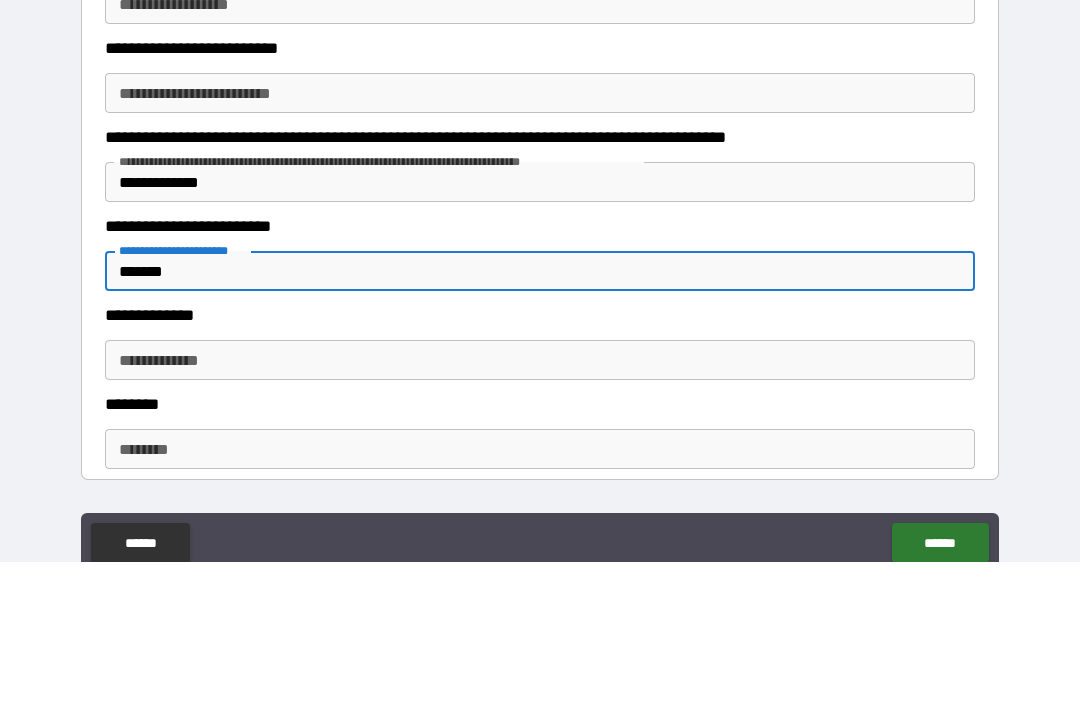 scroll, scrollTop: 2264, scrollLeft: 0, axis: vertical 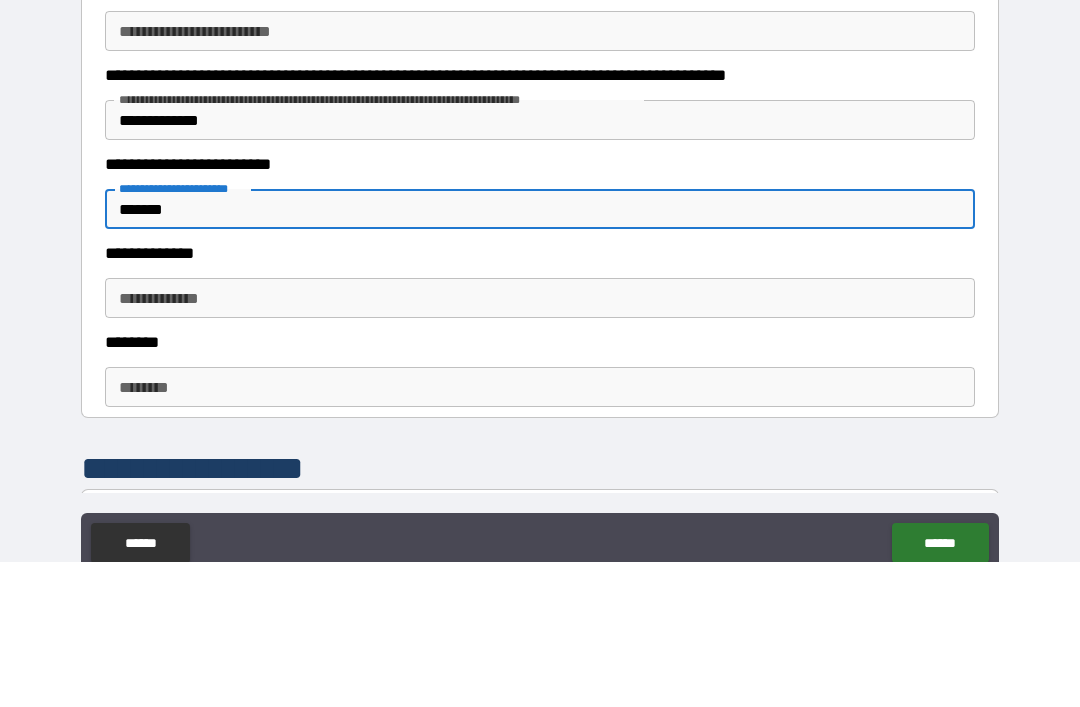 click on "**********" at bounding box center (540, 443) 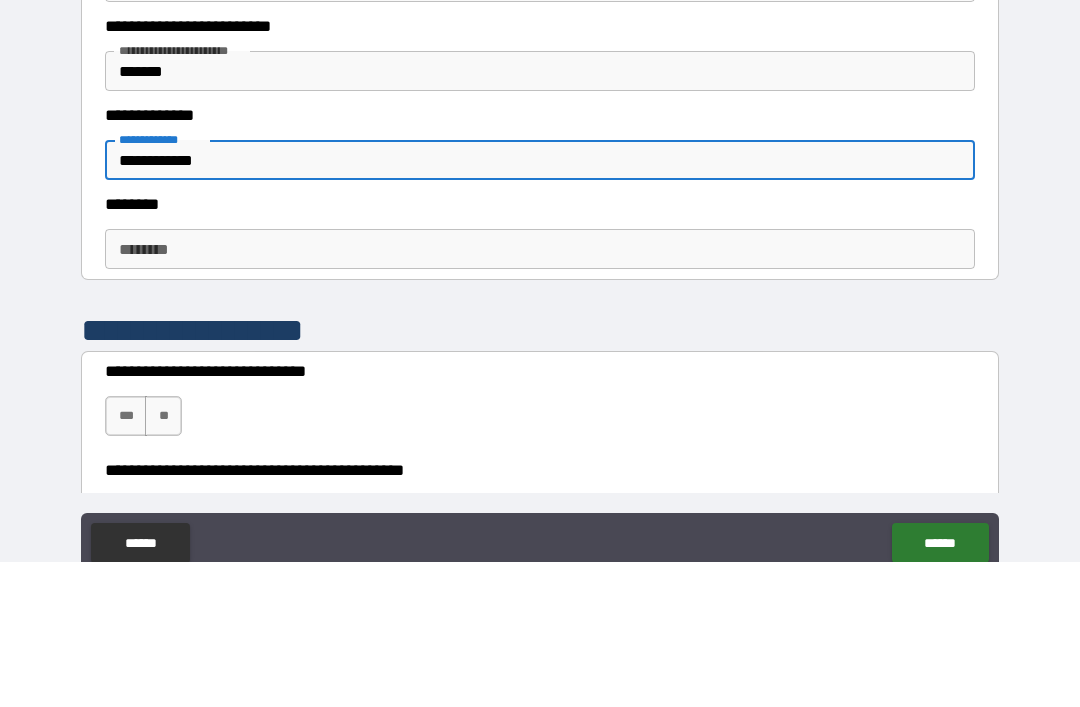 scroll, scrollTop: 2403, scrollLeft: 0, axis: vertical 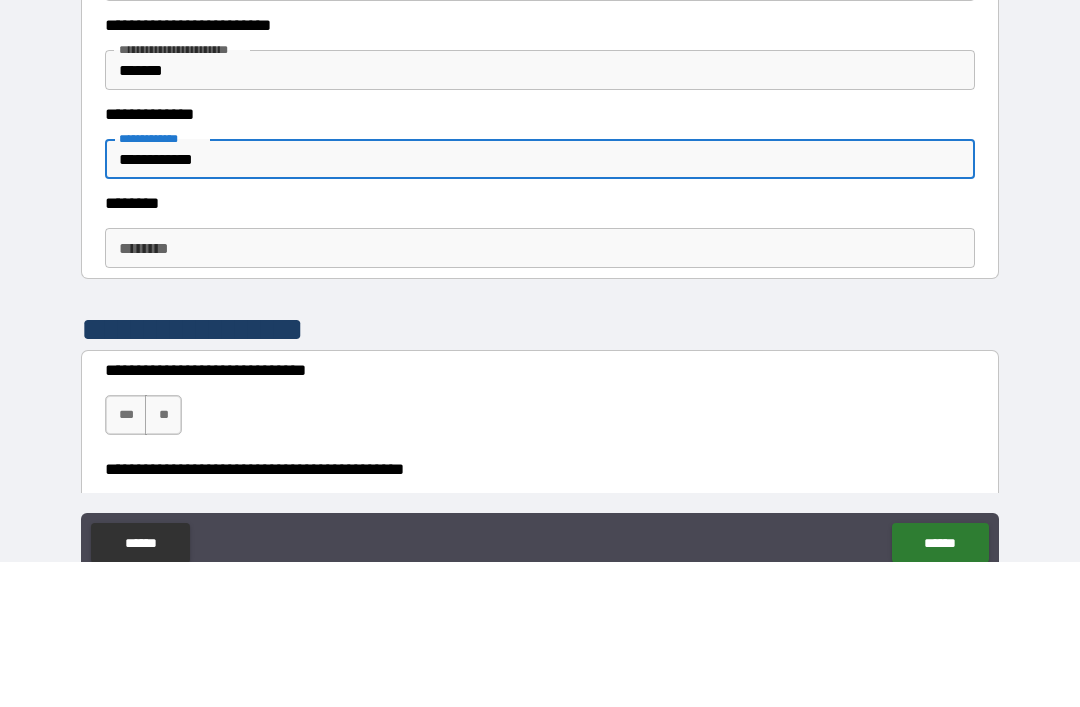 click on "********" at bounding box center [540, 393] 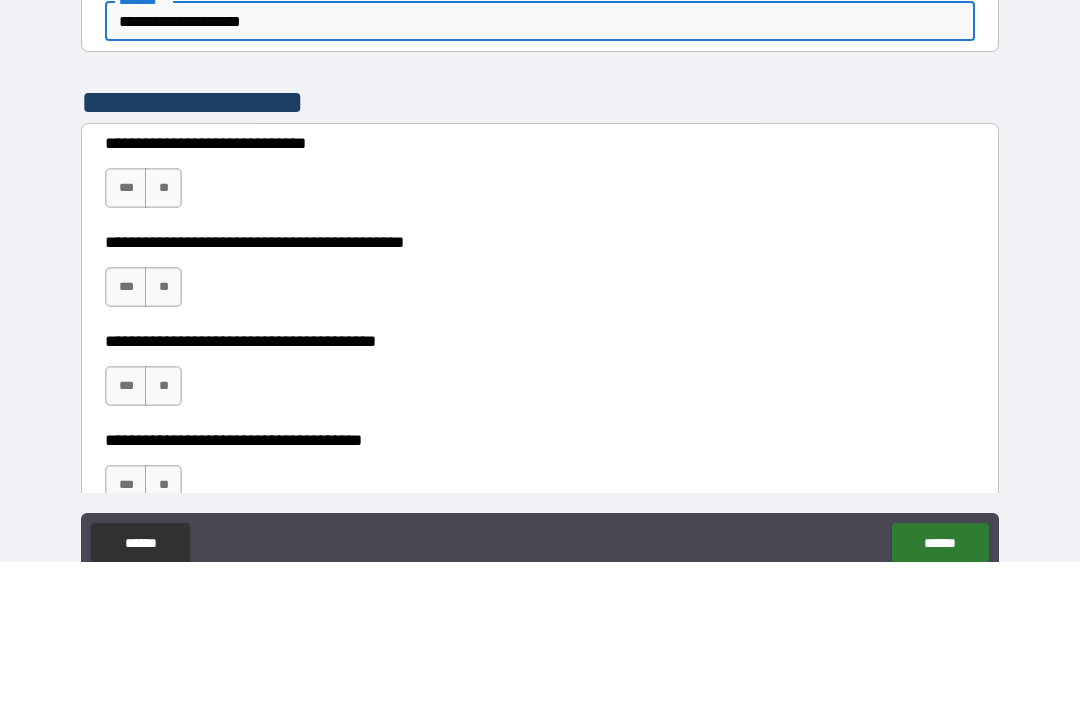 scroll, scrollTop: 2631, scrollLeft: 0, axis: vertical 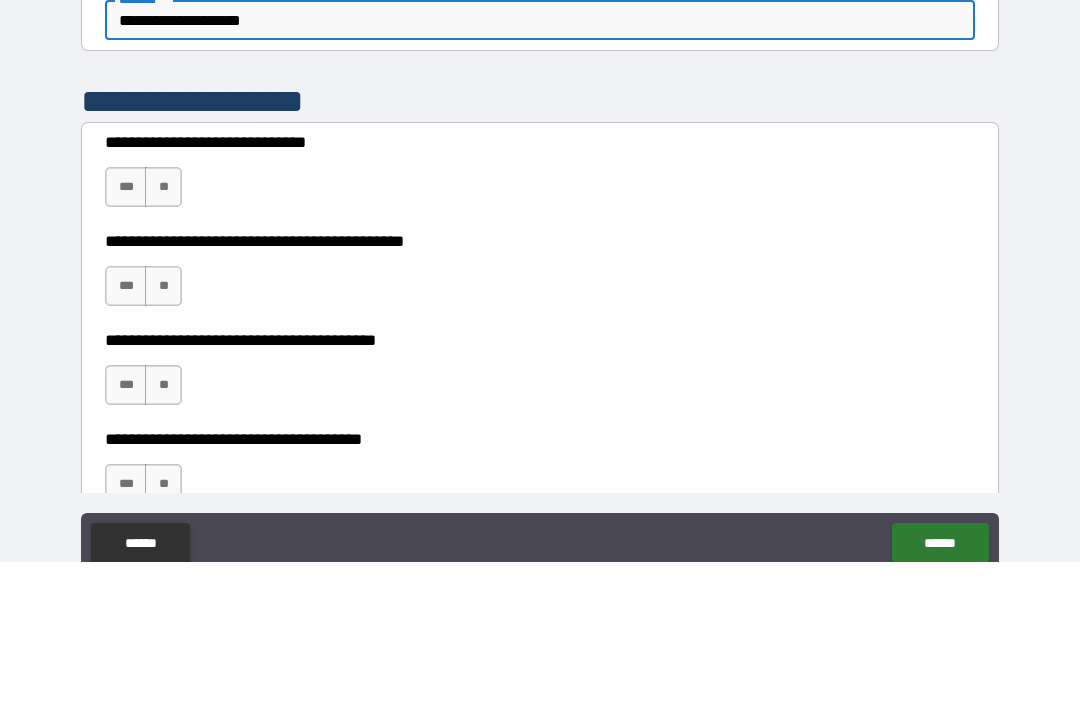 click on "***" at bounding box center (126, 332) 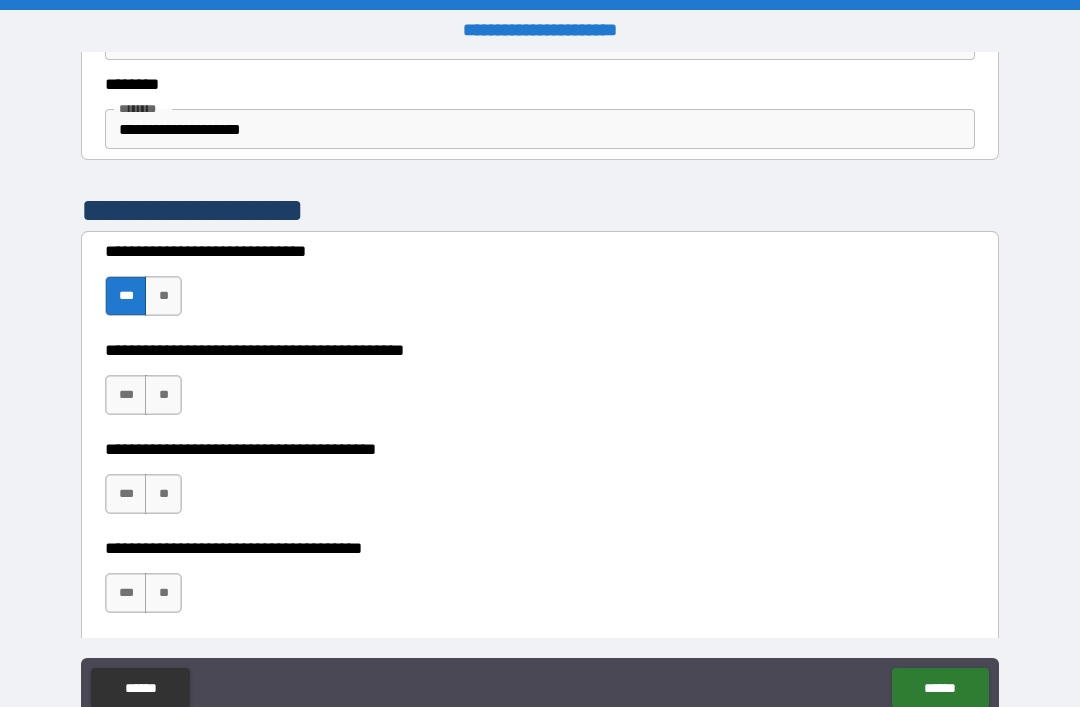 scroll, scrollTop: 2669, scrollLeft: 0, axis: vertical 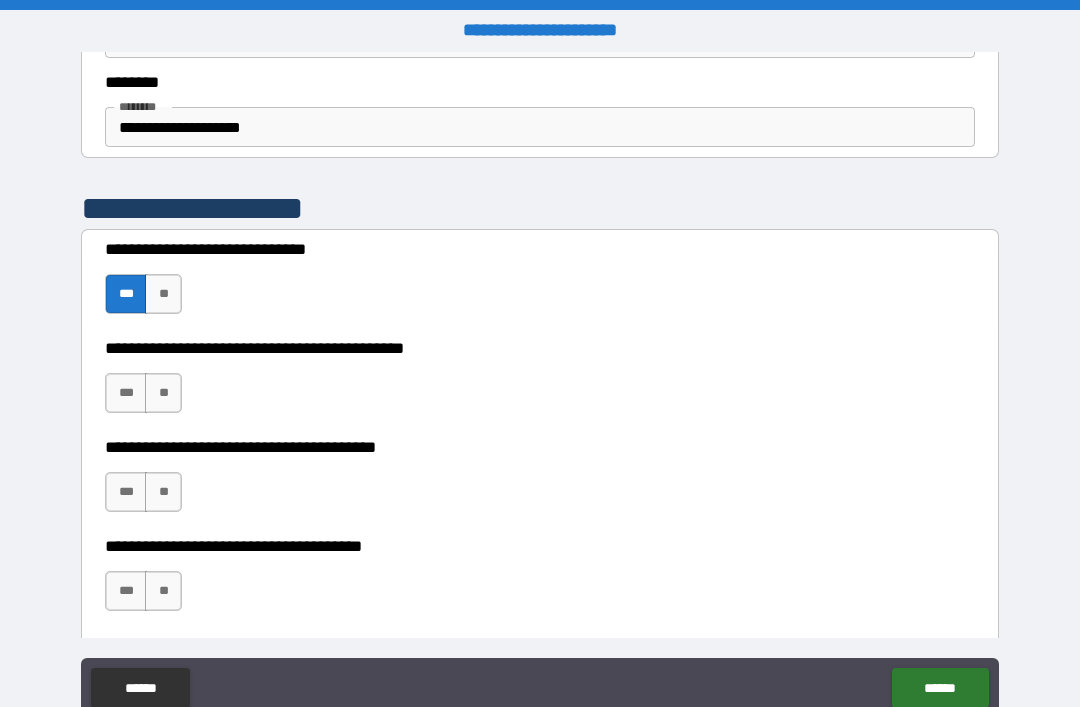 click on "***" at bounding box center (126, 393) 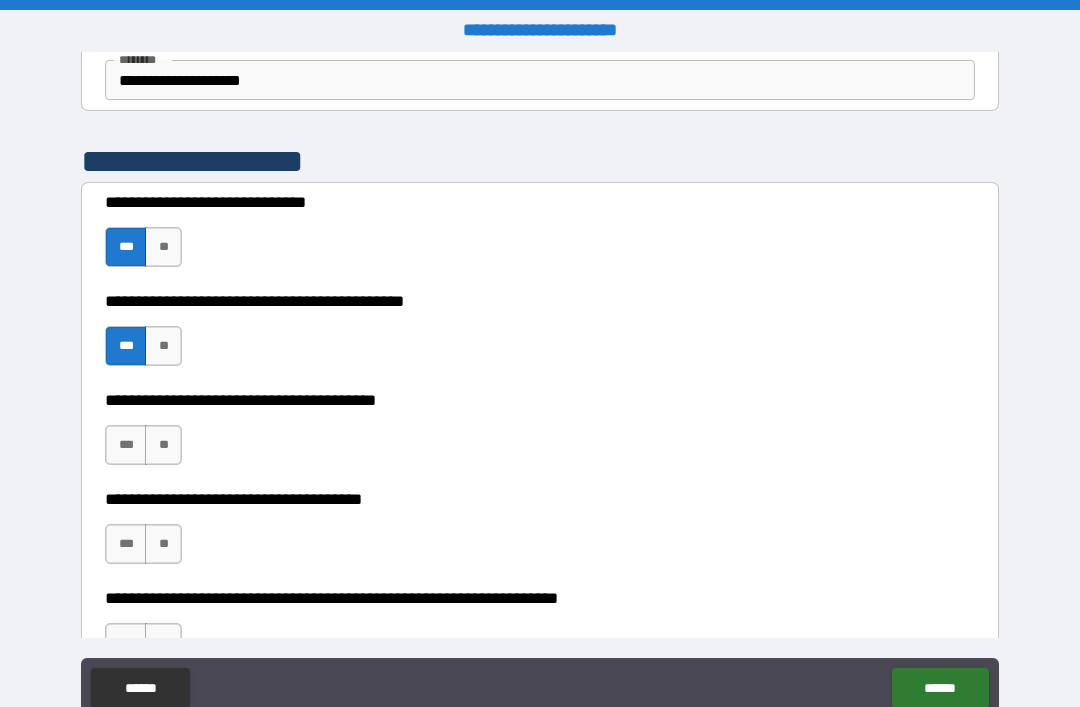 click on "***" at bounding box center [126, 445] 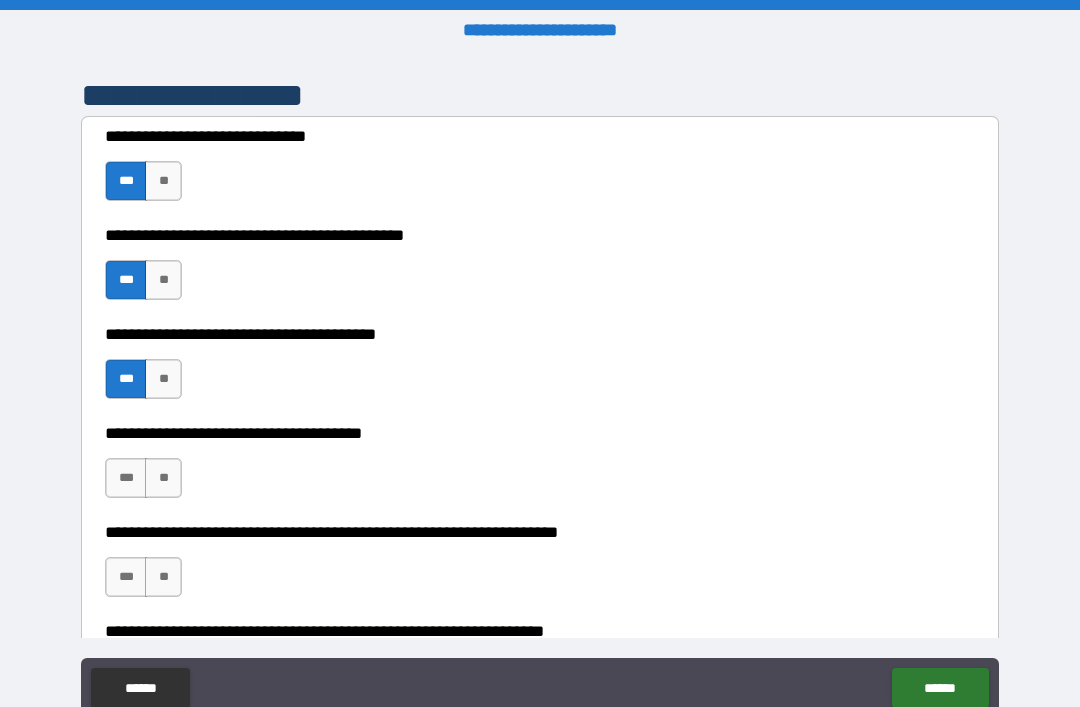 scroll, scrollTop: 2786, scrollLeft: 0, axis: vertical 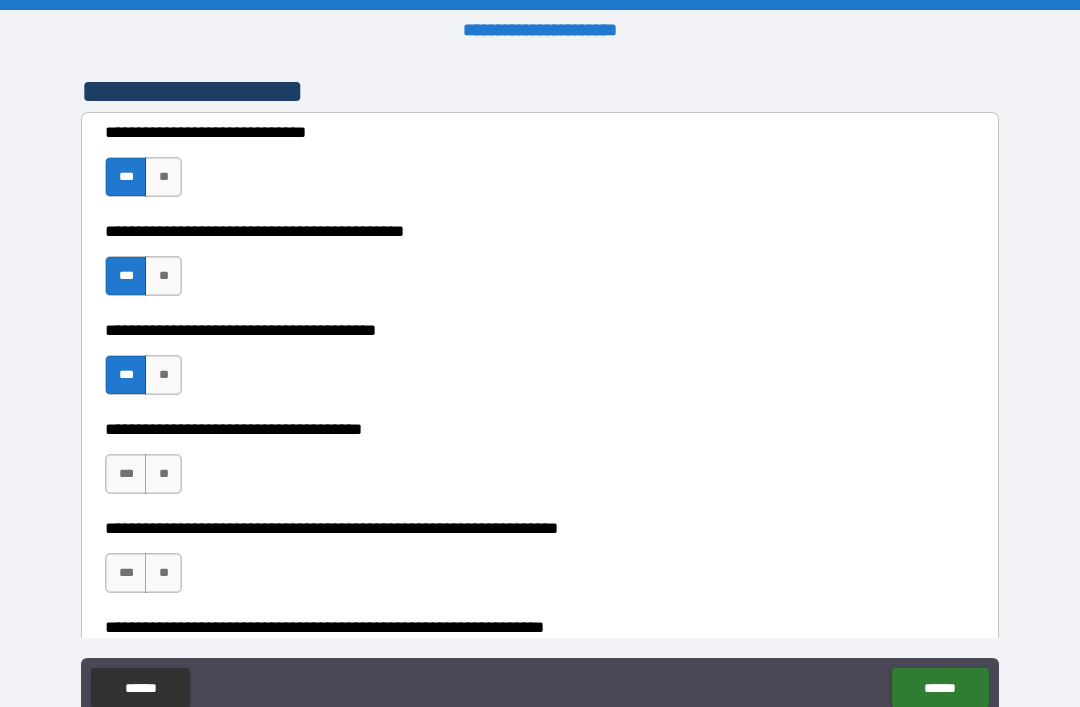 click on "**" at bounding box center (163, 474) 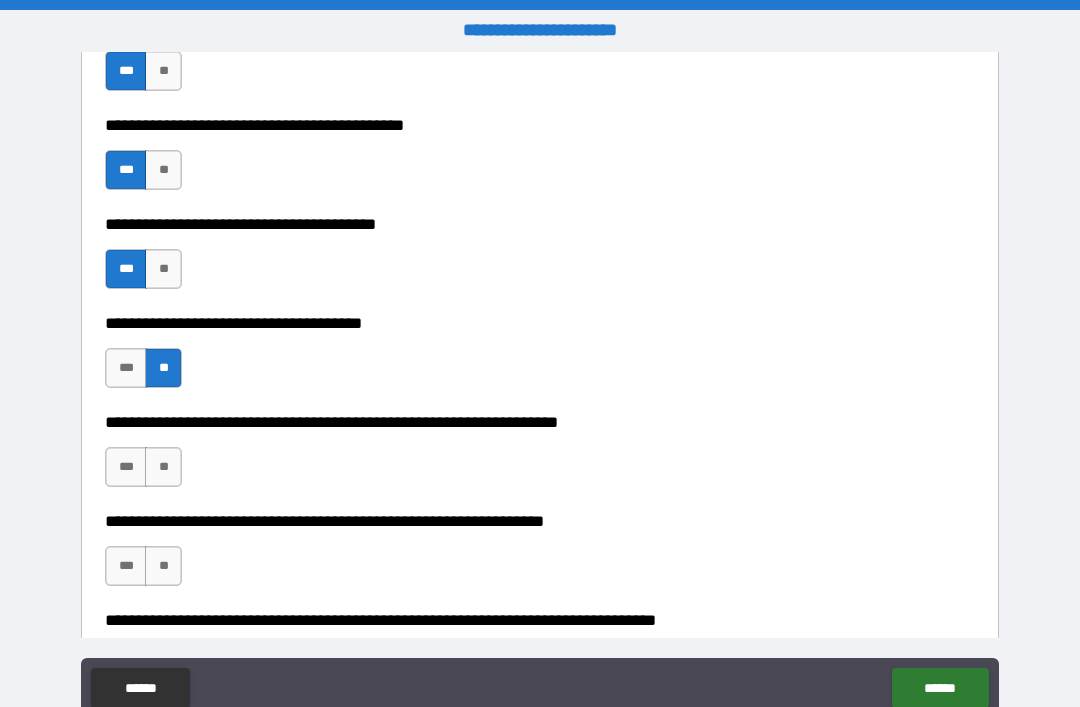 scroll, scrollTop: 2893, scrollLeft: 0, axis: vertical 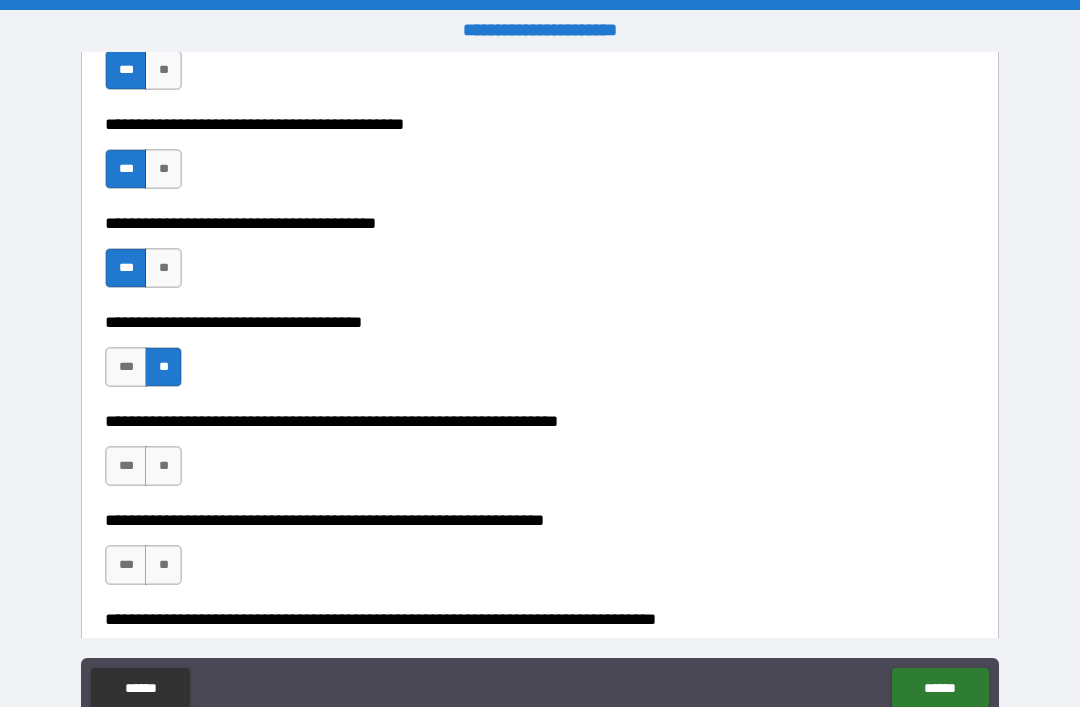 click on "***" at bounding box center [126, 466] 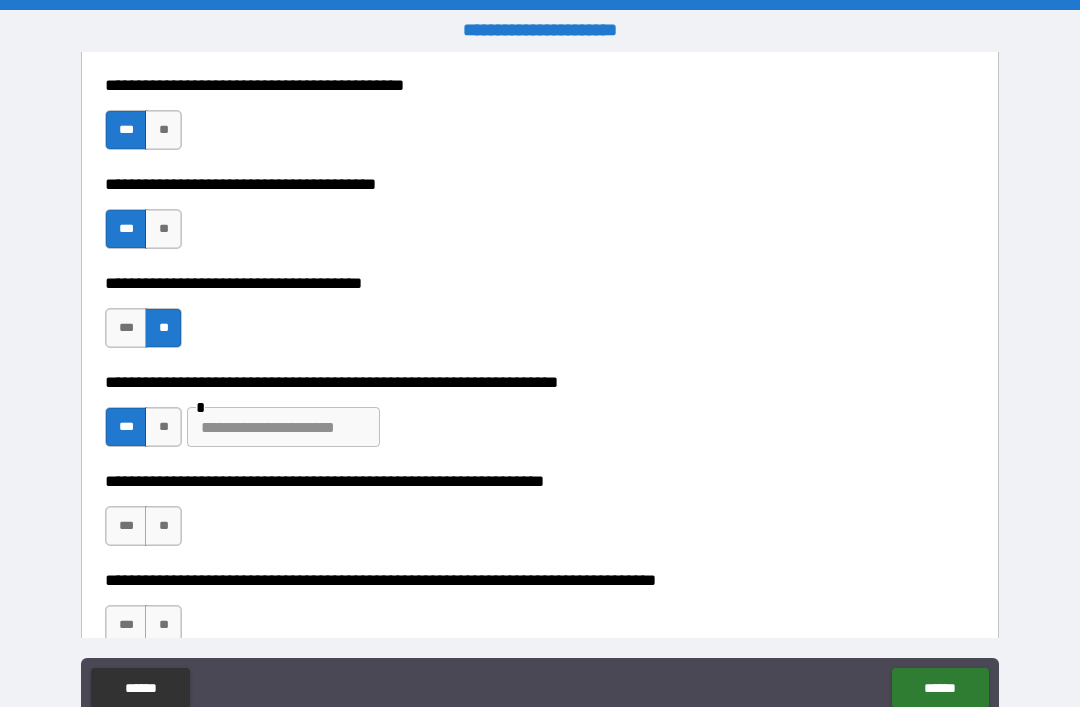 scroll, scrollTop: 2934, scrollLeft: 0, axis: vertical 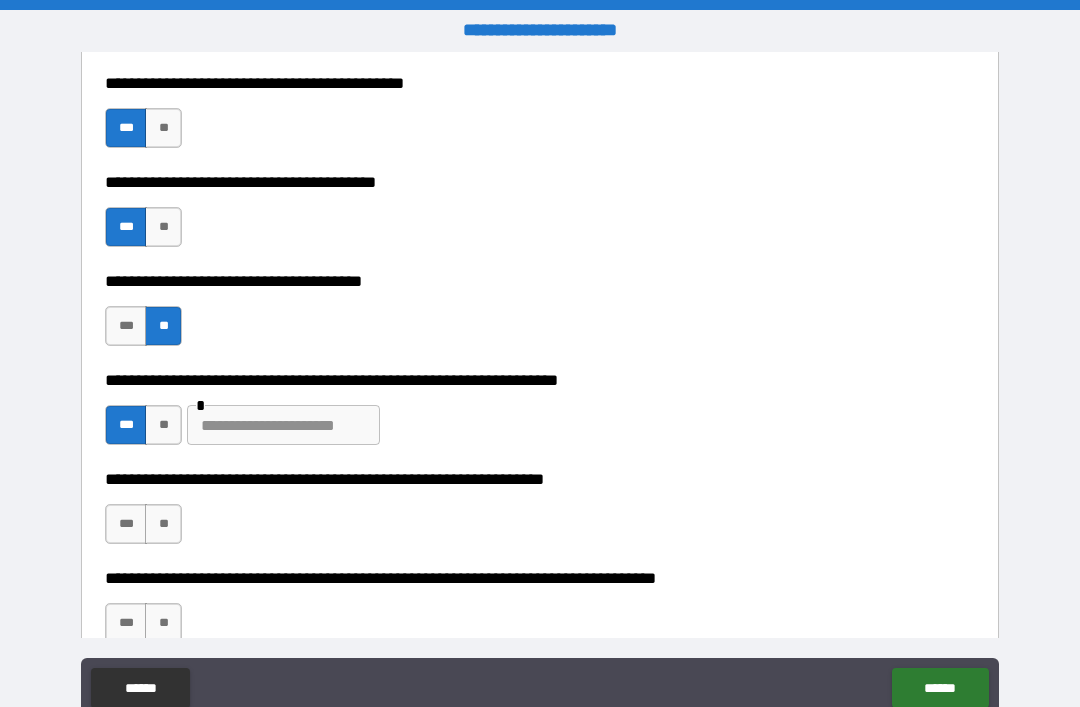 click at bounding box center (283, 425) 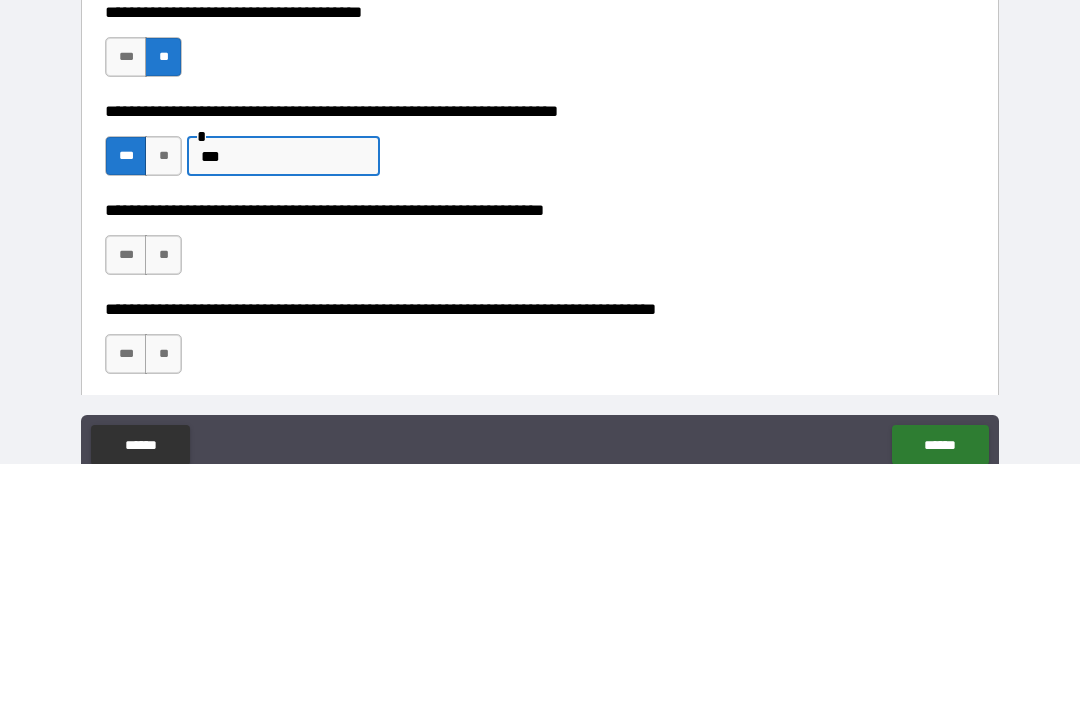 scroll, scrollTop: 2967, scrollLeft: 0, axis: vertical 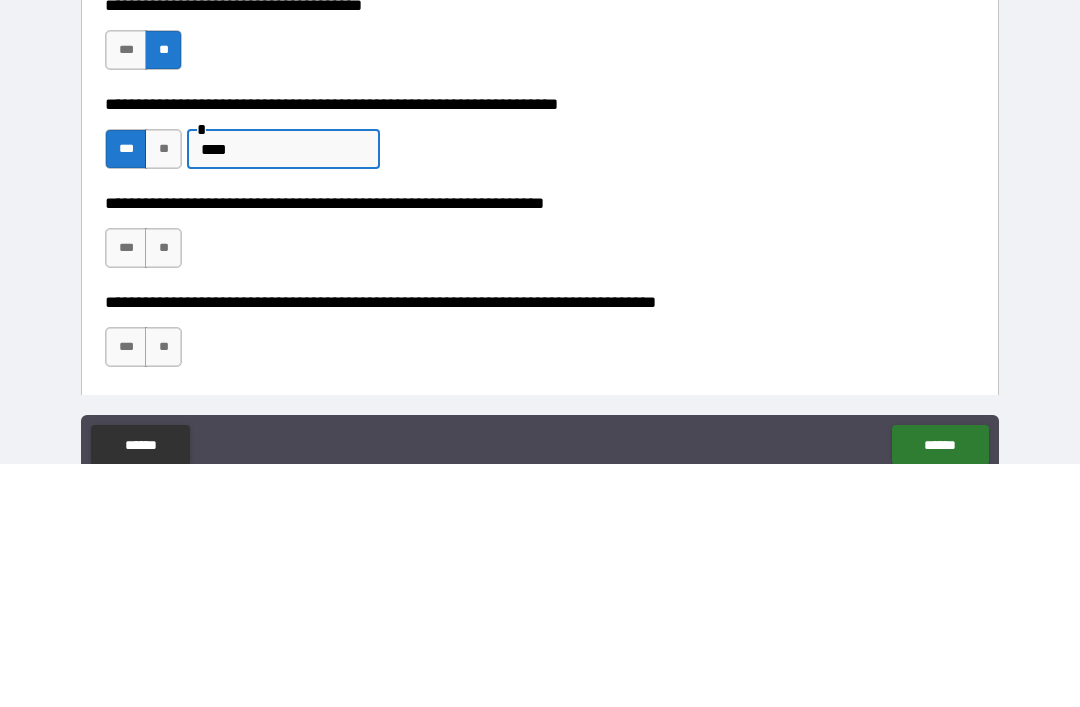 click on "**" at bounding box center [163, 491] 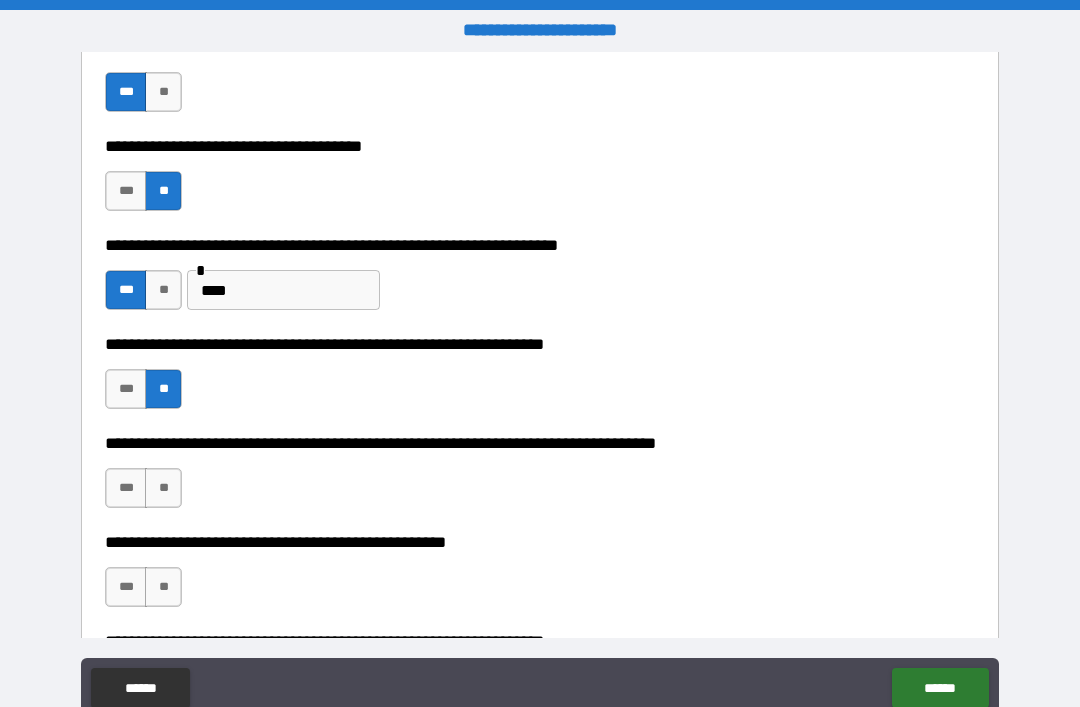 scroll, scrollTop: 3071, scrollLeft: 0, axis: vertical 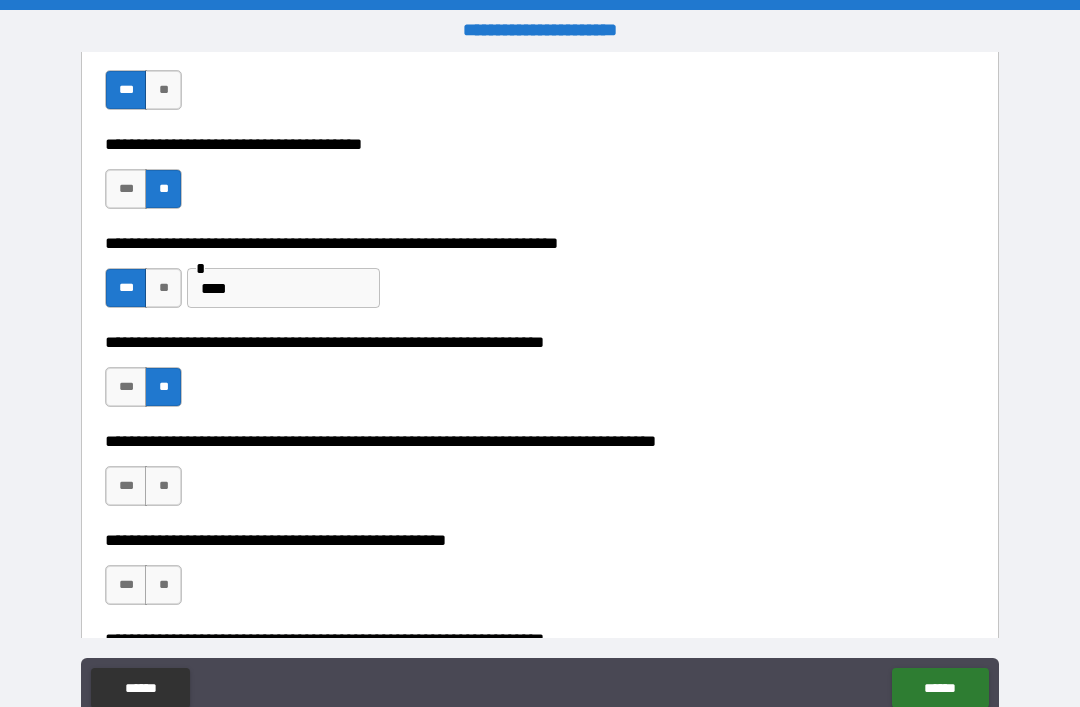 click on "**" at bounding box center [163, 486] 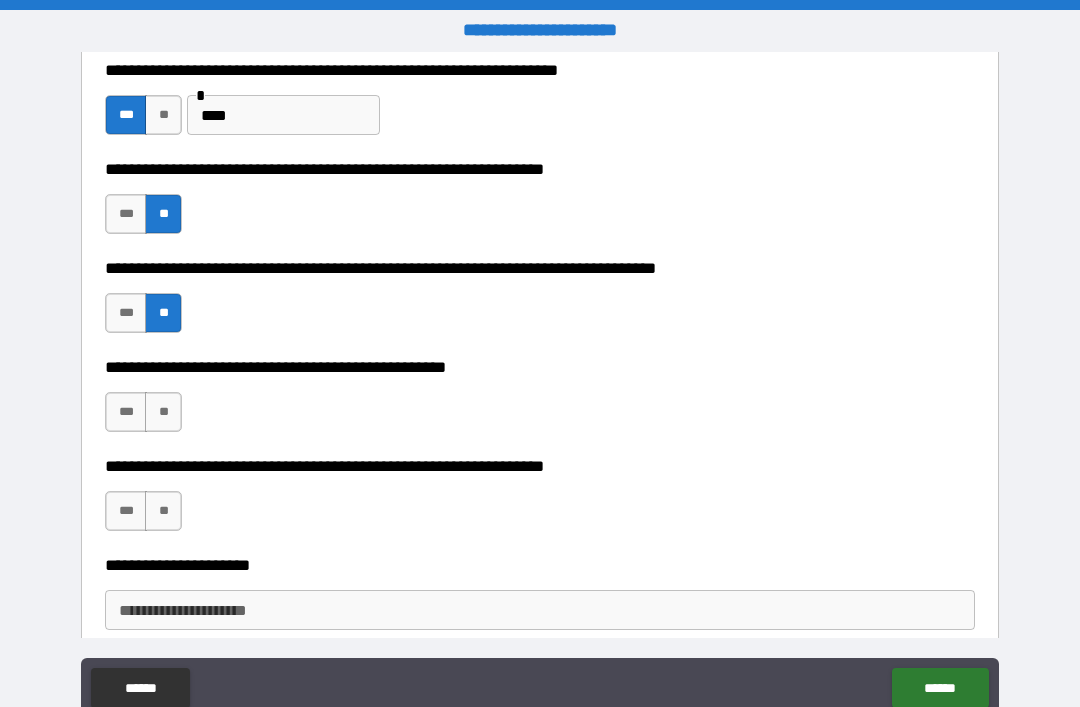 scroll, scrollTop: 3255, scrollLeft: 0, axis: vertical 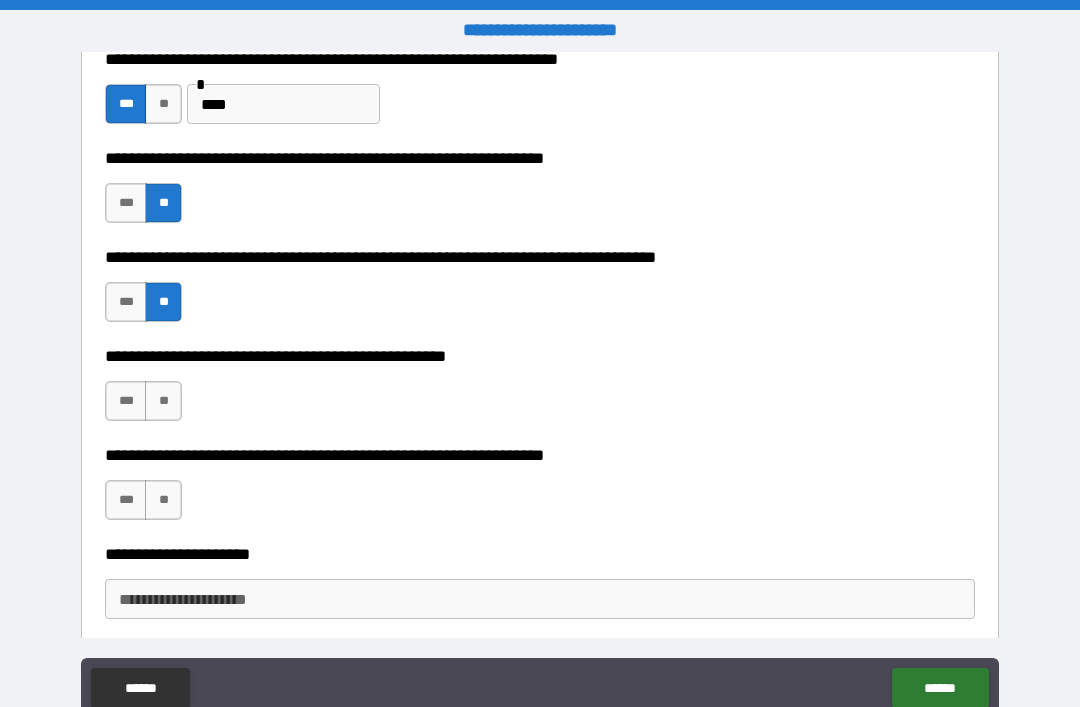 click on "**" at bounding box center [163, 401] 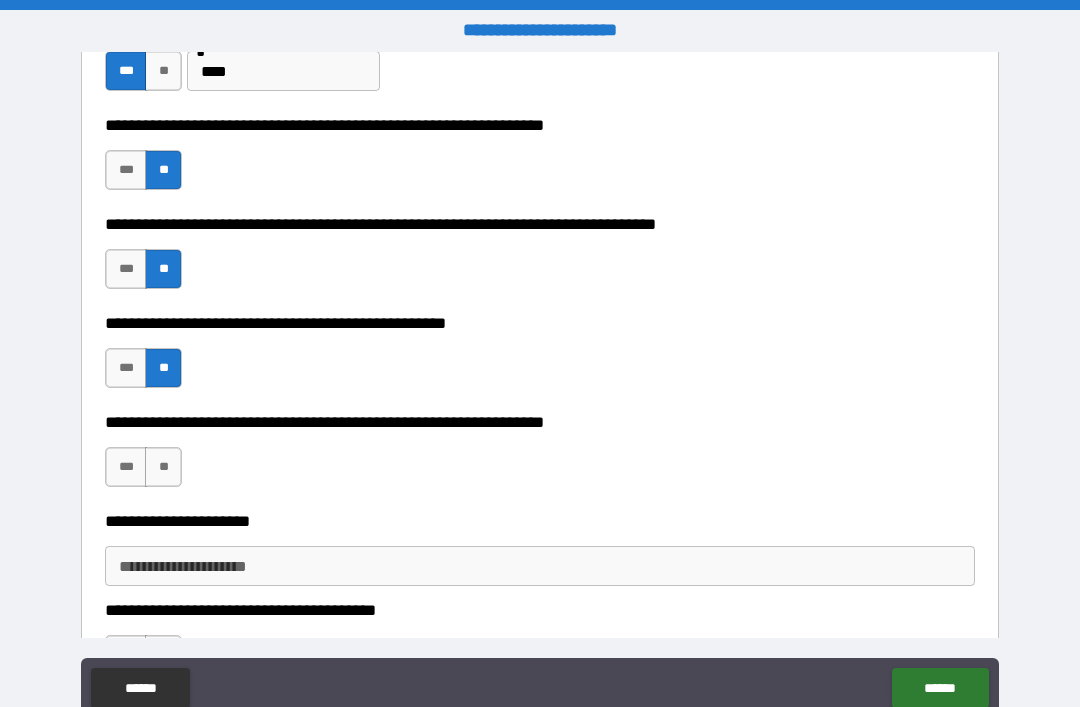 scroll, scrollTop: 3290, scrollLeft: 0, axis: vertical 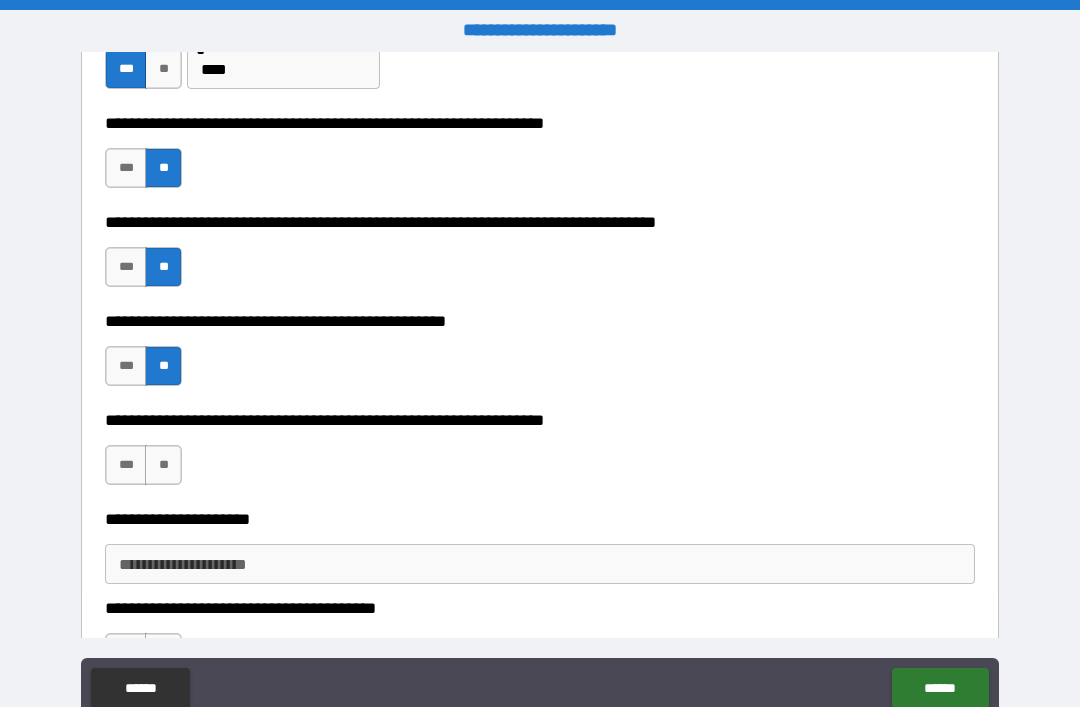 click on "**" at bounding box center [163, 465] 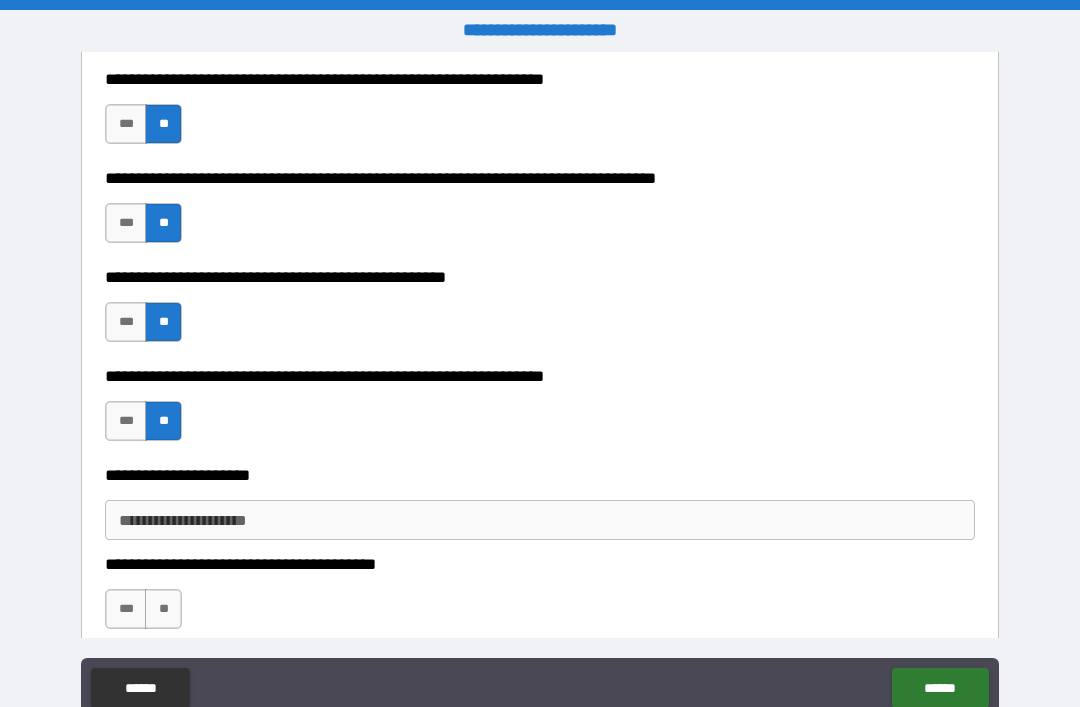 scroll, scrollTop: 3339, scrollLeft: 0, axis: vertical 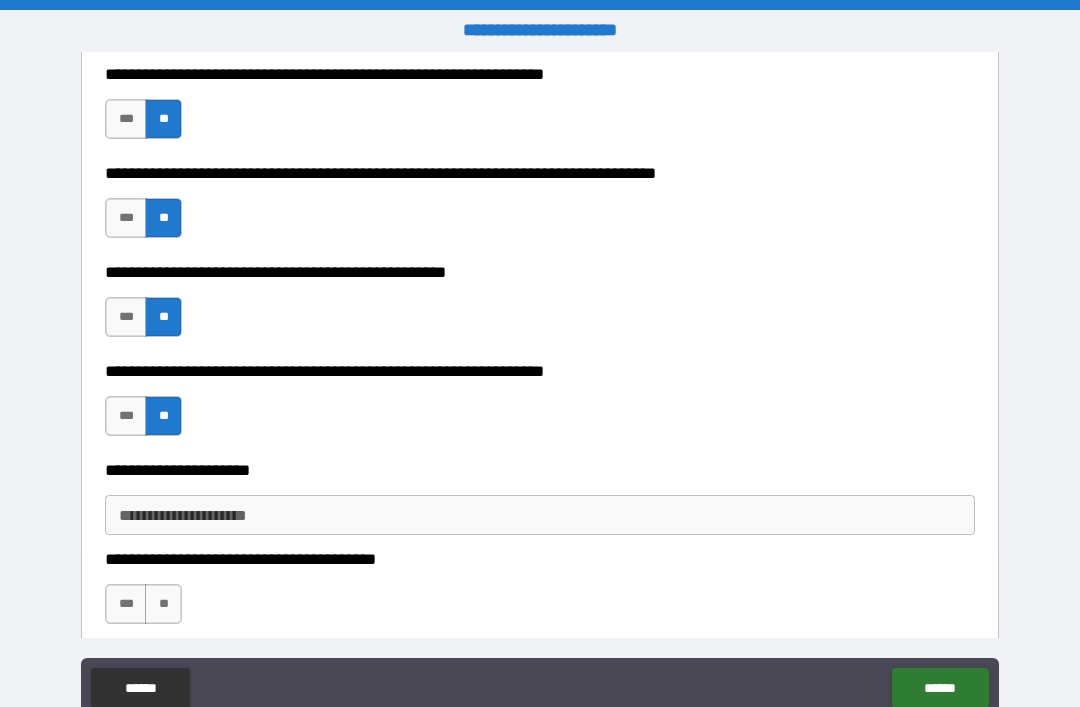 click on "**********" at bounding box center (540, 515) 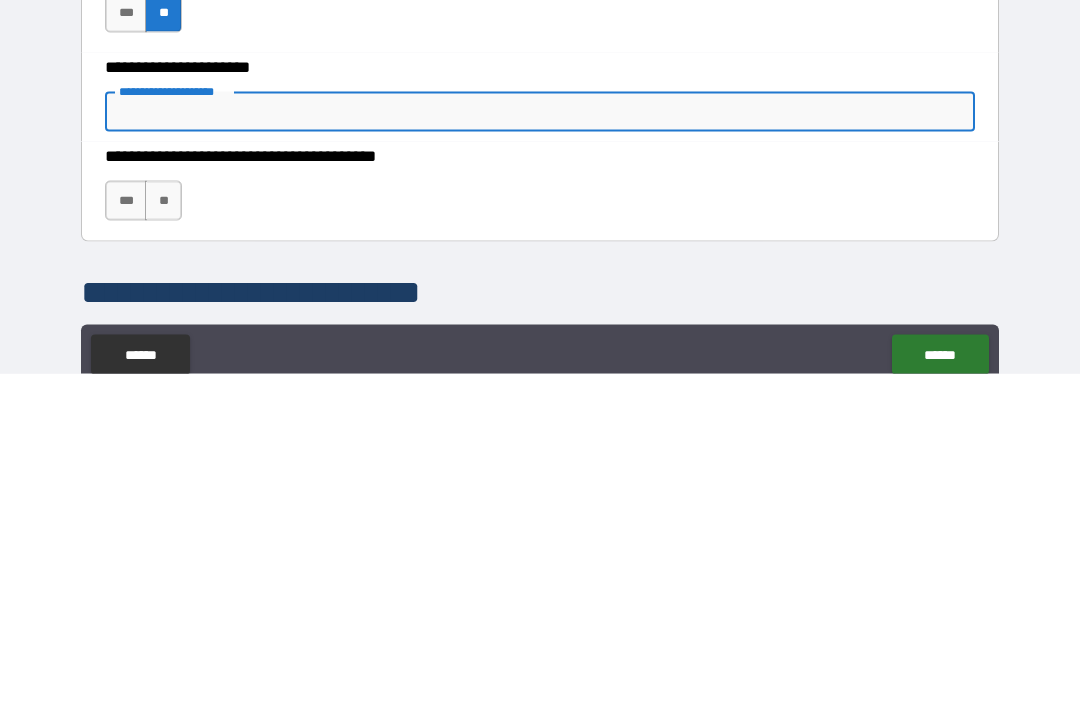 scroll, scrollTop: 3408, scrollLeft: 0, axis: vertical 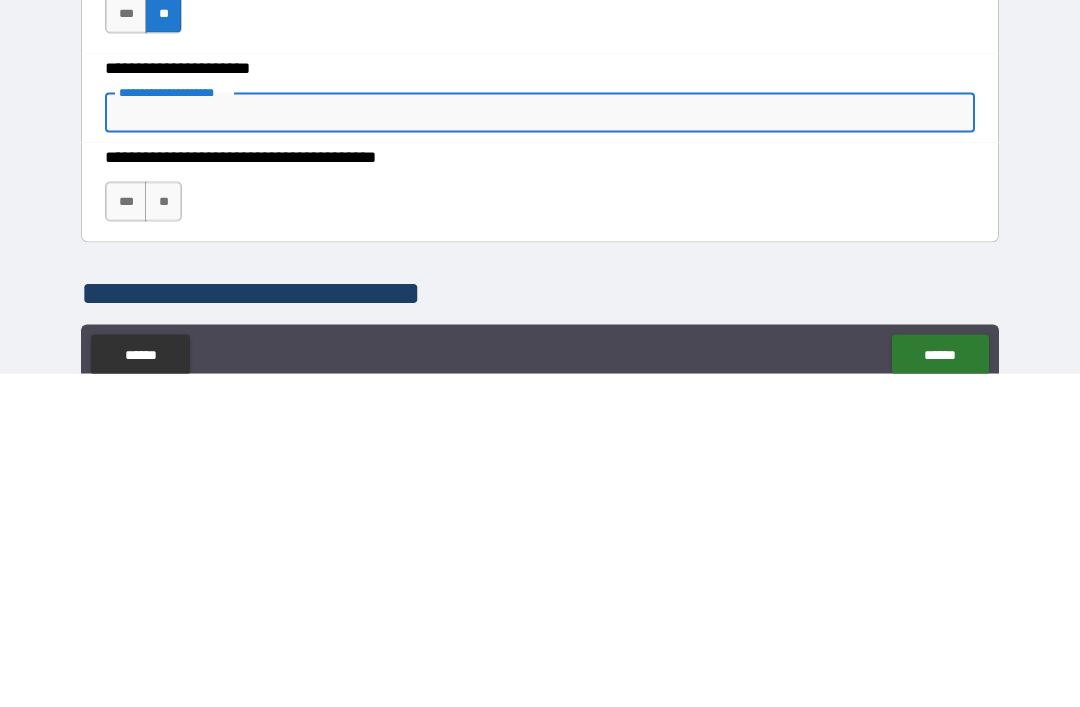 click on "**" at bounding box center [163, 535] 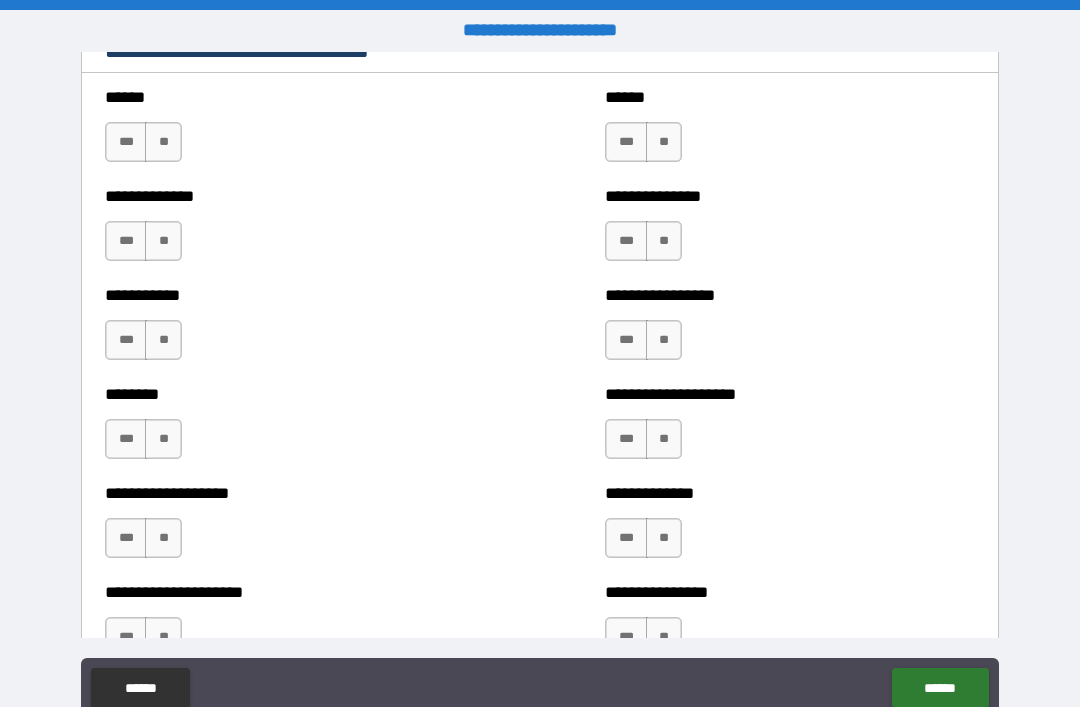 scroll, scrollTop: 4042, scrollLeft: 0, axis: vertical 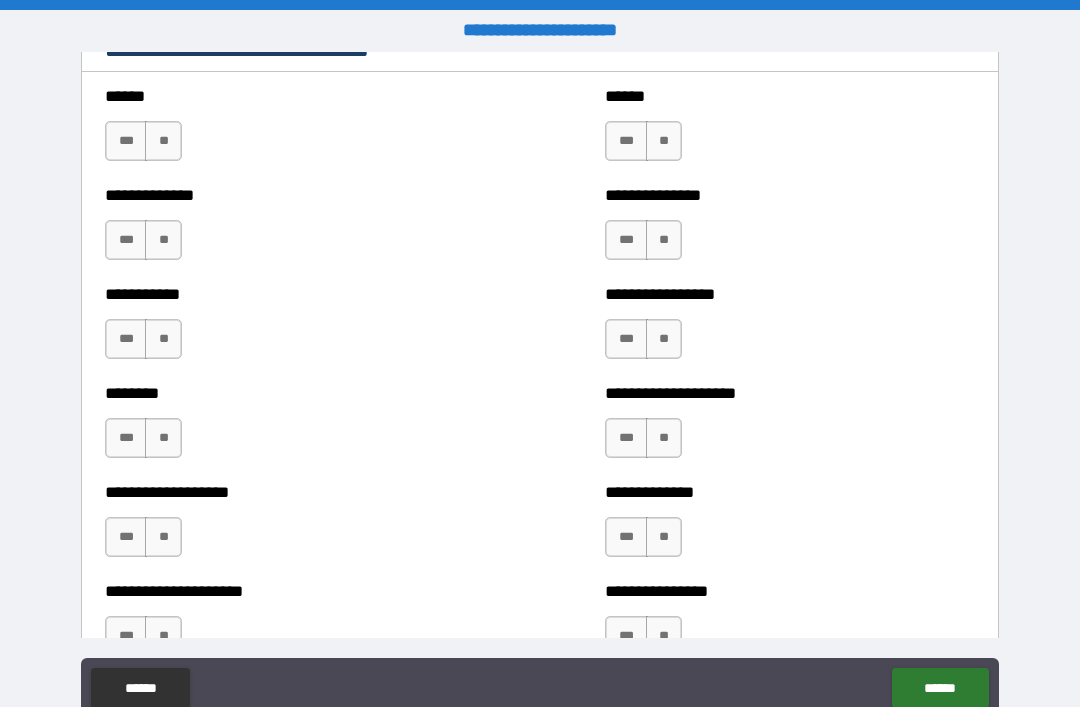 click on "**" at bounding box center [163, 141] 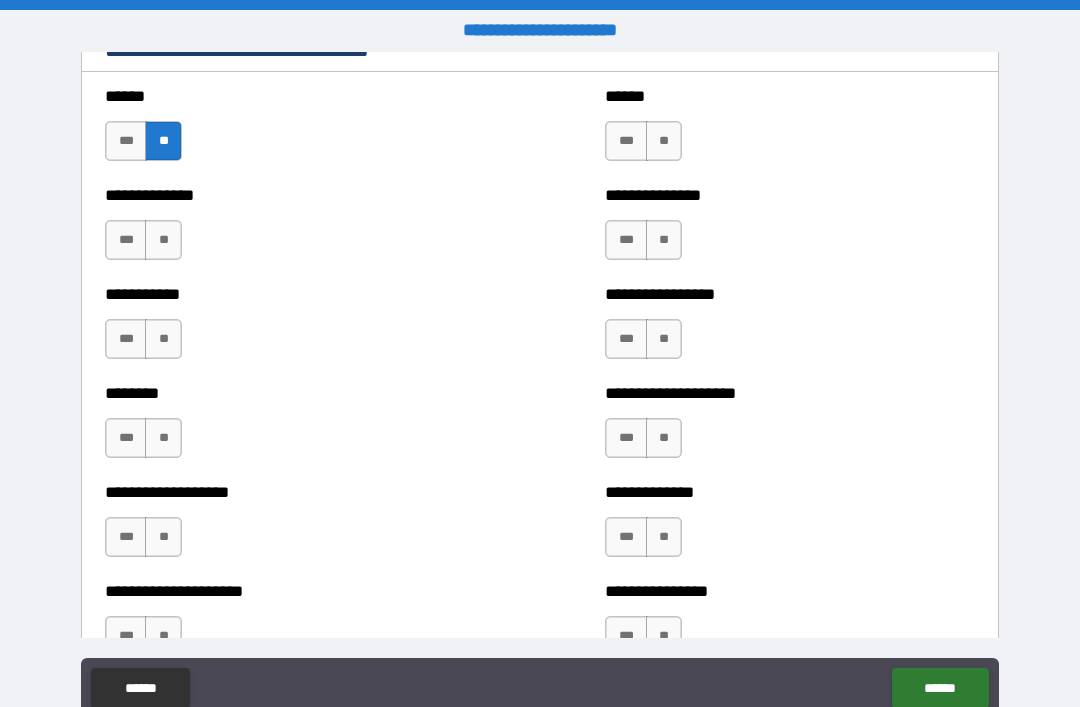 click on "**" at bounding box center [163, 240] 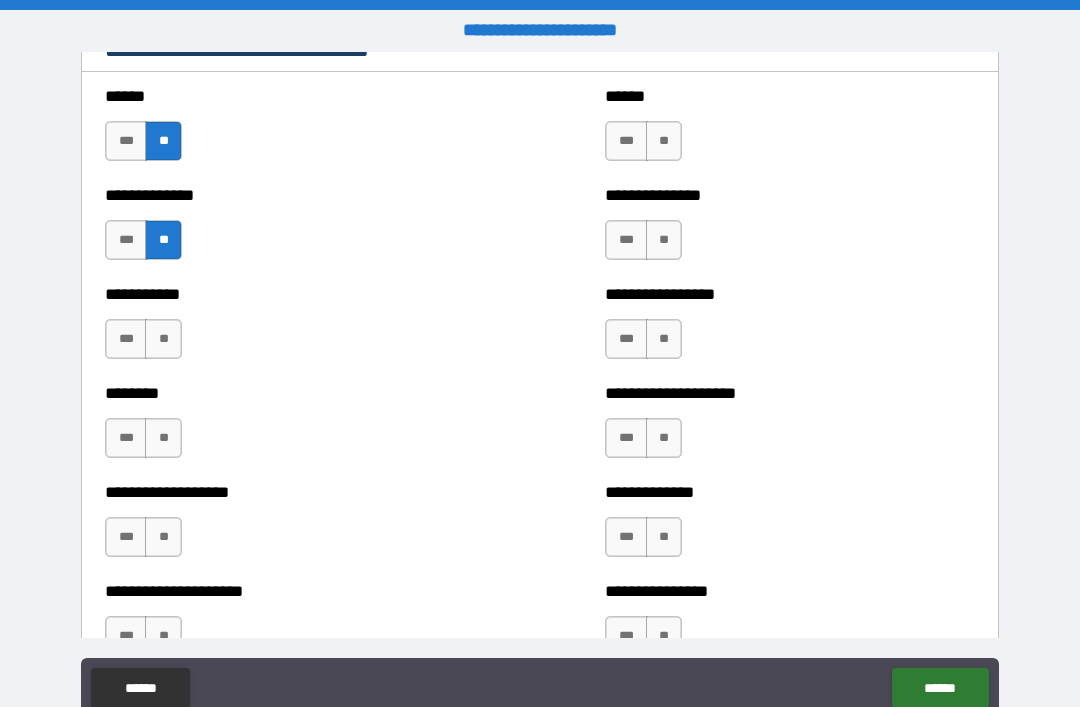 click on "**" at bounding box center (163, 339) 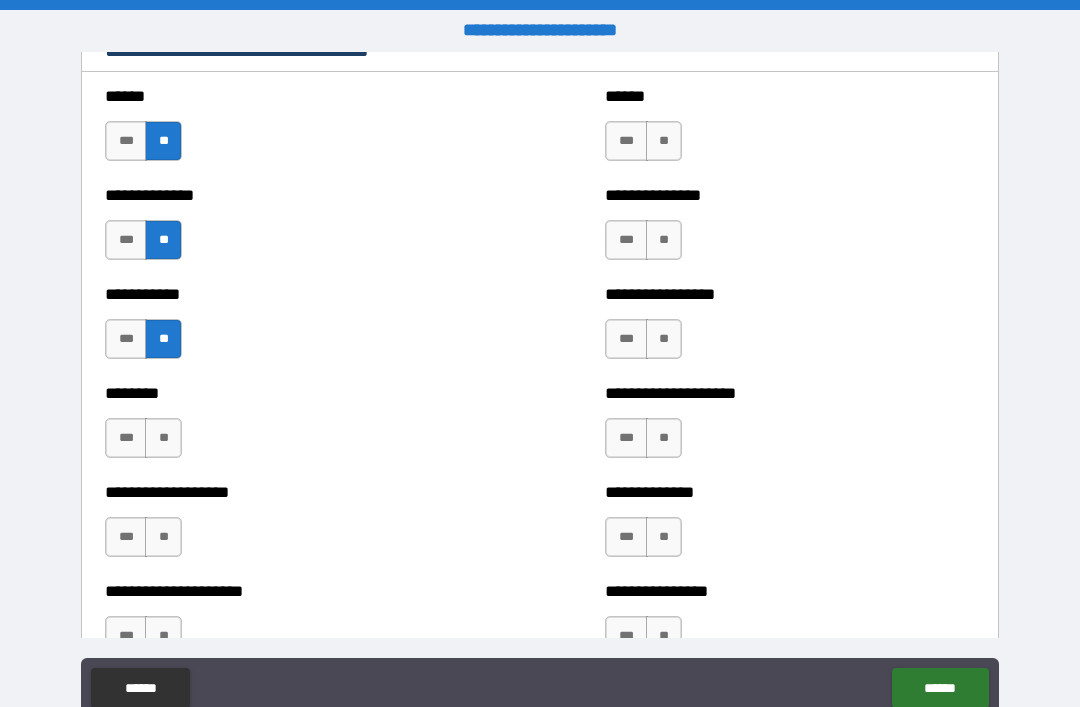 click on "**" at bounding box center (163, 438) 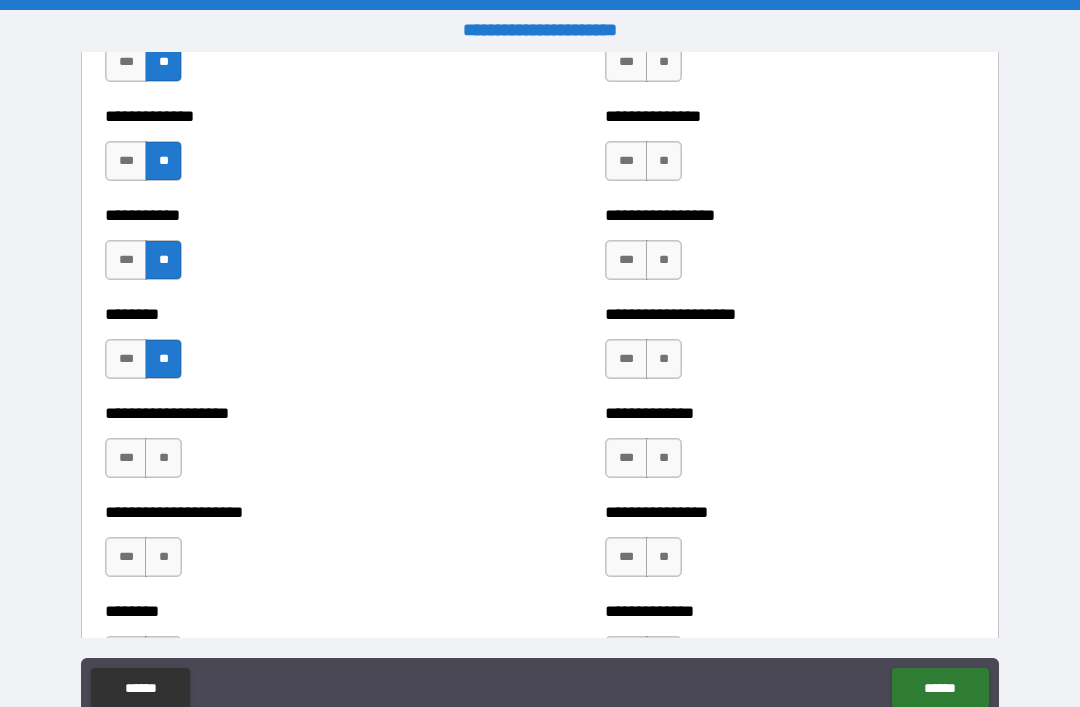 scroll, scrollTop: 4124, scrollLeft: 0, axis: vertical 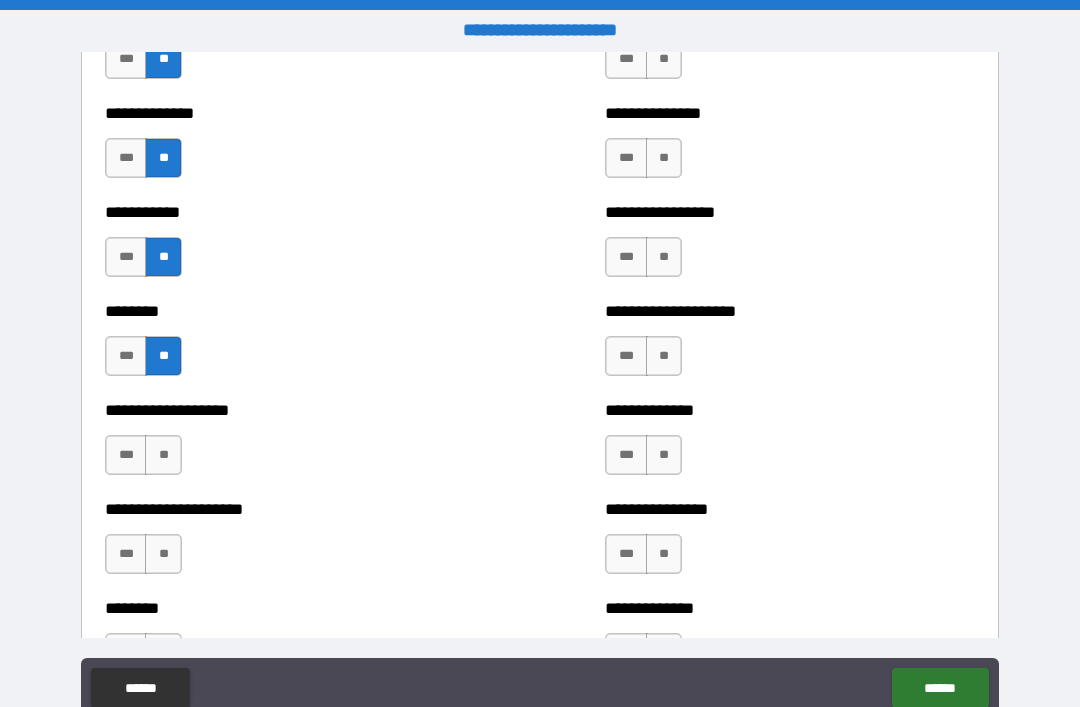click on "**" at bounding box center (163, 455) 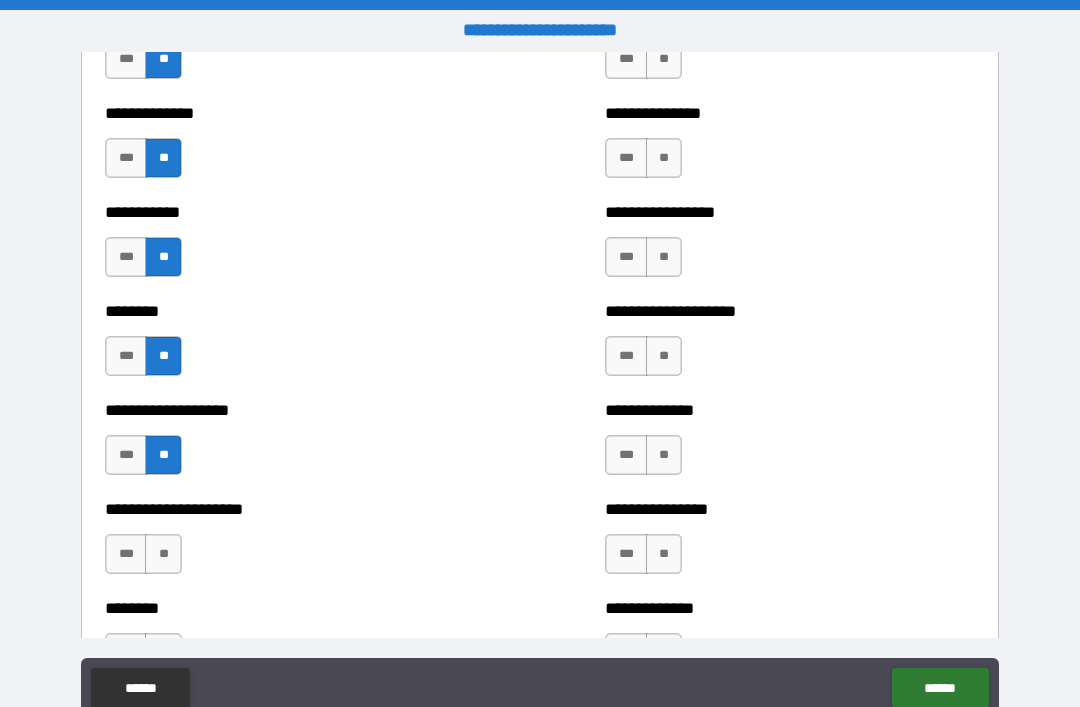 click on "**" at bounding box center [163, 554] 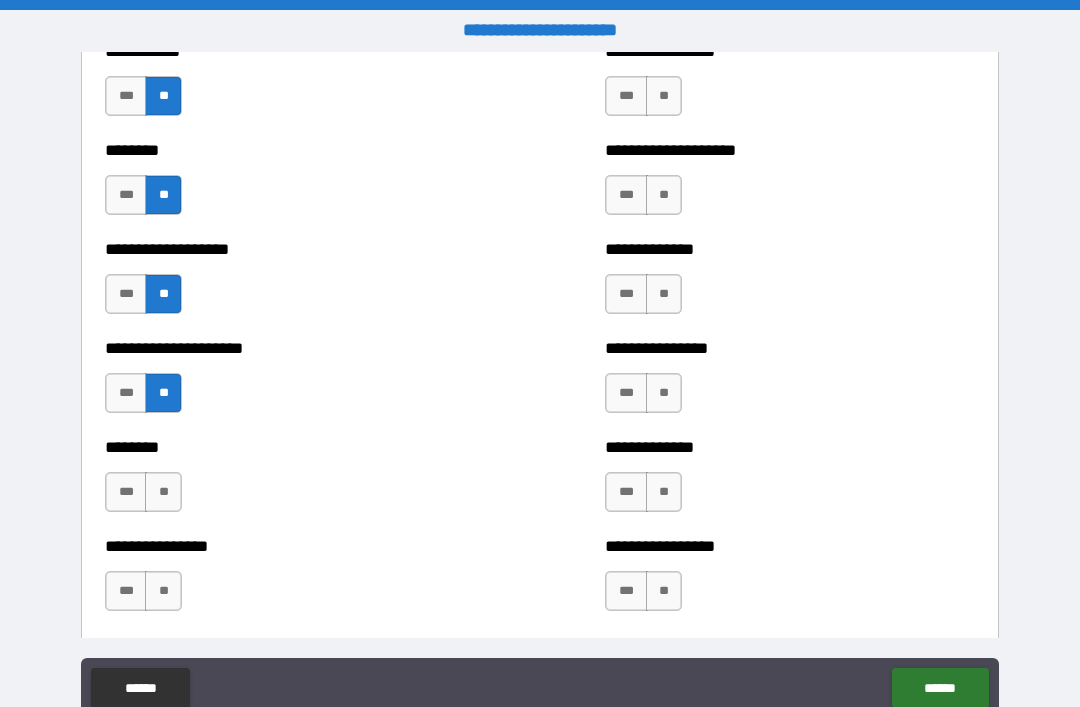 click on "**" at bounding box center [163, 492] 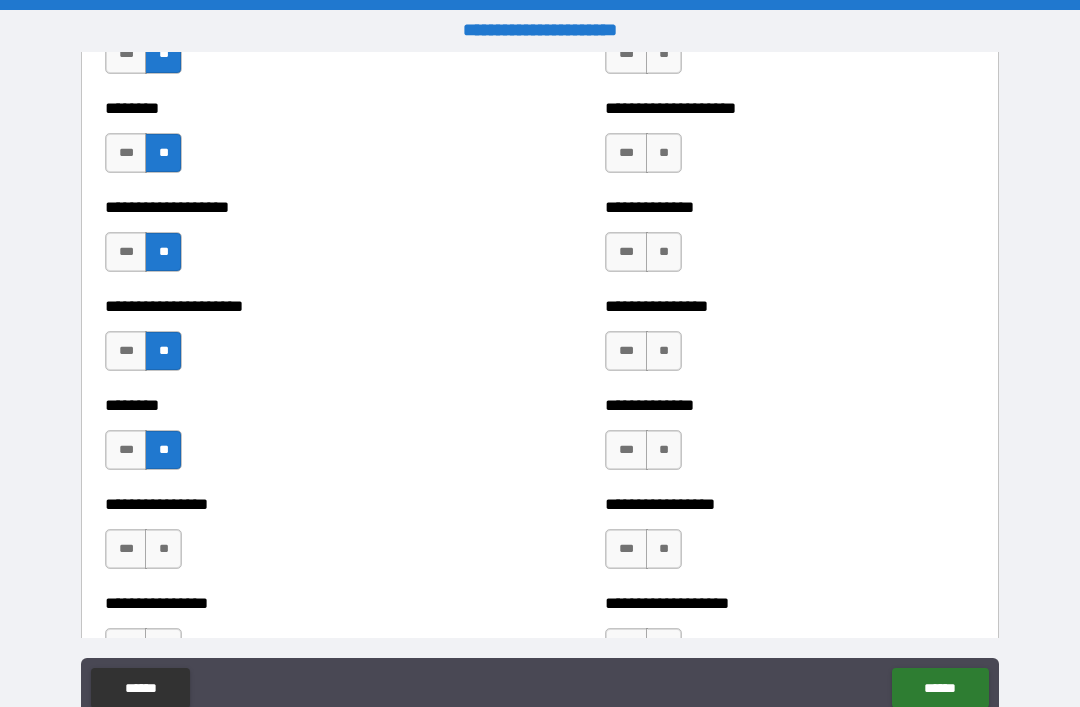 scroll, scrollTop: 4341, scrollLeft: 0, axis: vertical 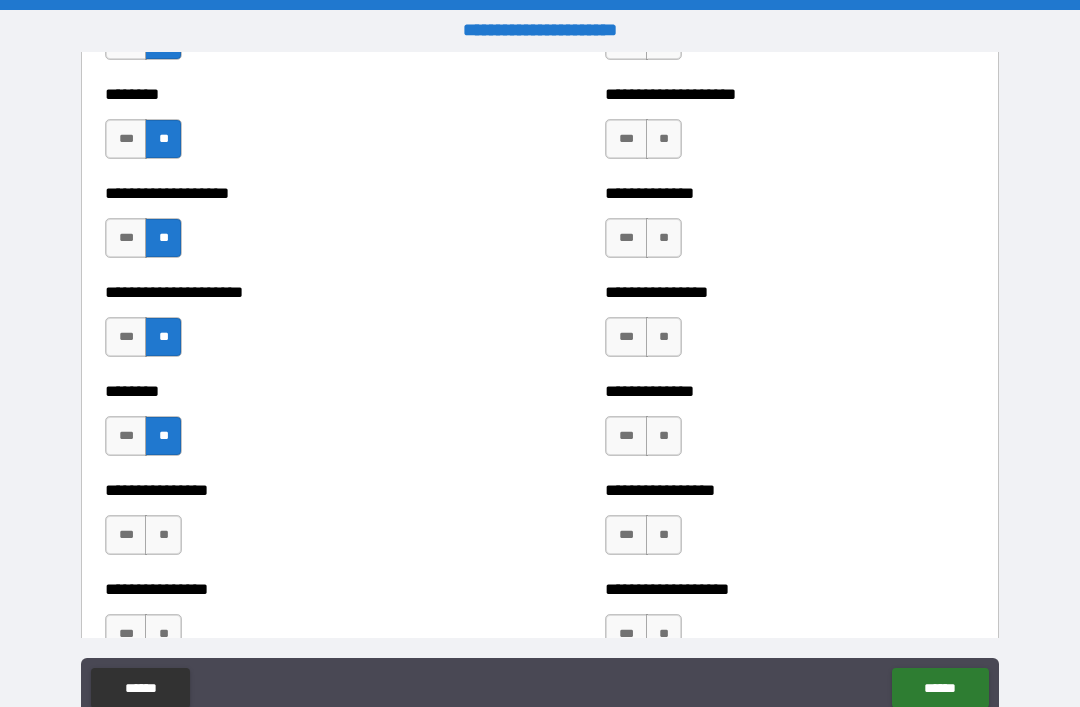 click on "**" at bounding box center (163, 535) 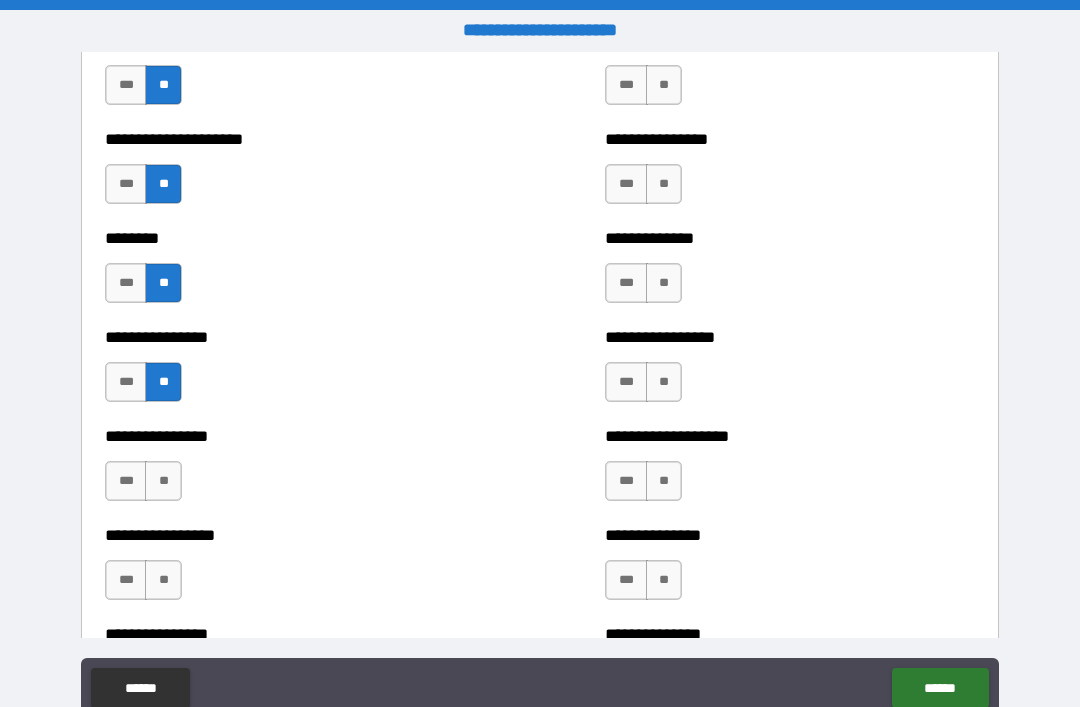 scroll, scrollTop: 4490, scrollLeft: 0, axis: vertical 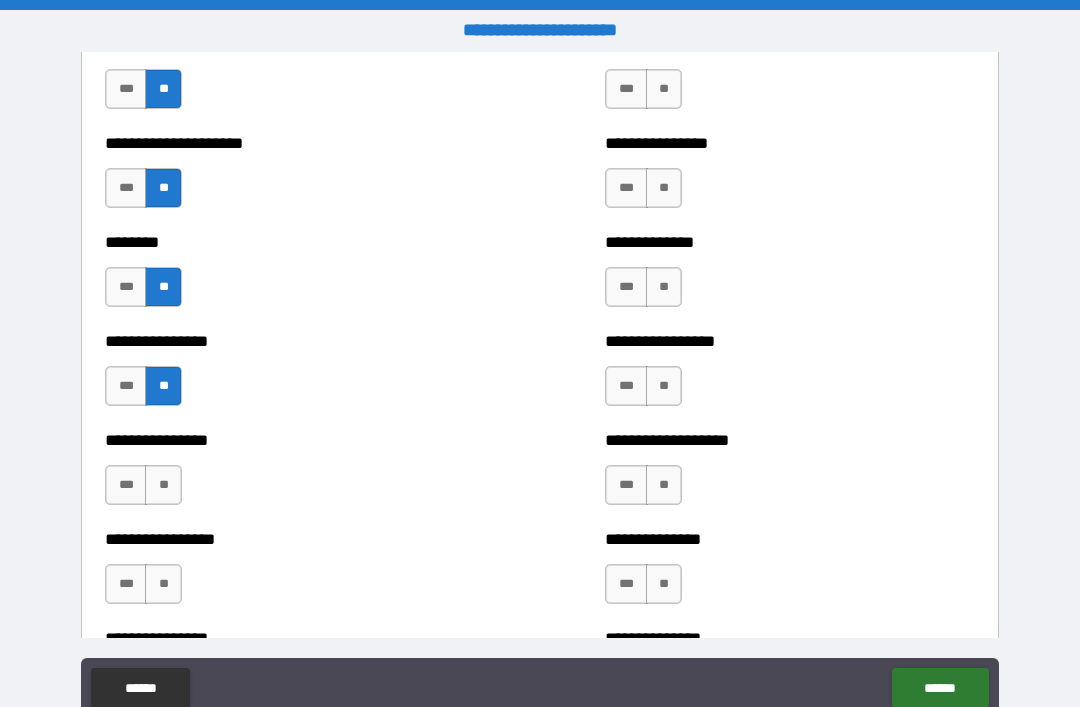 click on "**" at bounding box center (163, 485) 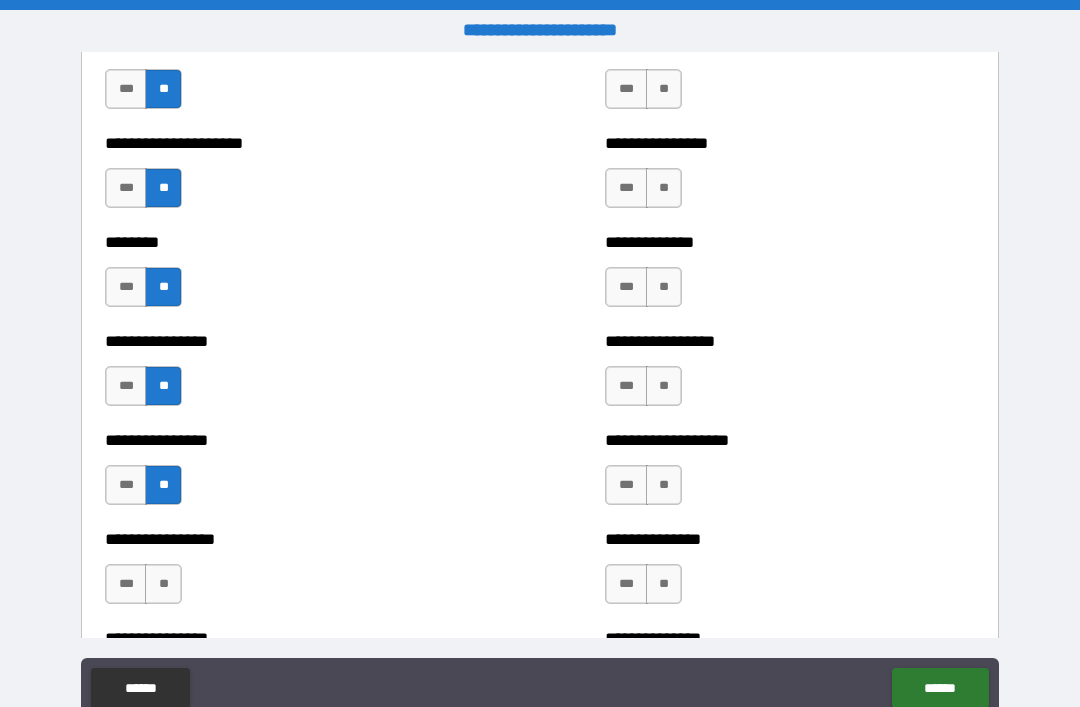 click on "**" at bounding box center [163, 584] 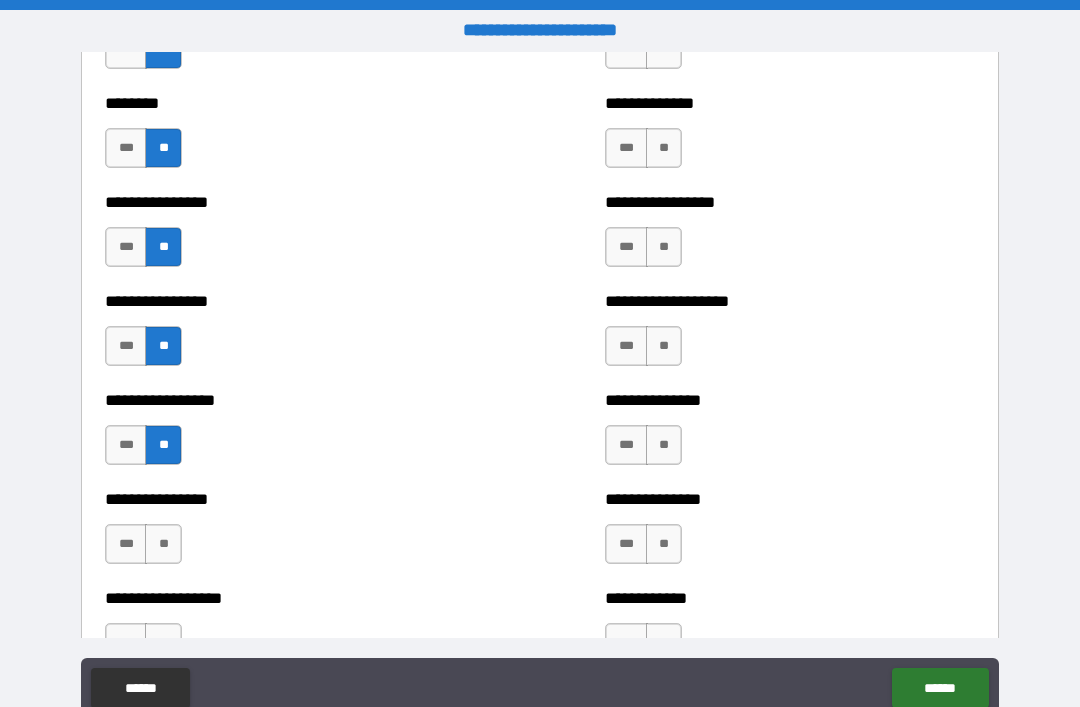click on "**" at bounding box center [163, 544] 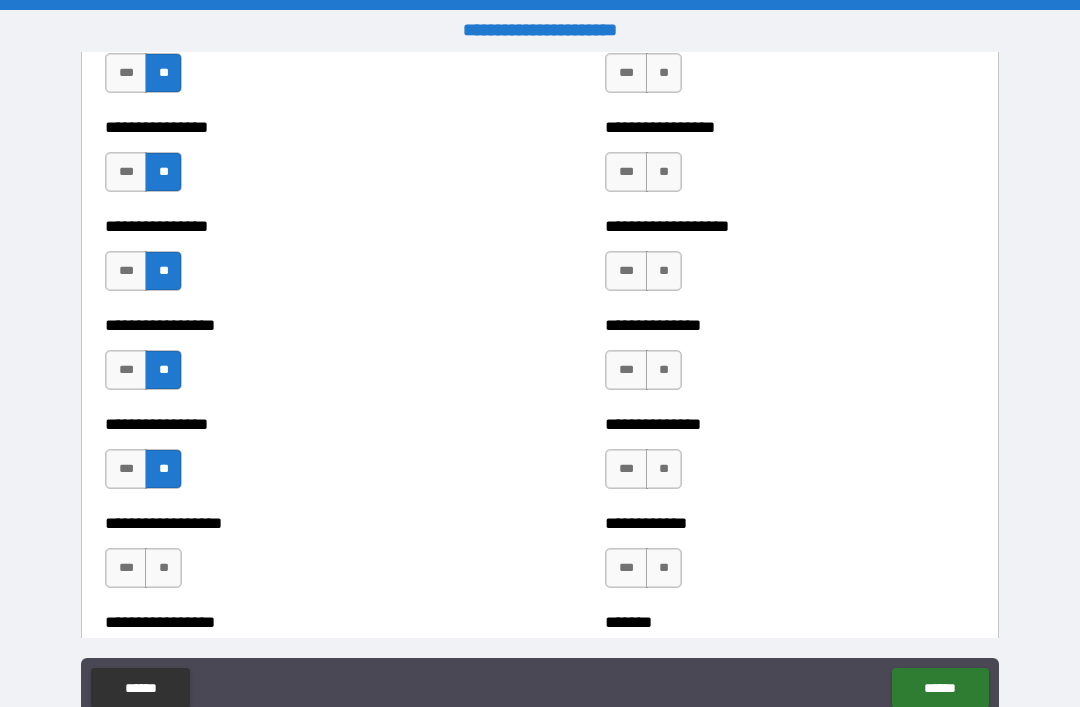 click on "**" at bounding box center (163, 568) 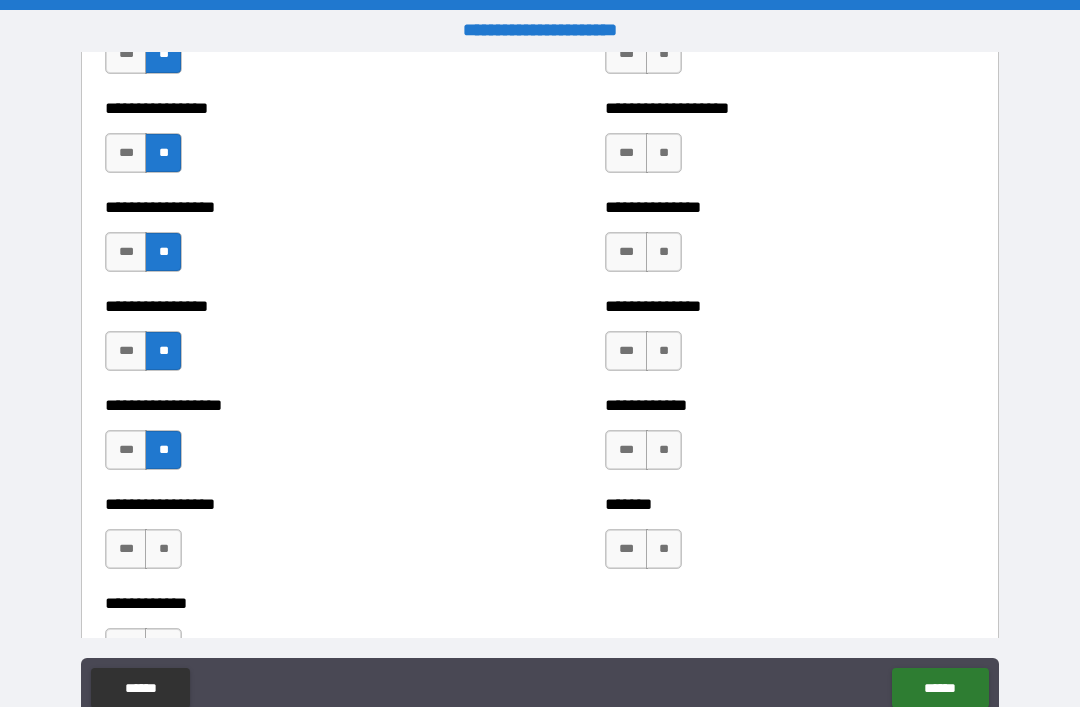 click on "**" at bounding box center [163, 549] 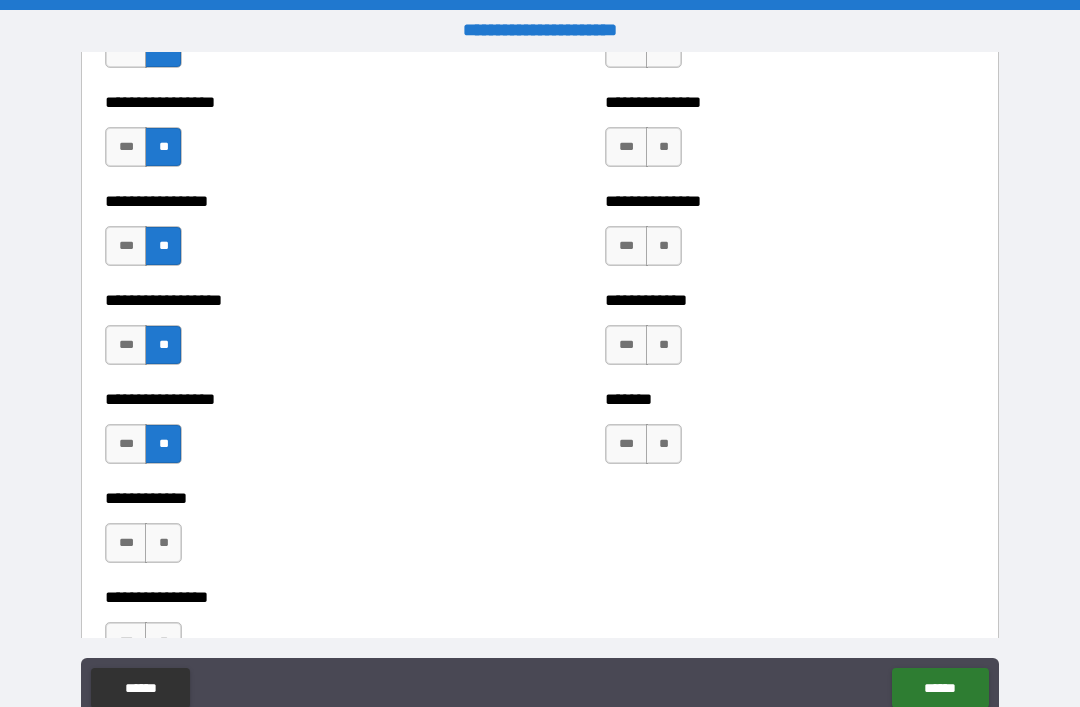 scroll, scrollTop: 4929, scrollLeft: 0, axis: vertical 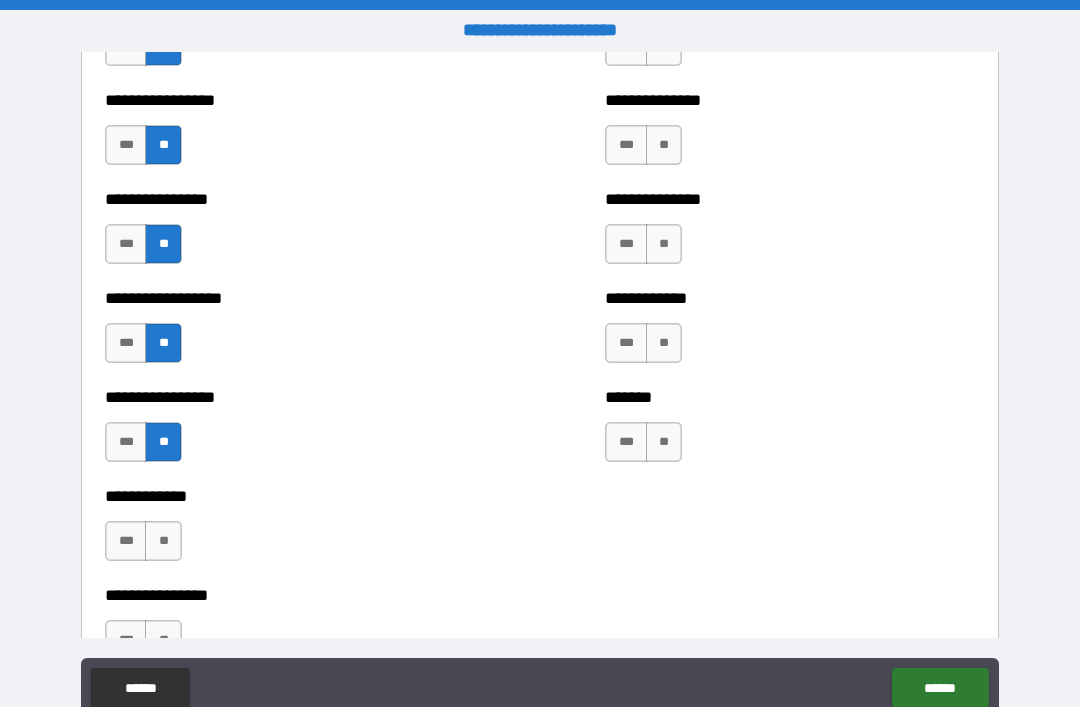 click on "**" at bounding box center (163, 541) 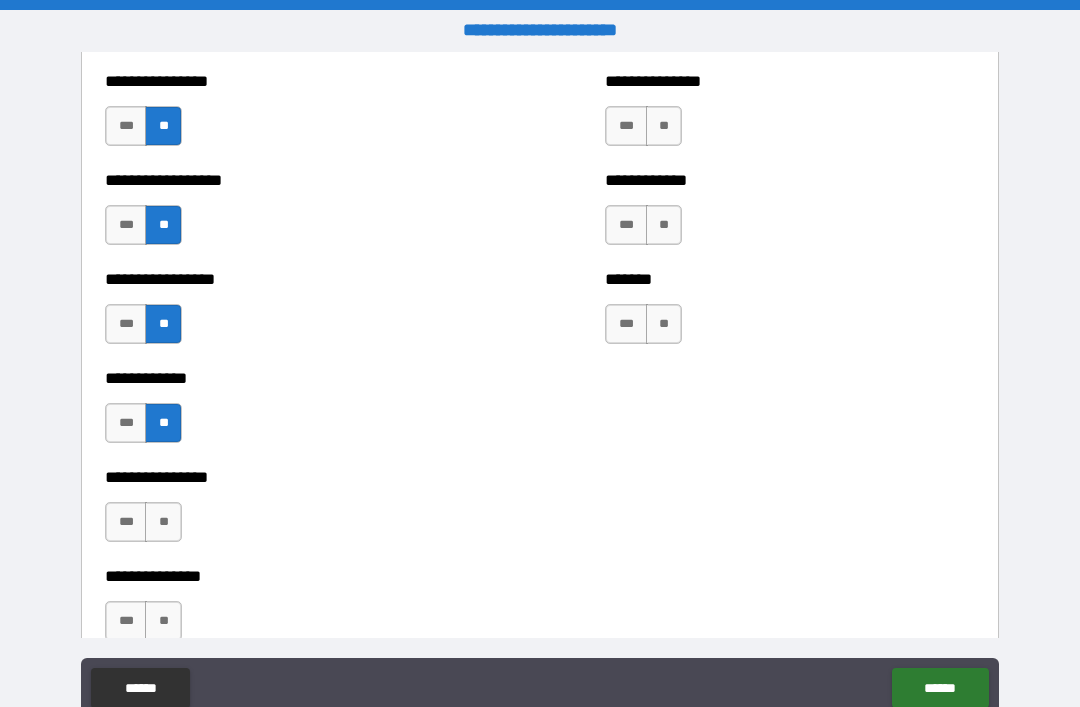 click on "**" at bounding box center (163, 522) 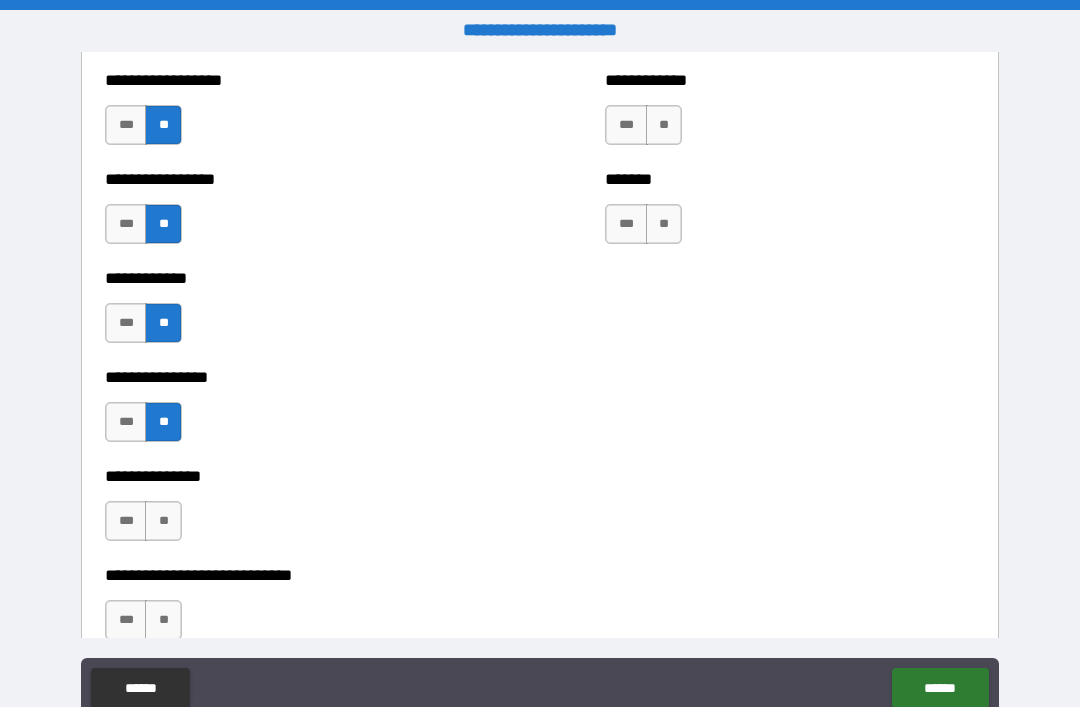click on "**" at bounding box center (163, 521) 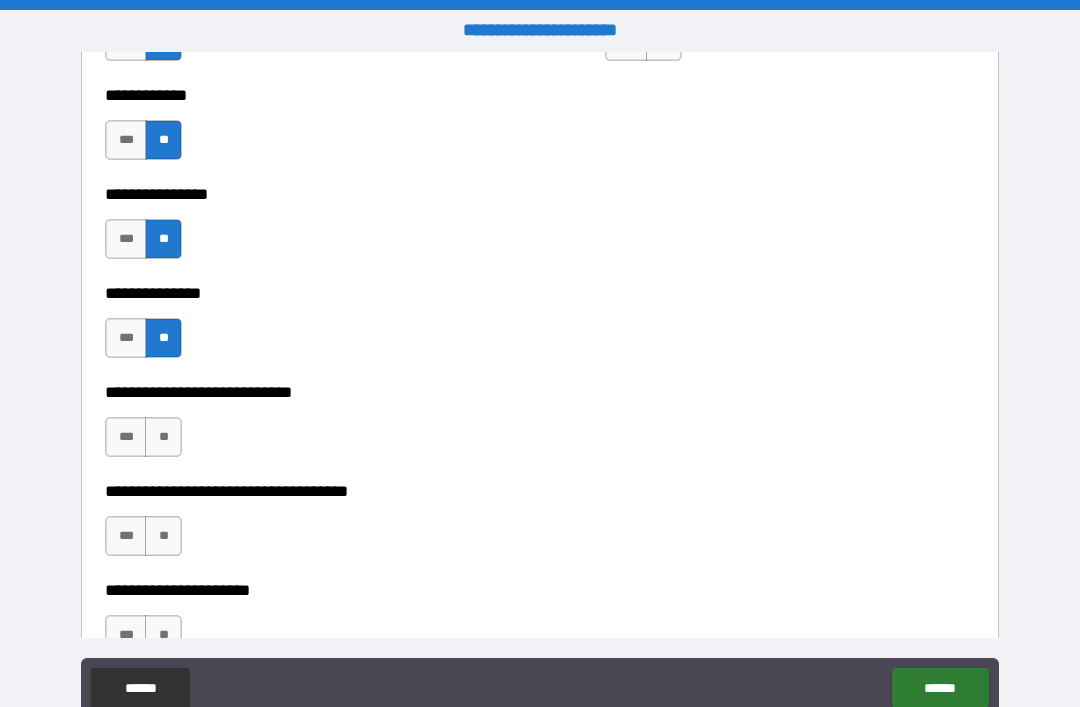 scroll, scrollTop: 5353, scrollLeft: 0, axis: vertical 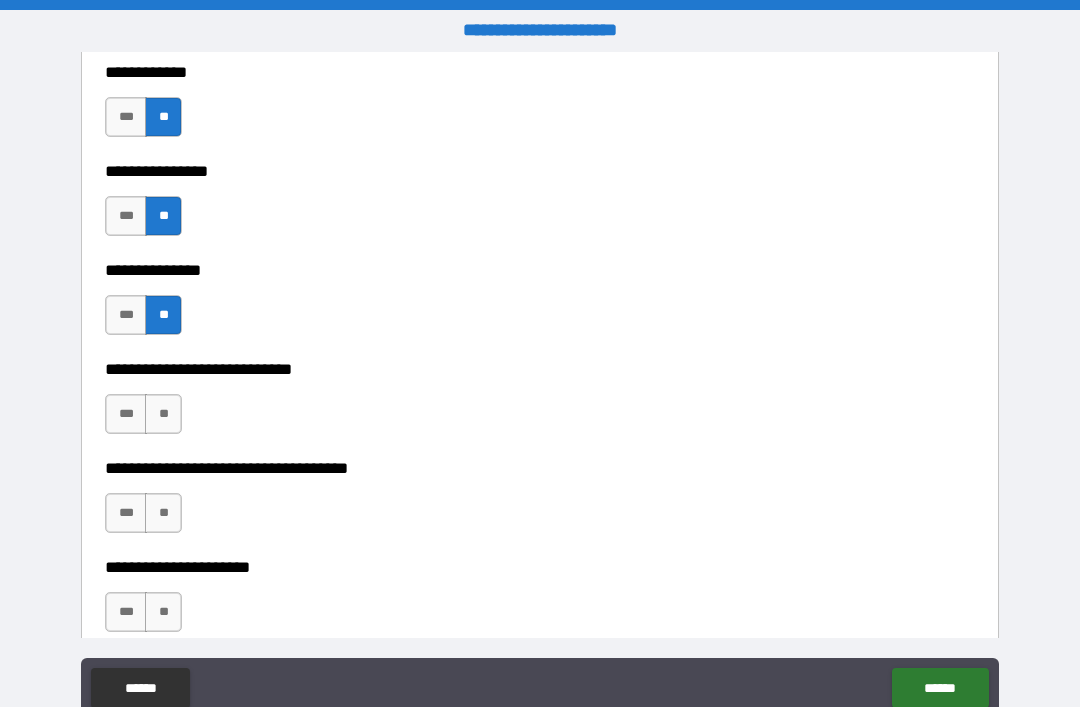 click on "**" at bounding box center [163, 414] 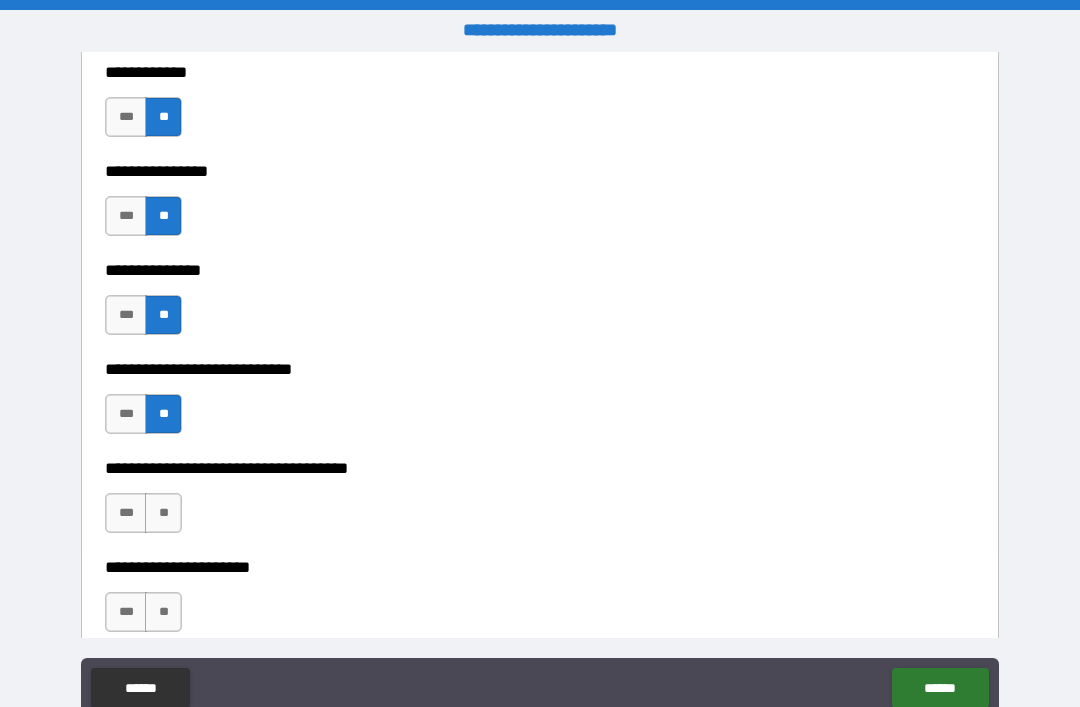 click on "**" at bounding box center (163, 513) 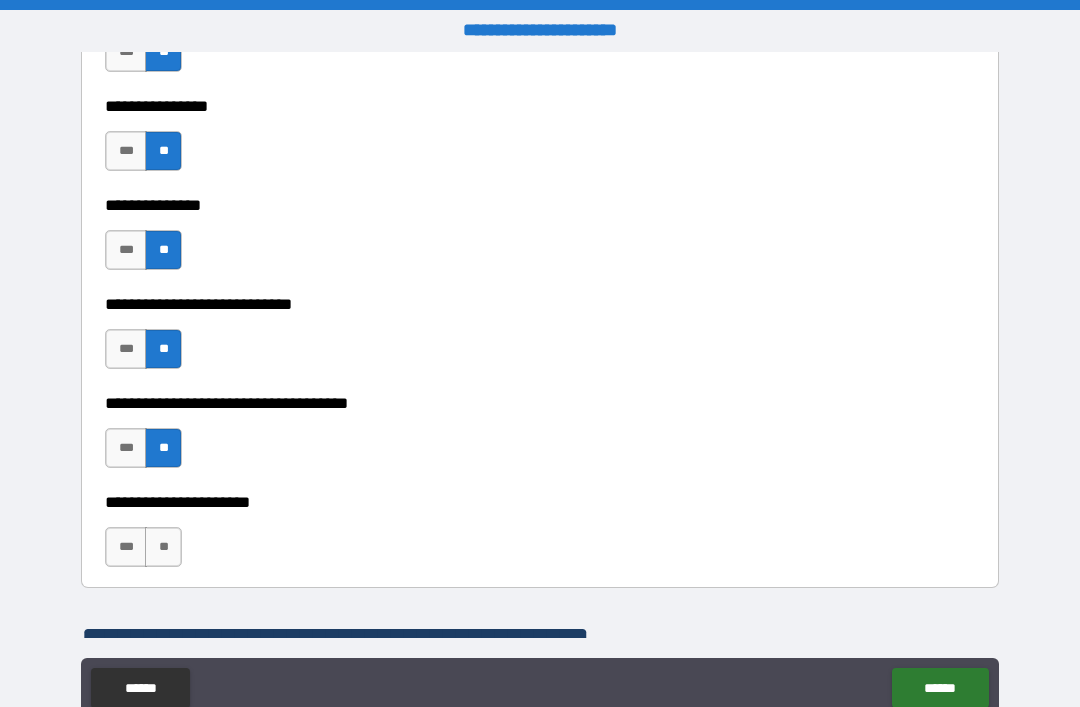 scroll, scrollTop: 5460, scrollLeft: 0, axis: vertical 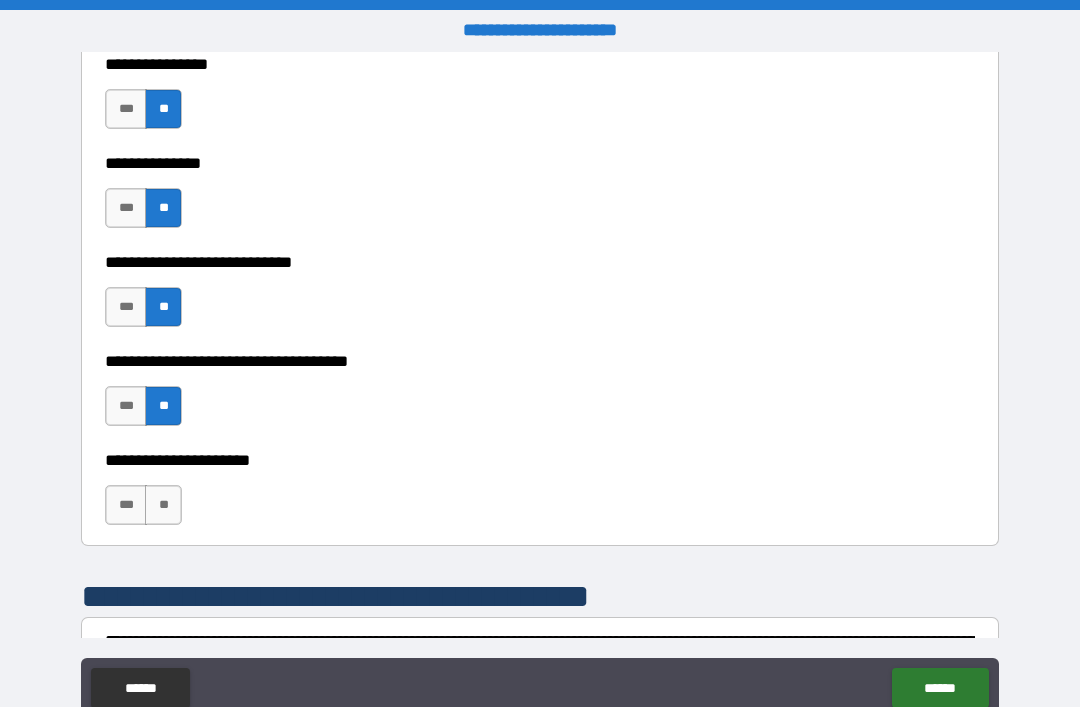click on "**" at bounding box center (163, 505) 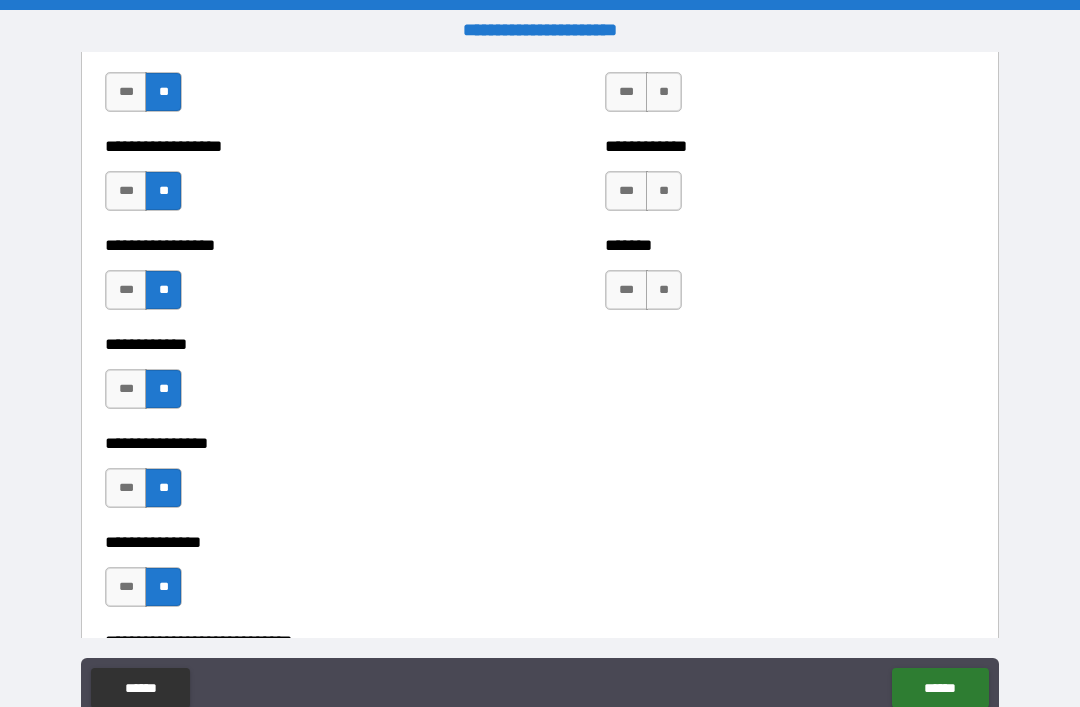 scroll, scrollTop: 5035, scrollLeft: 0, axis: vertical 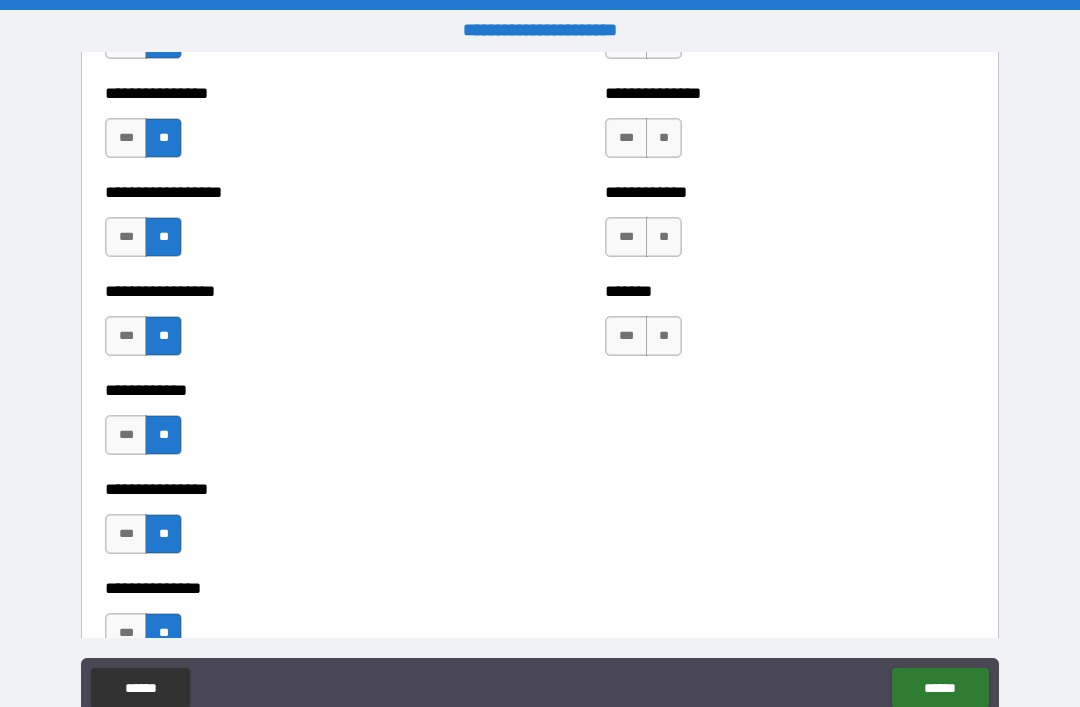 click on "**" at bounding box center (664, 336) 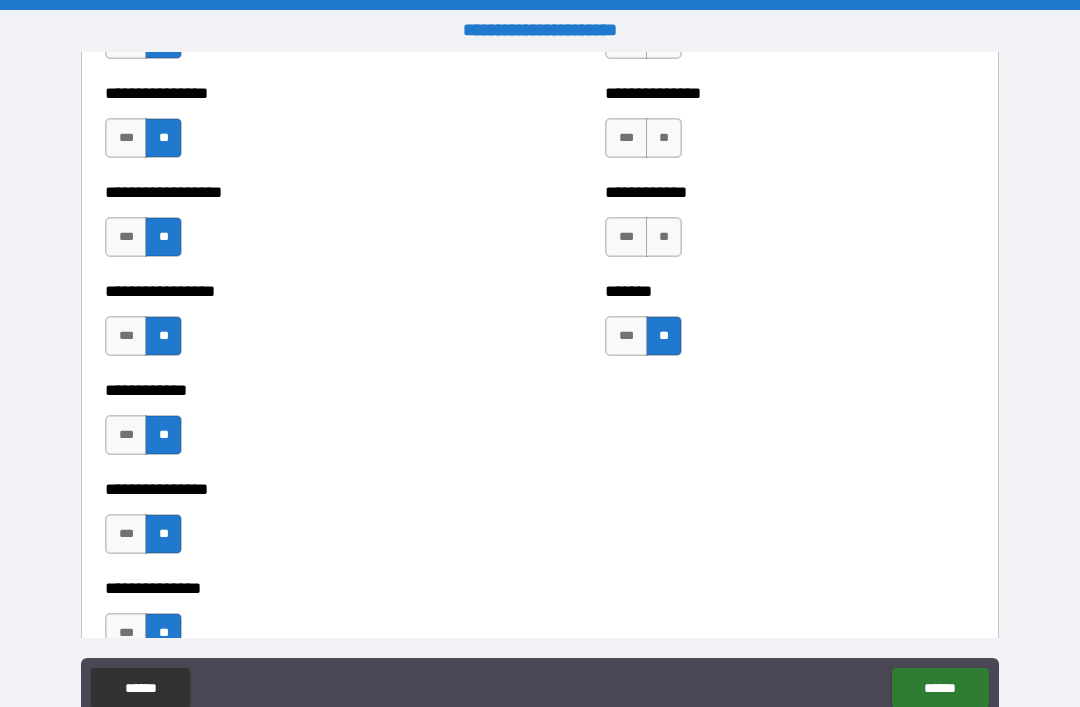 click on "**" at bounding box center [664, 237] 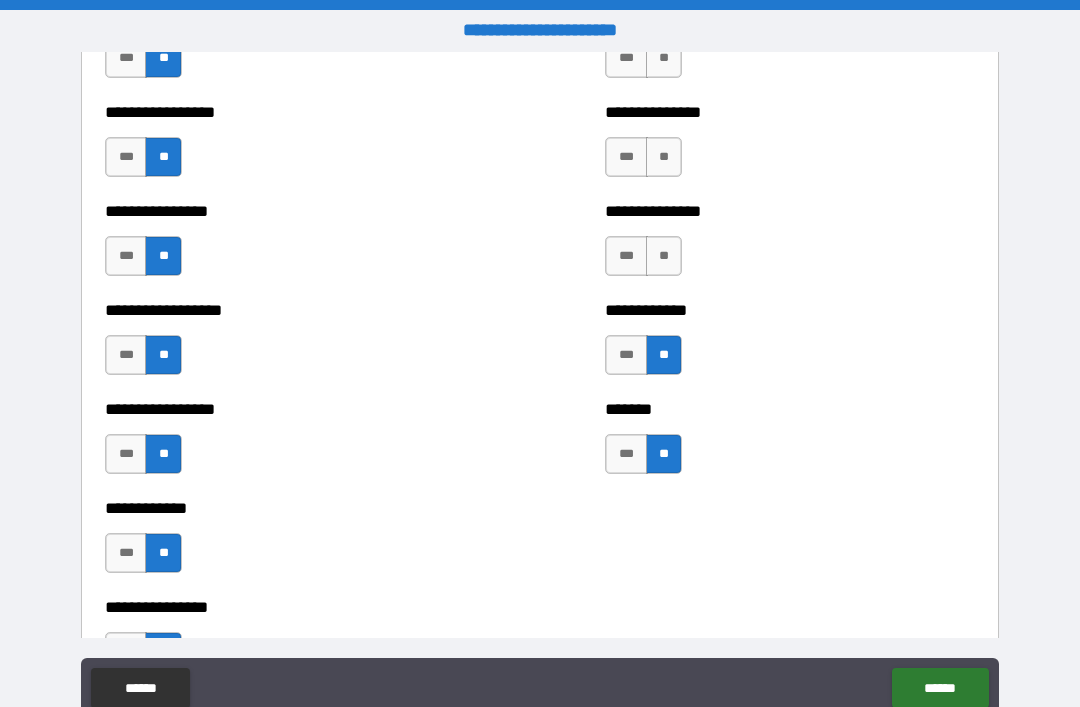 scroll, scrollTop: 4851, scrollLeft: 0, axis: vertical 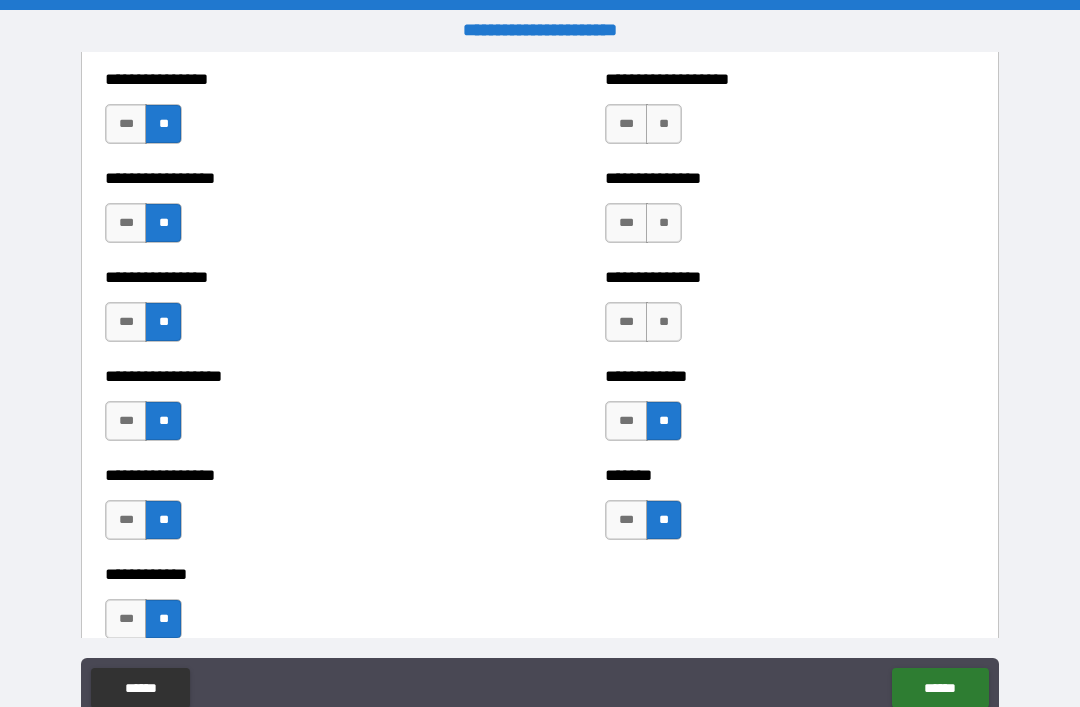 click on "**" at bounding box center (664, 322) 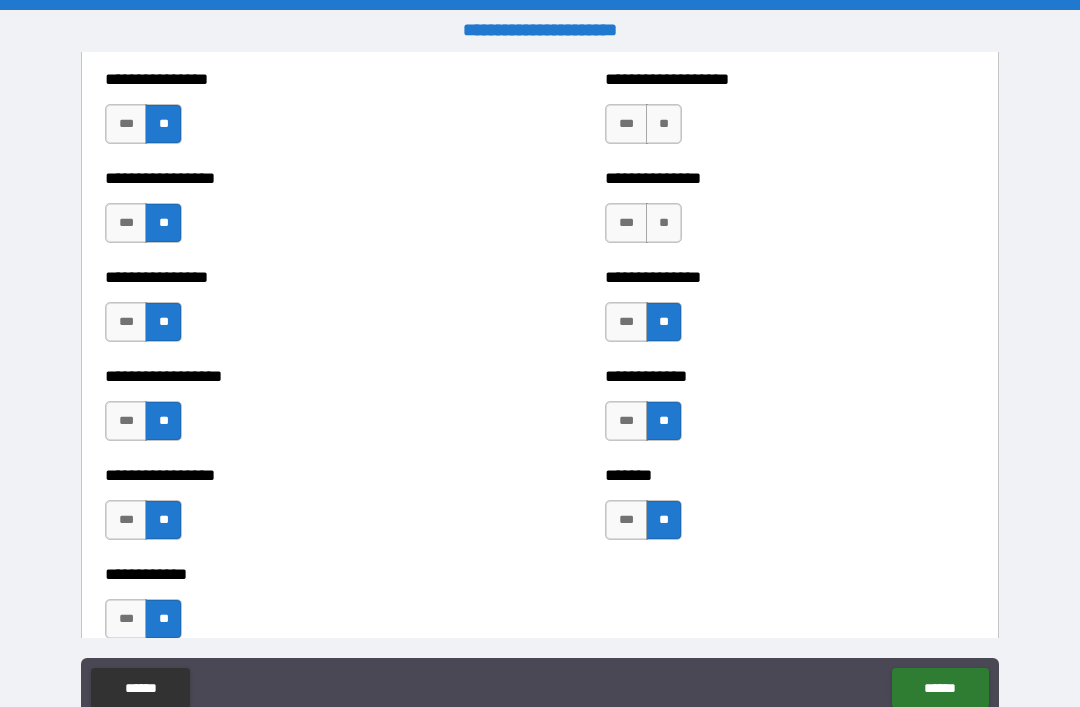 click on "**" at bounding box center (664, 223) 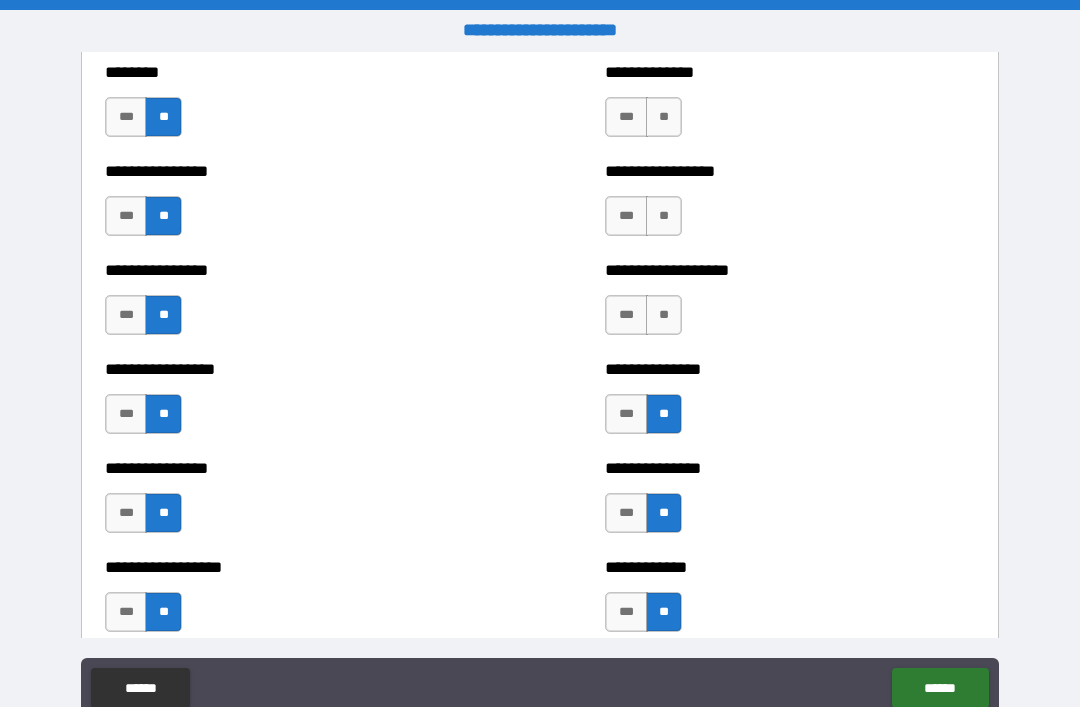 scroll, scrollTop: 4661, scrollLeft: 0, axis: vertical 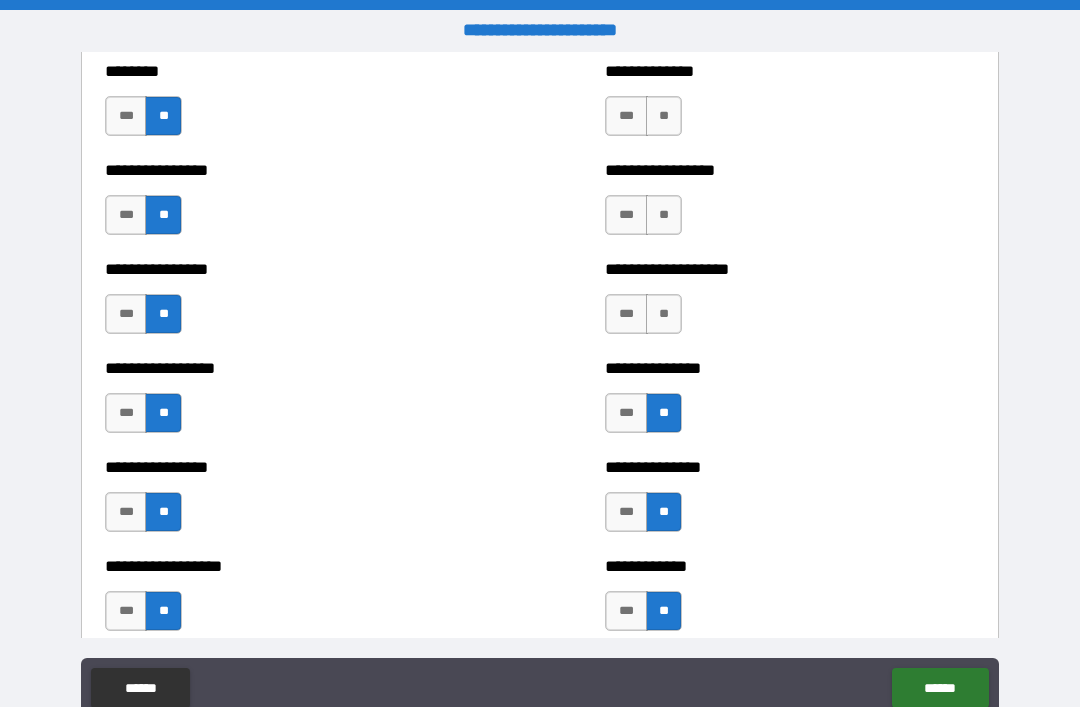 click on "**" at bounding box center [664, 314] 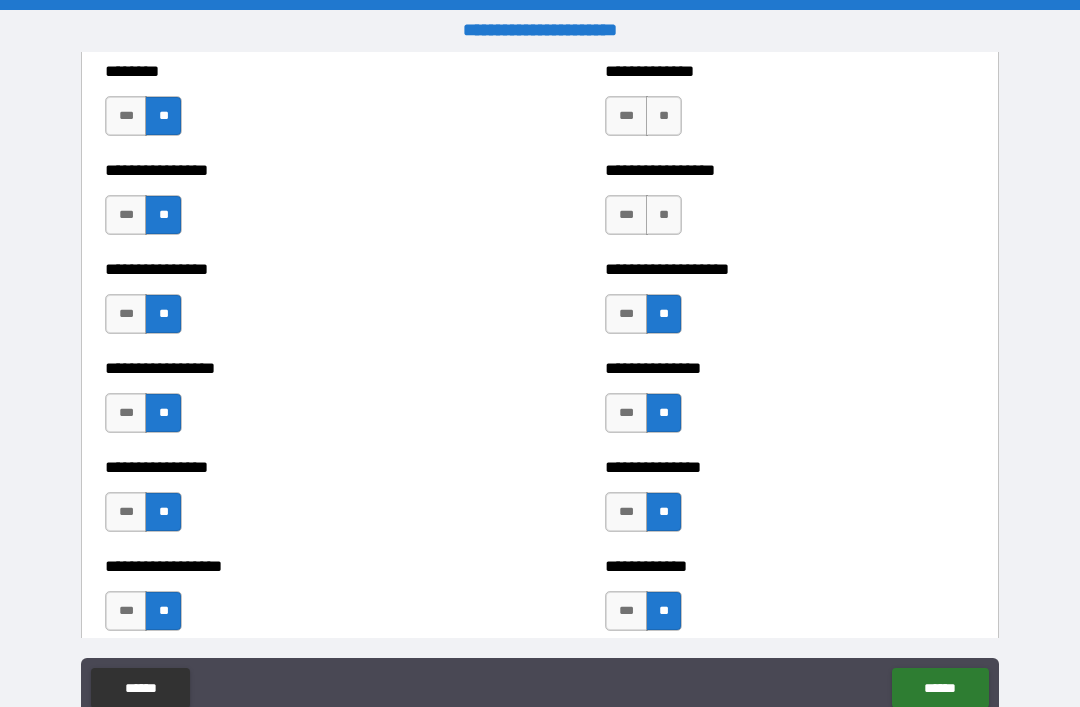 click on "**" at bounding box center (664, 215) 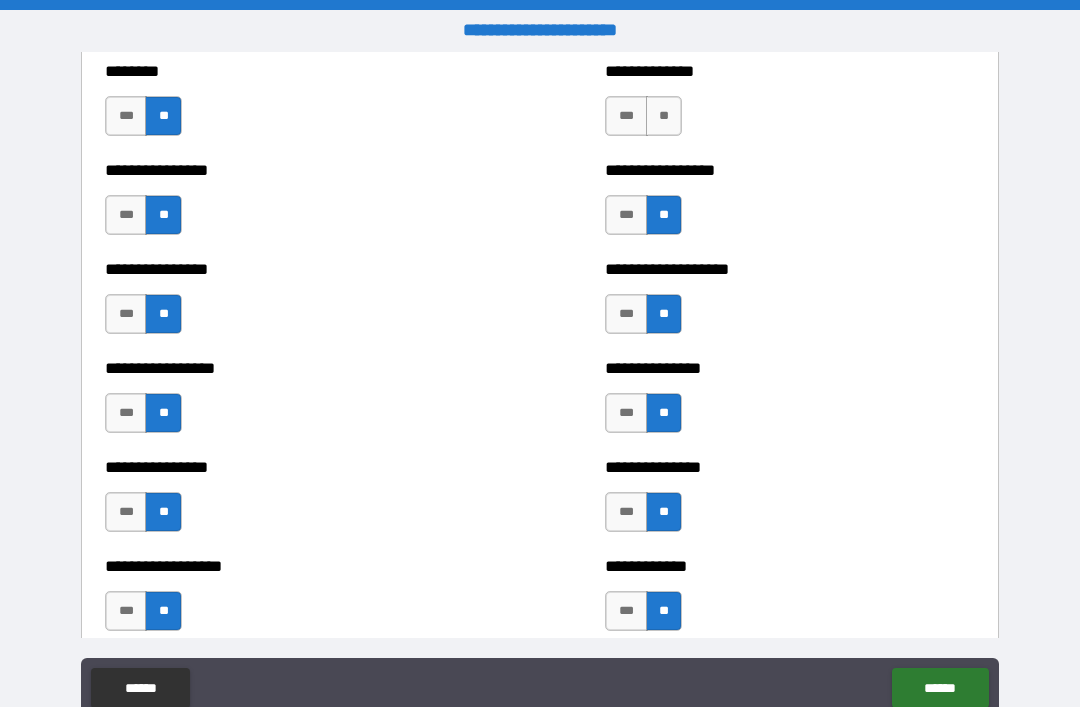 click on "**" at bounding box center (664, 116) 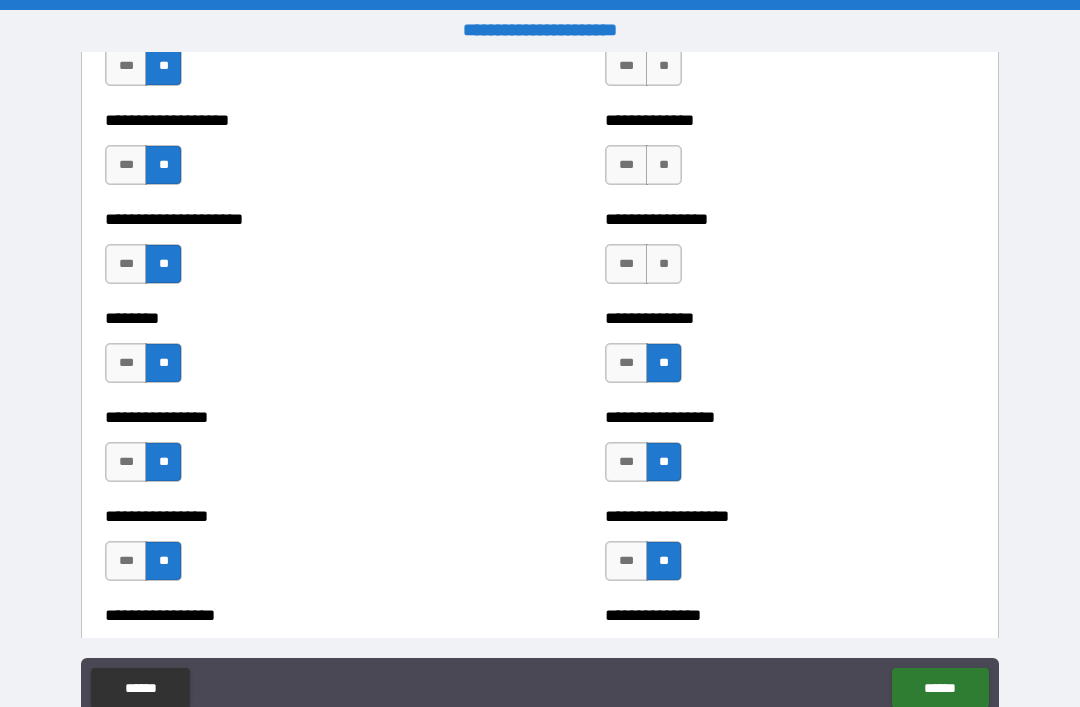 scroll, scrollTop: 4407, scrollLeft: 0, axis: vertical 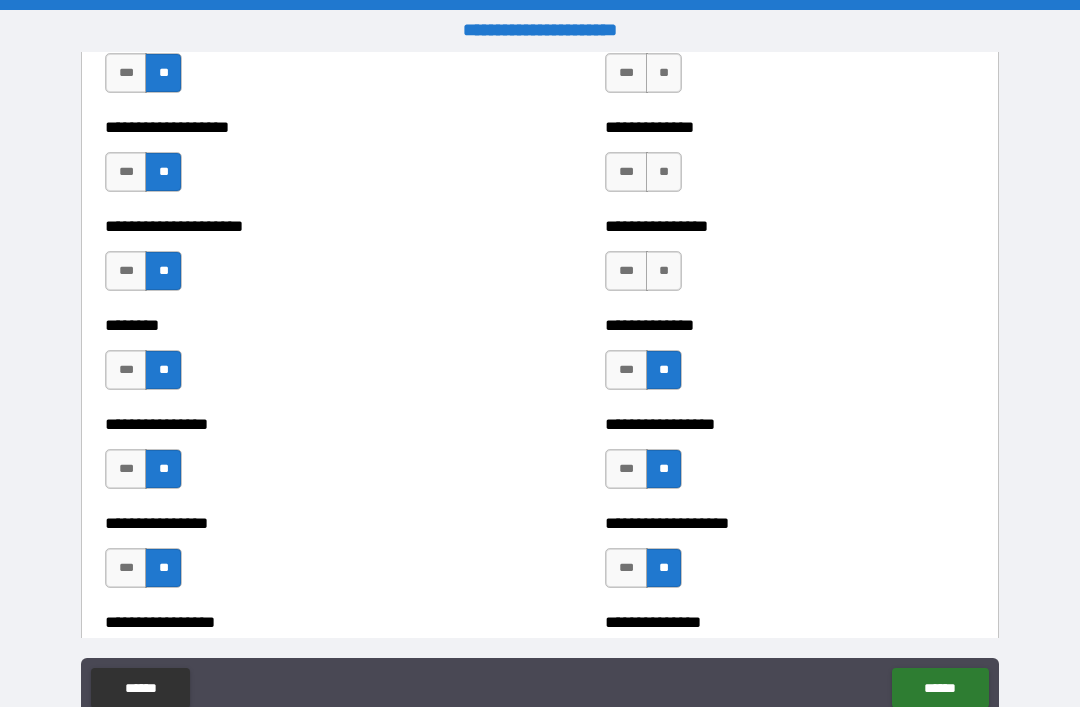 click on "**" at bounding box center (664, 271) 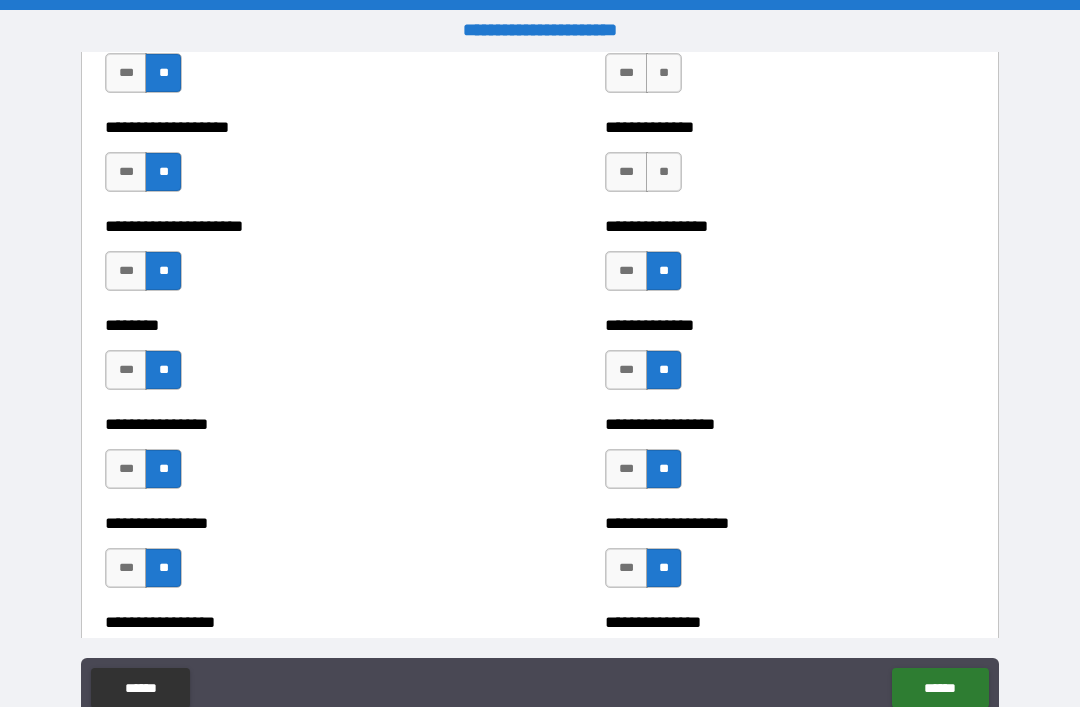 click on "**" at bounding box center (664, 172) 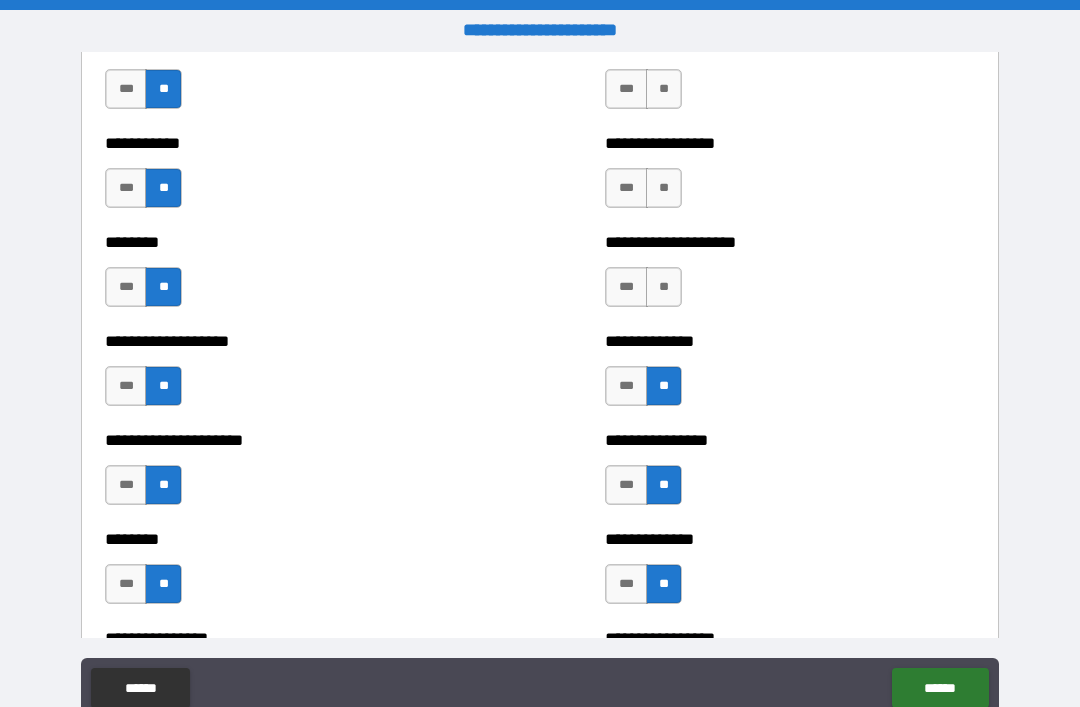 scroll, scrollTop: 4178, scrollLeft: 0, axis: vertical 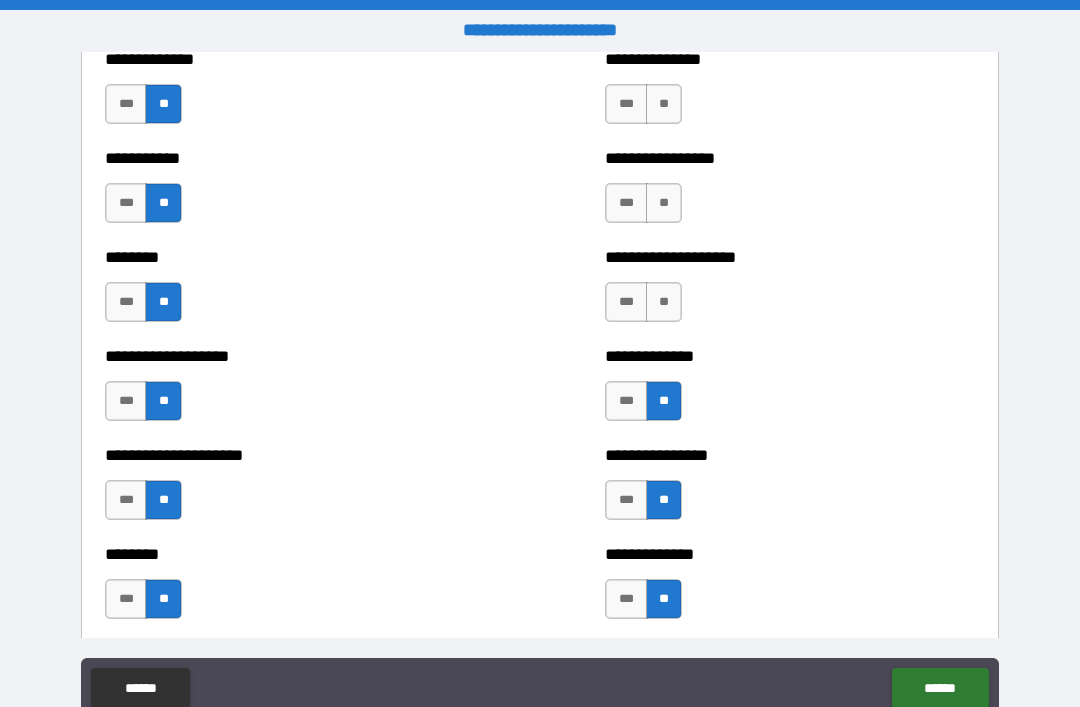 click on "**" at bounding box center (664, 302) 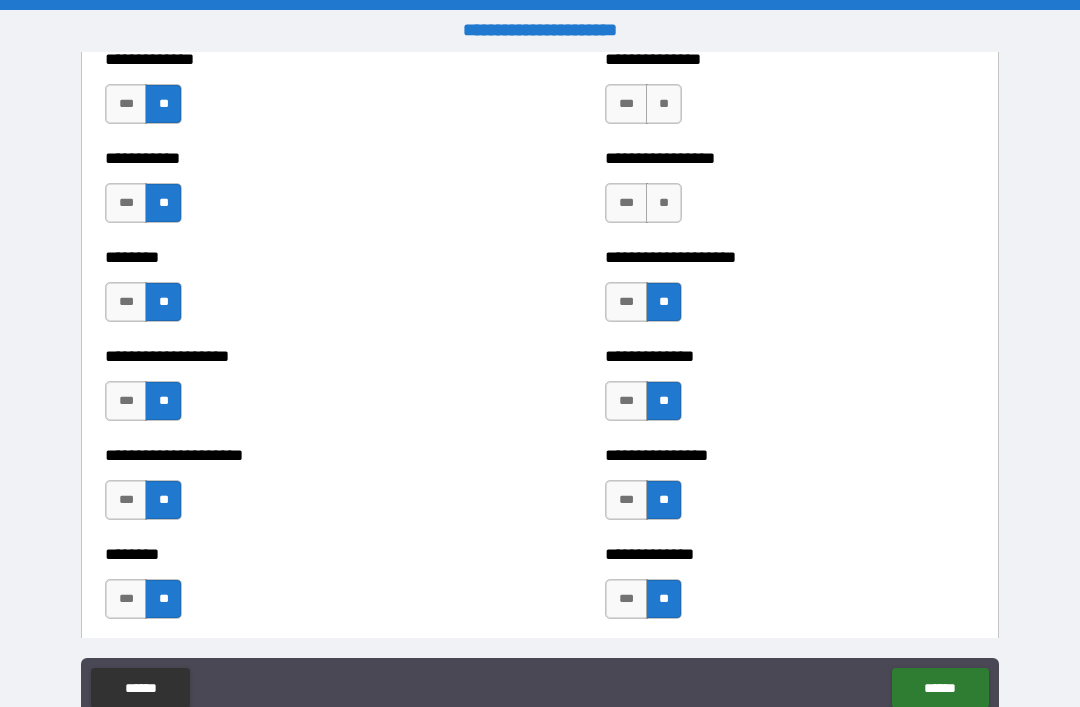 click on "**" at bounding box center [664, 203] 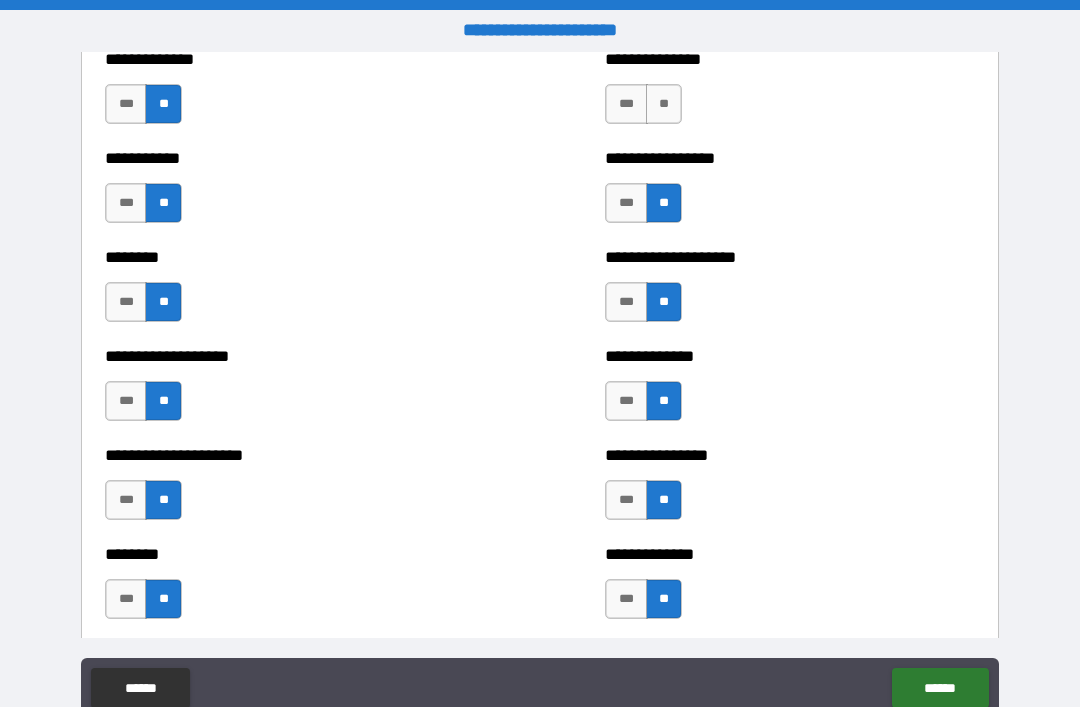 click on "**" at bounding box center (664, 104) 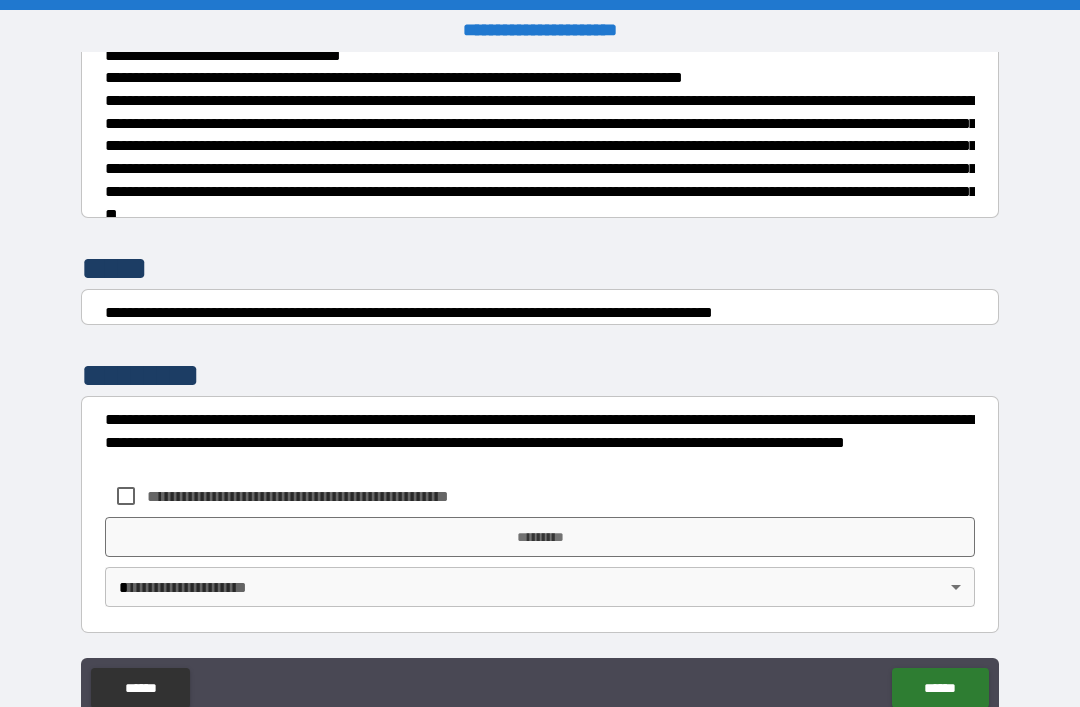 scroll, scrollTop: 7470, scrollLeft: 0, axis: vertical 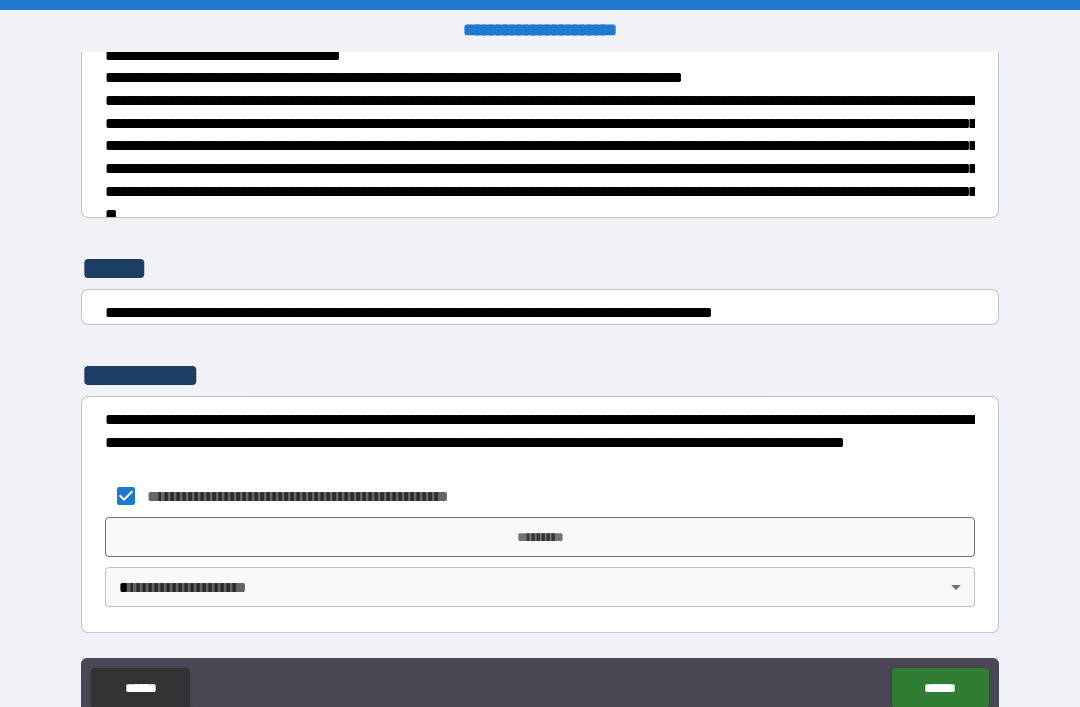 click on "*********" at bounding box center [540, 537] 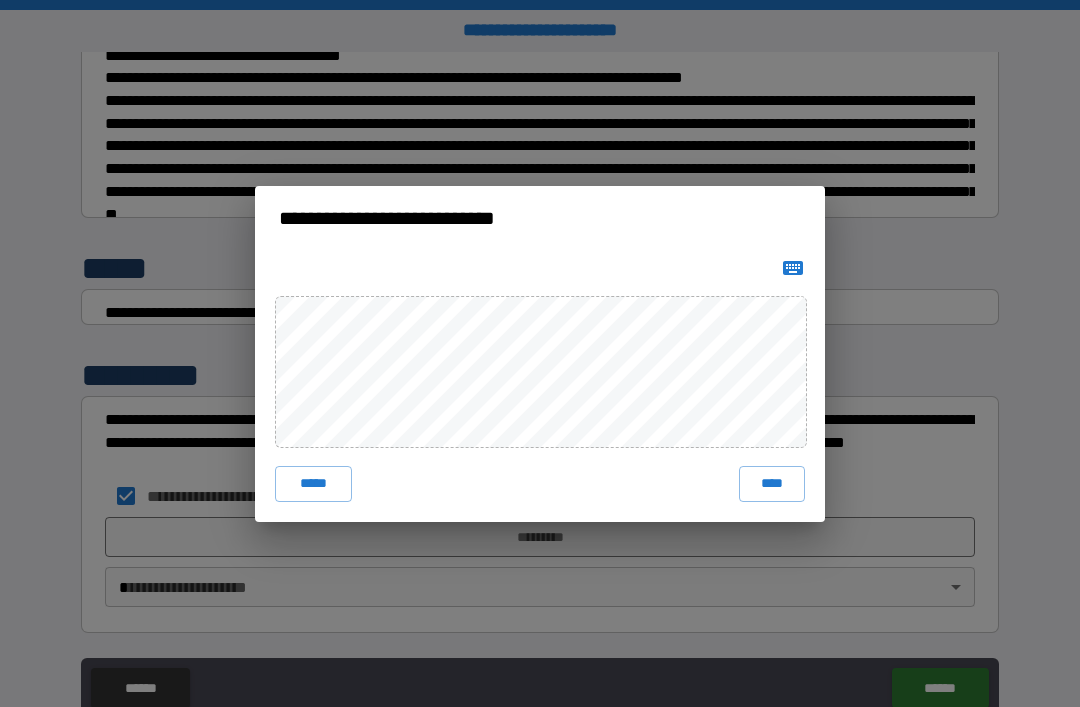 click on "****" at bounding box center (772, 484) 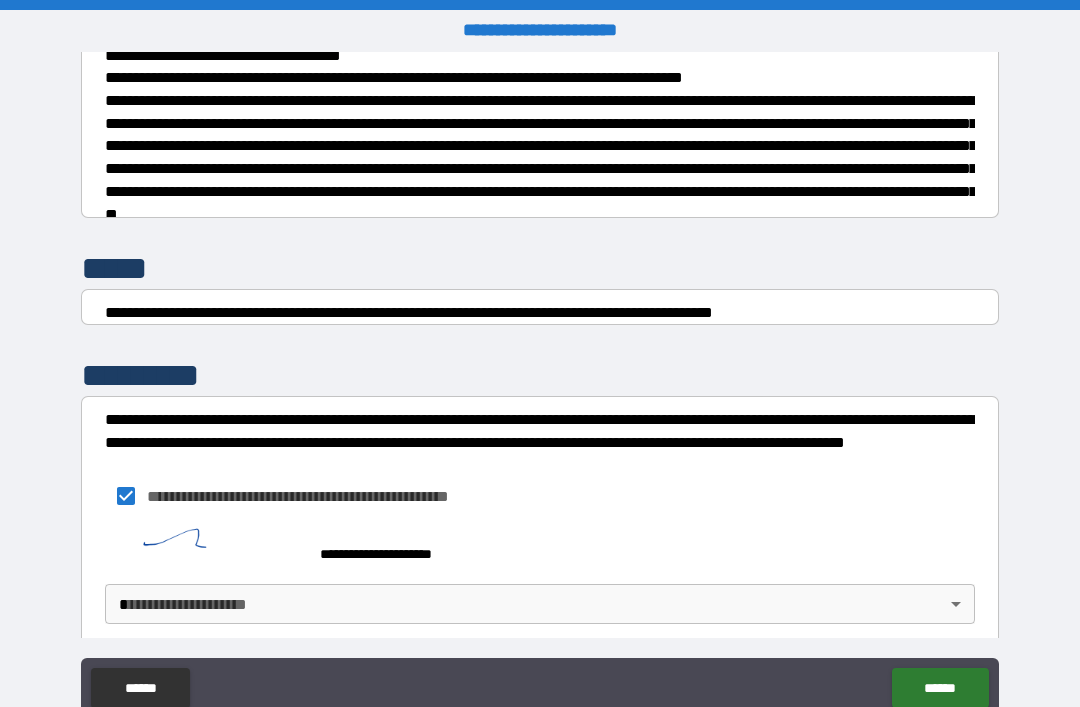 click on "******" at bounding box center (940, 688) 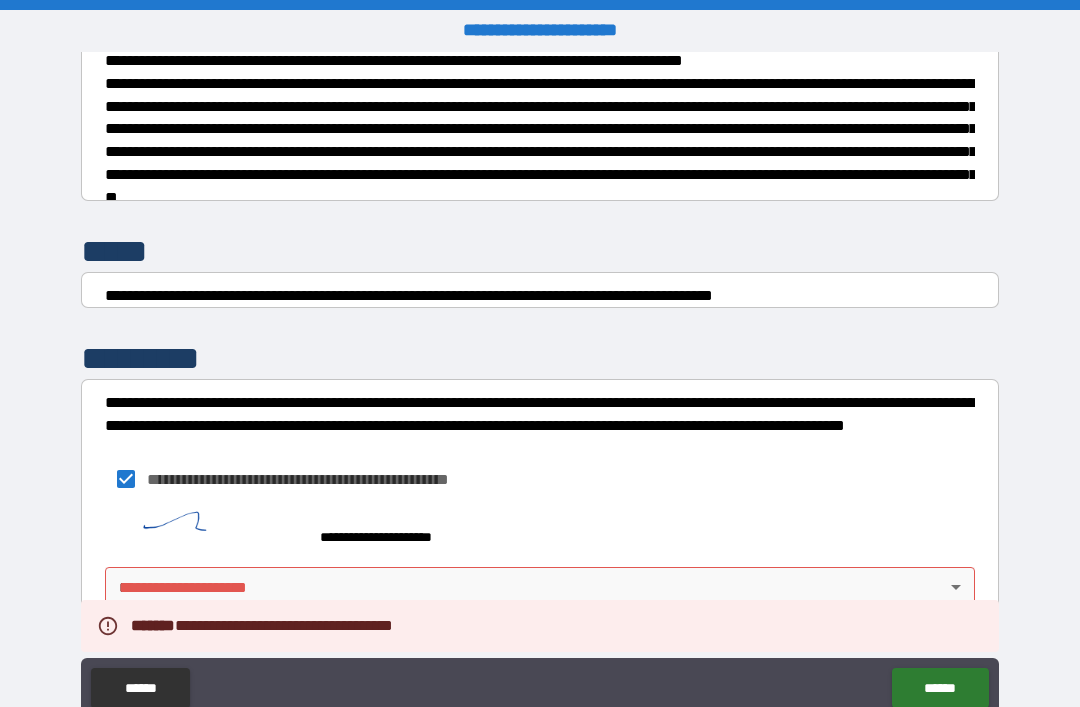 scroll, scrollTop: 7487, scrollLeft: 0, axis: vertical 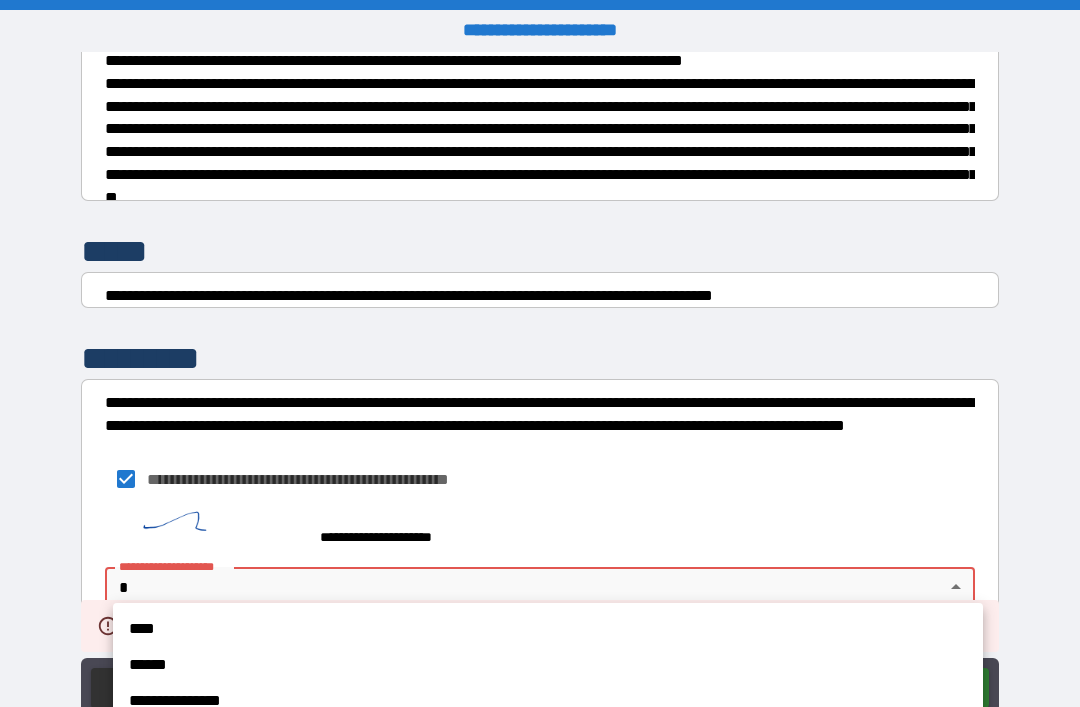 click on "****" at bounding box center [548, 629] 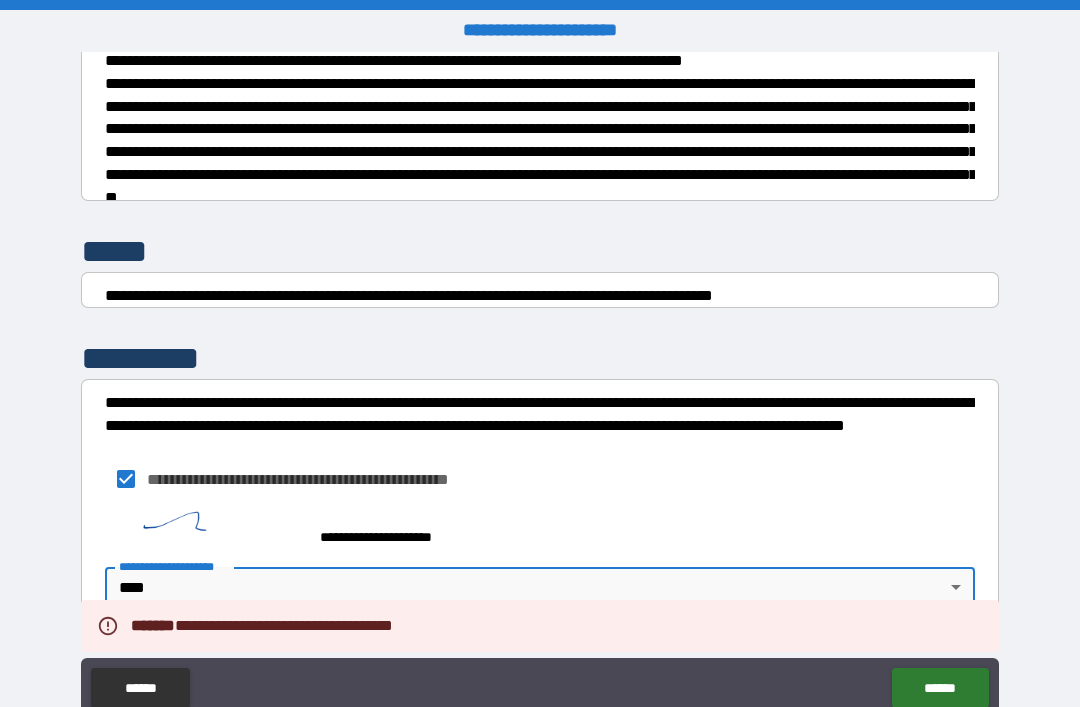 click on "******" at bounding box center [940, 688] 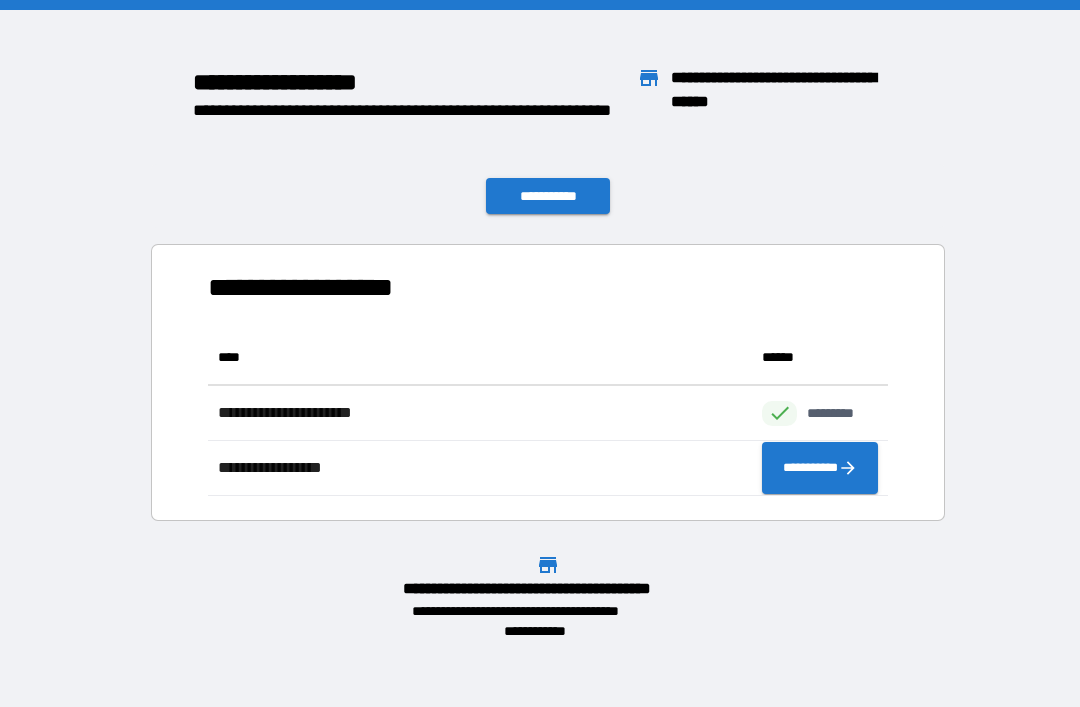 scroll, scrollTop: 166, scrollLeft: 680, axis: both 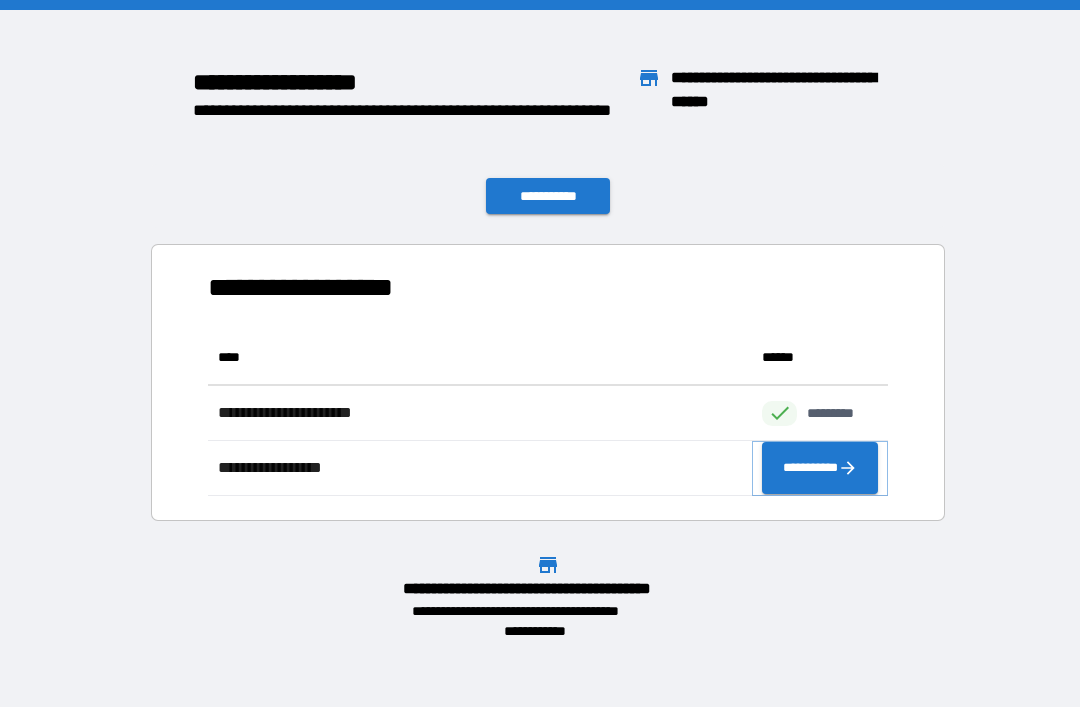 click on "**********" at bounding box center [820, 468] 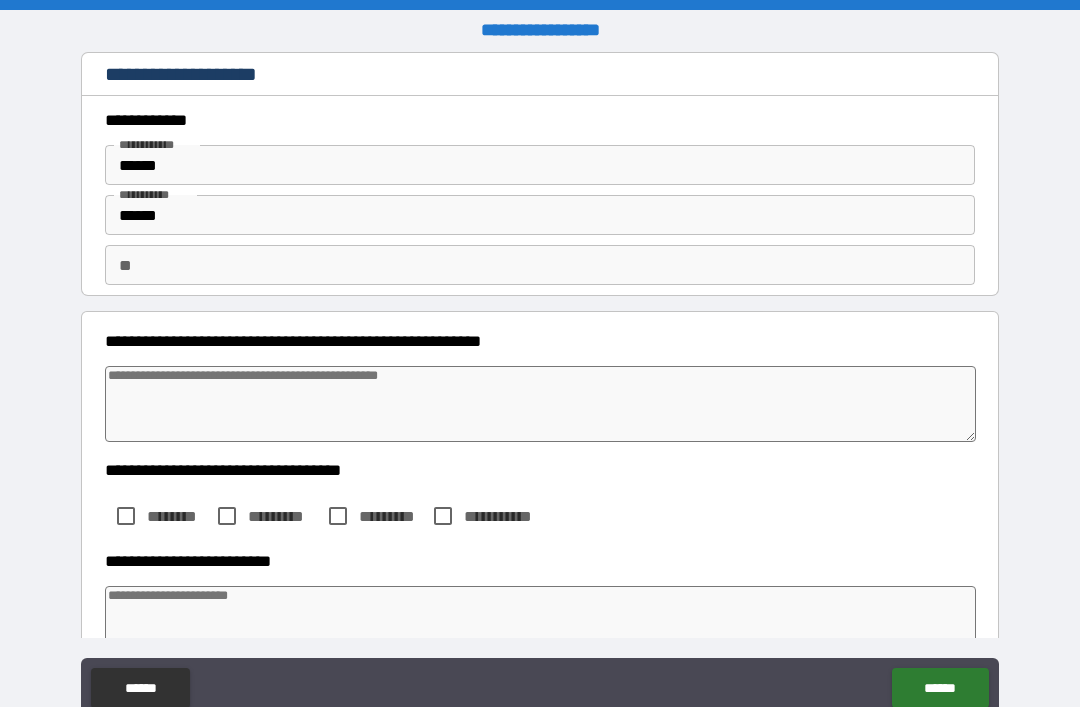 click at bounding box center [540, 404] 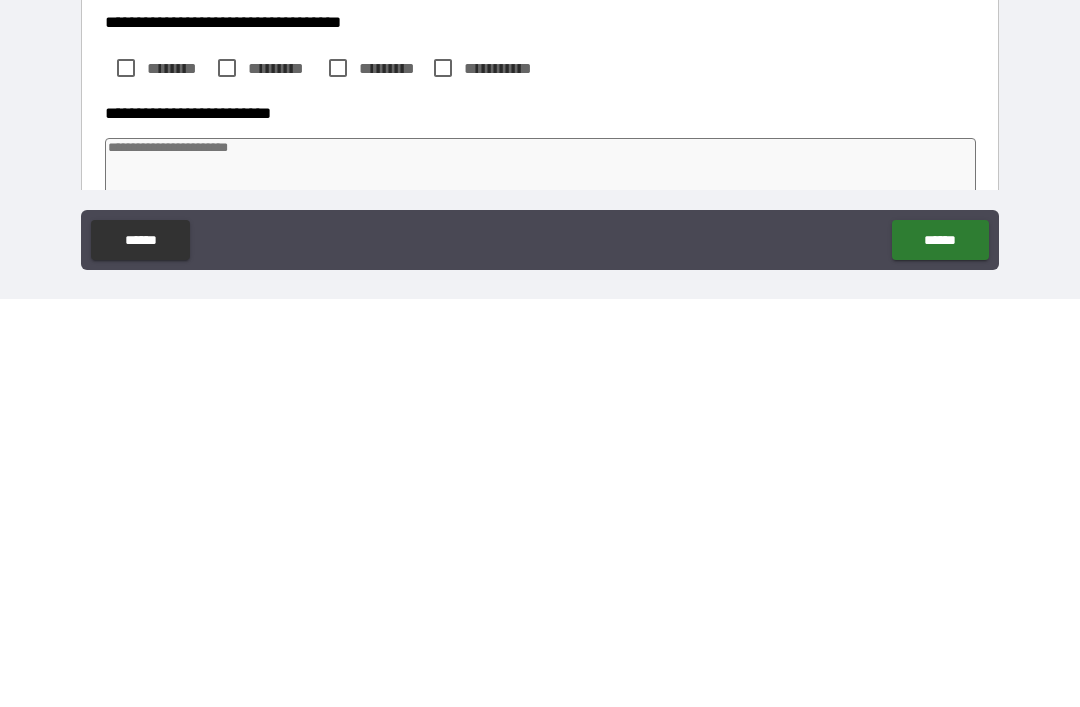 scroll, scrollTop: 42, scrollLeft: 0, axis: vertical 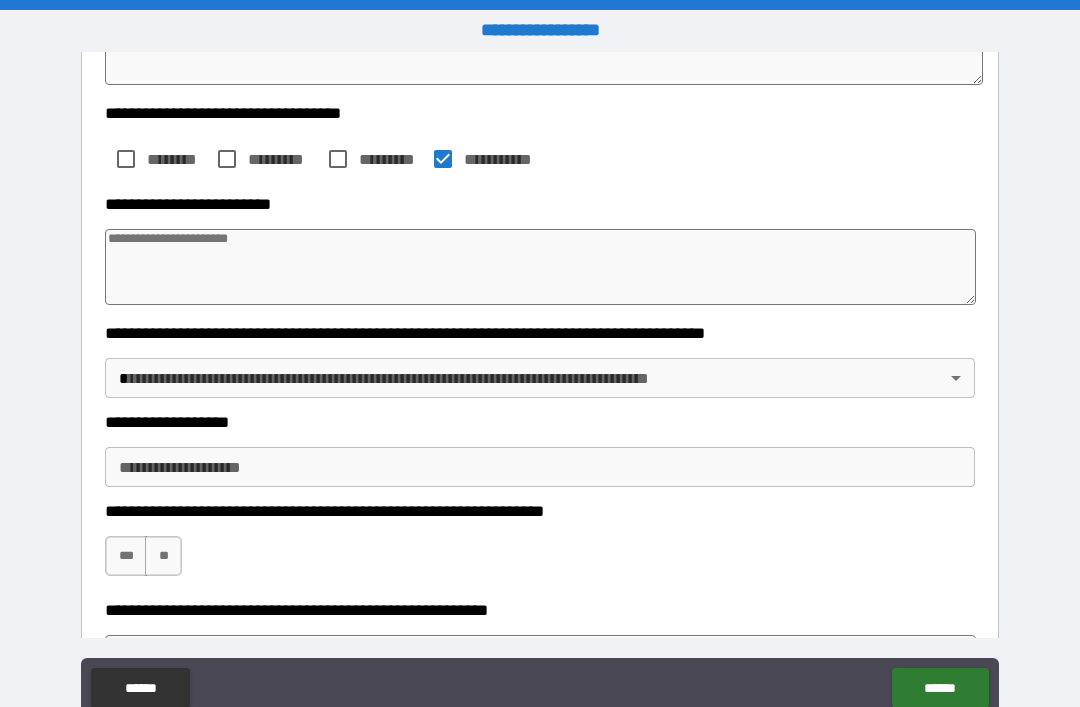 click at bounding box center (540, 267) 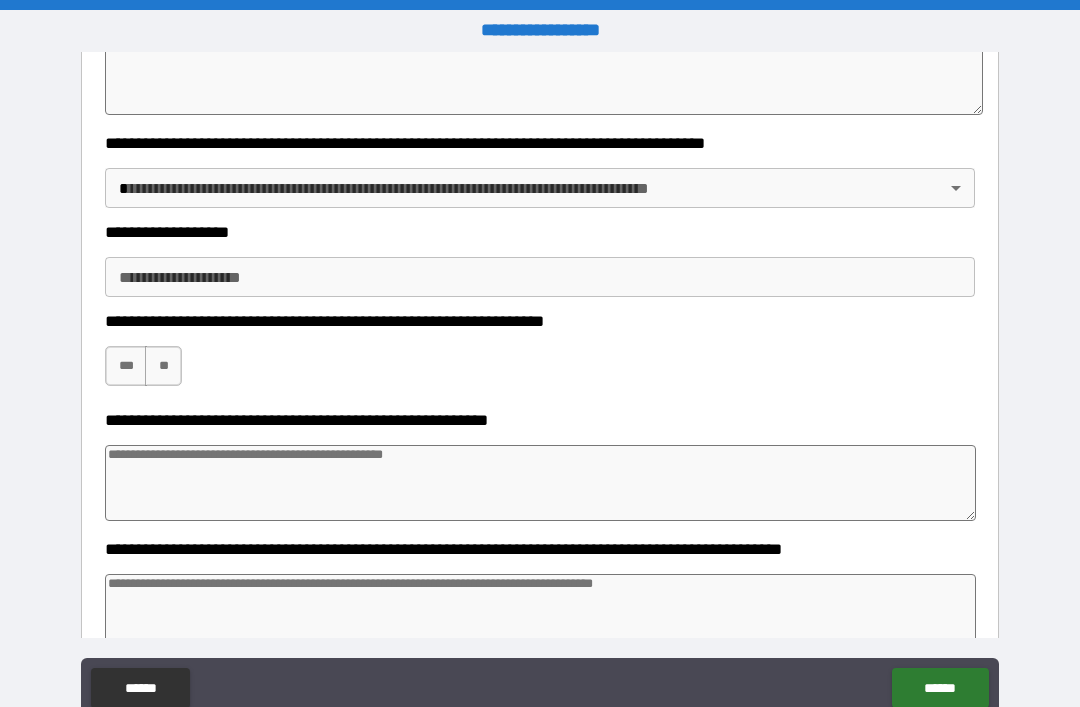 scroll, scrollTop: 555, scrollLeft: 0, axis: vertical 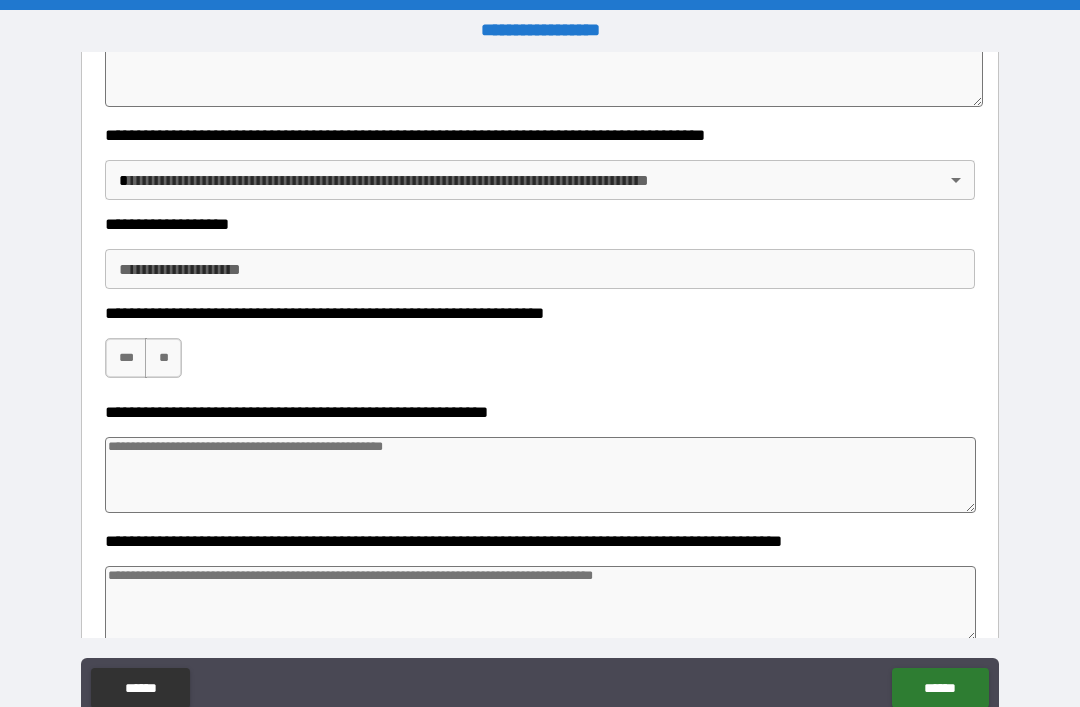click on "**********" at bounding box center (540, 385) 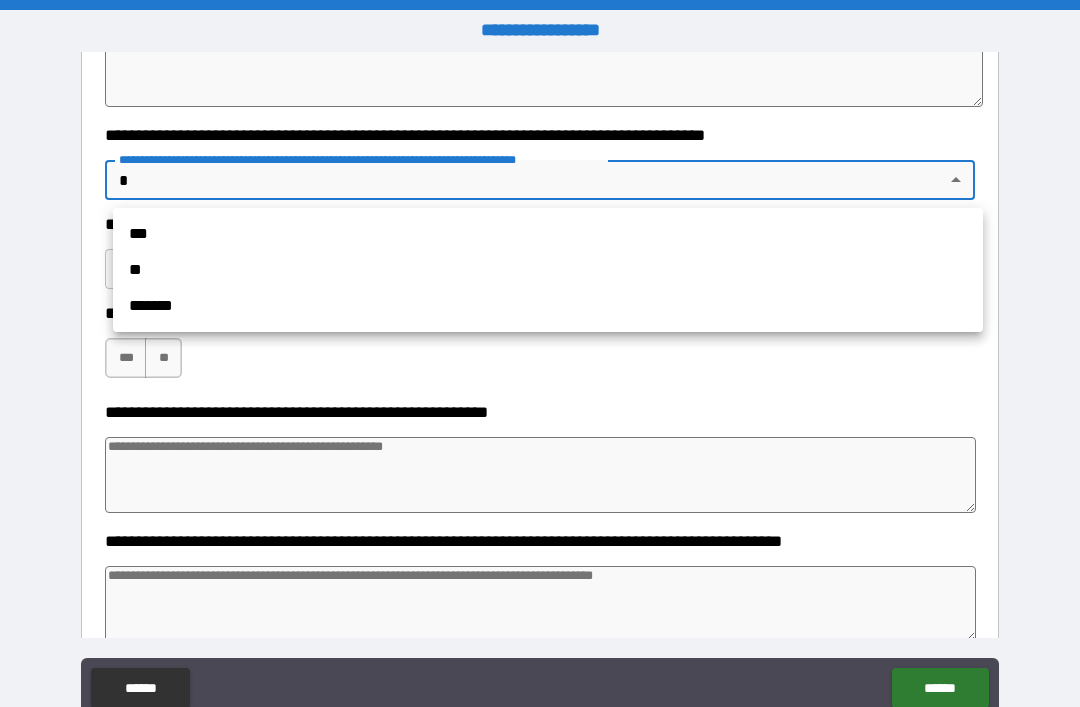 click on "**" at bounding box center [548, 270] 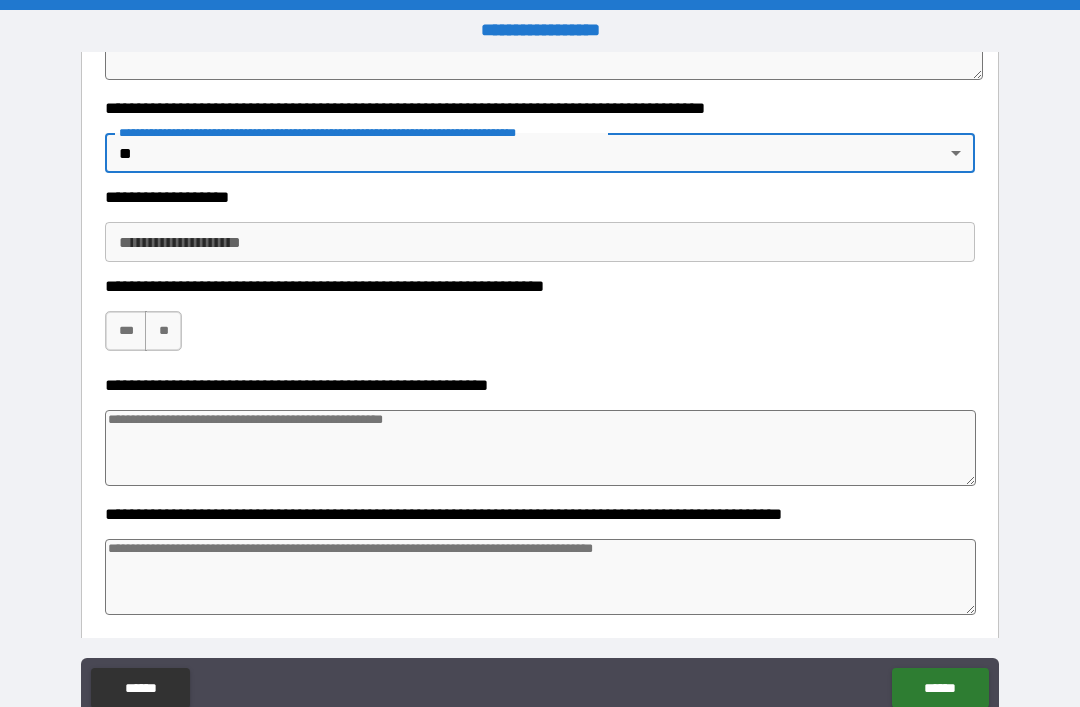 scroll, scrollTop: 584, scrollLeft: 0, axis: vertical 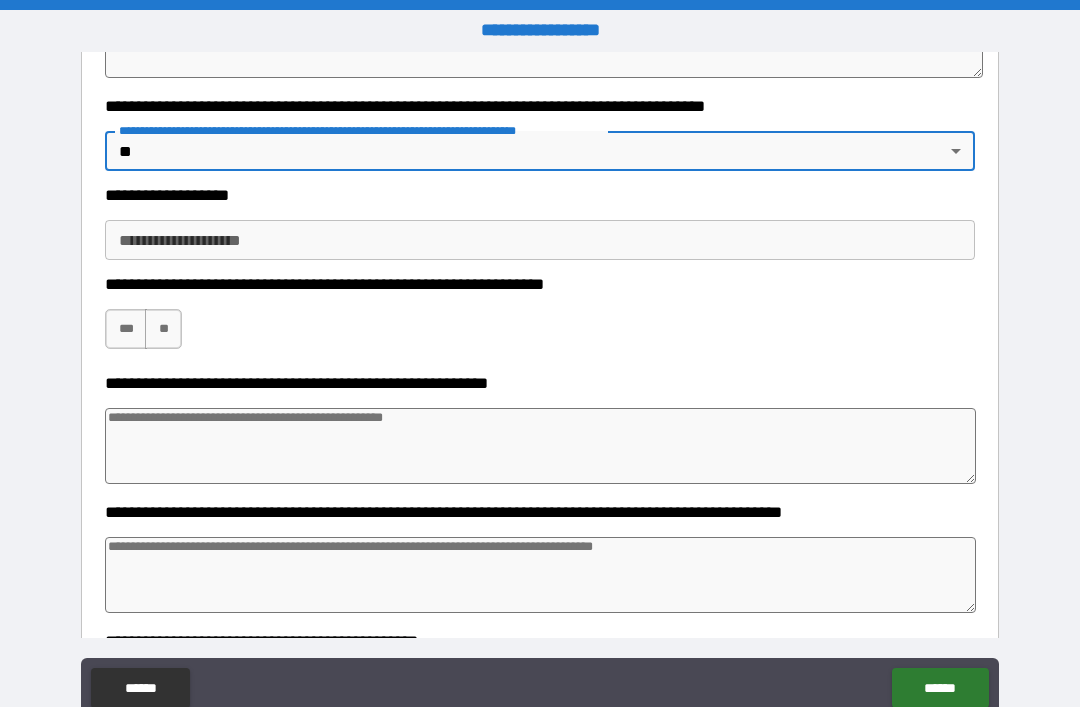 click on "**********" at bounding box center [540, 240] 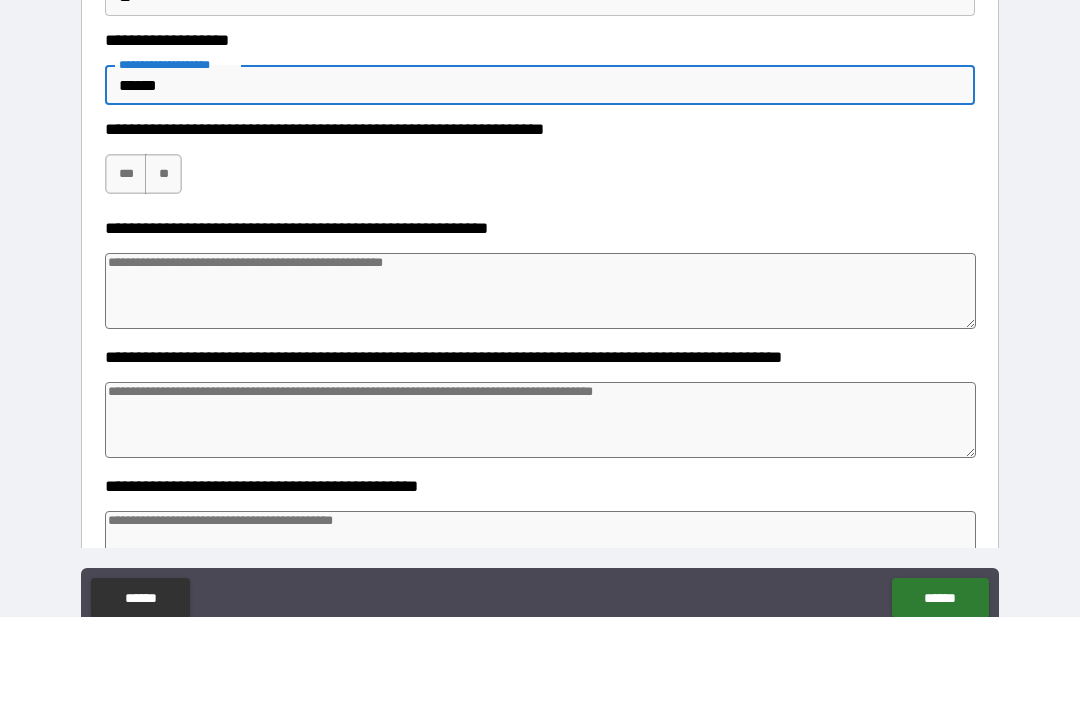 scroll, scrollTop: 663, scrollLeft: 0, axis: vertical 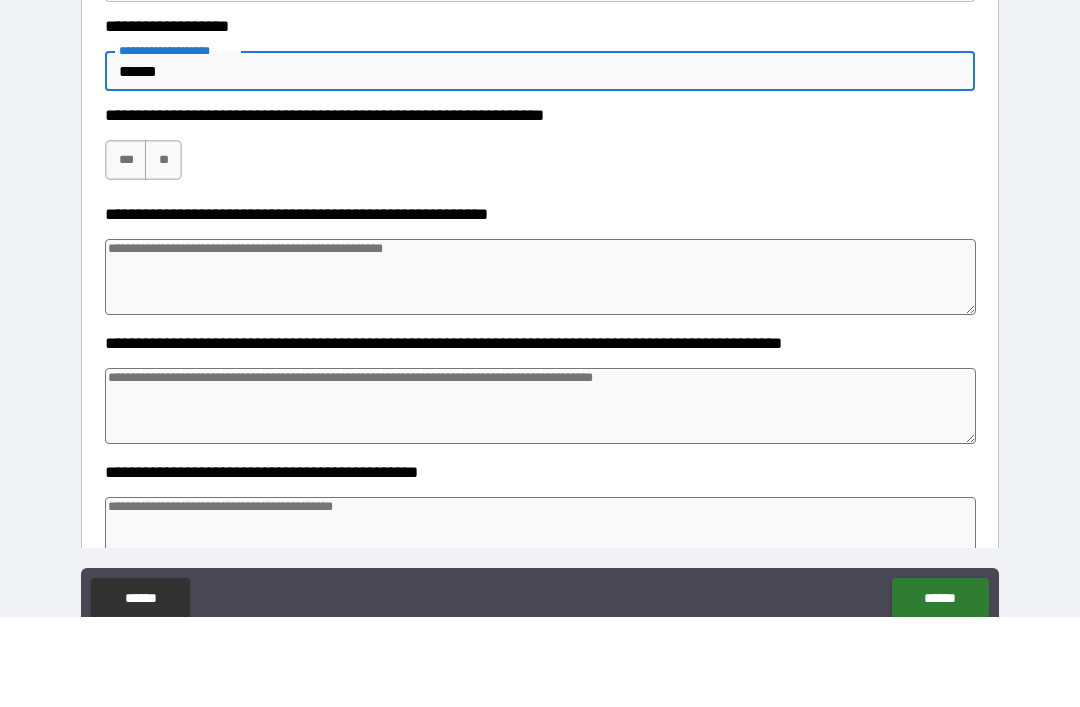 click on "**" at bounding box center [163, 250] 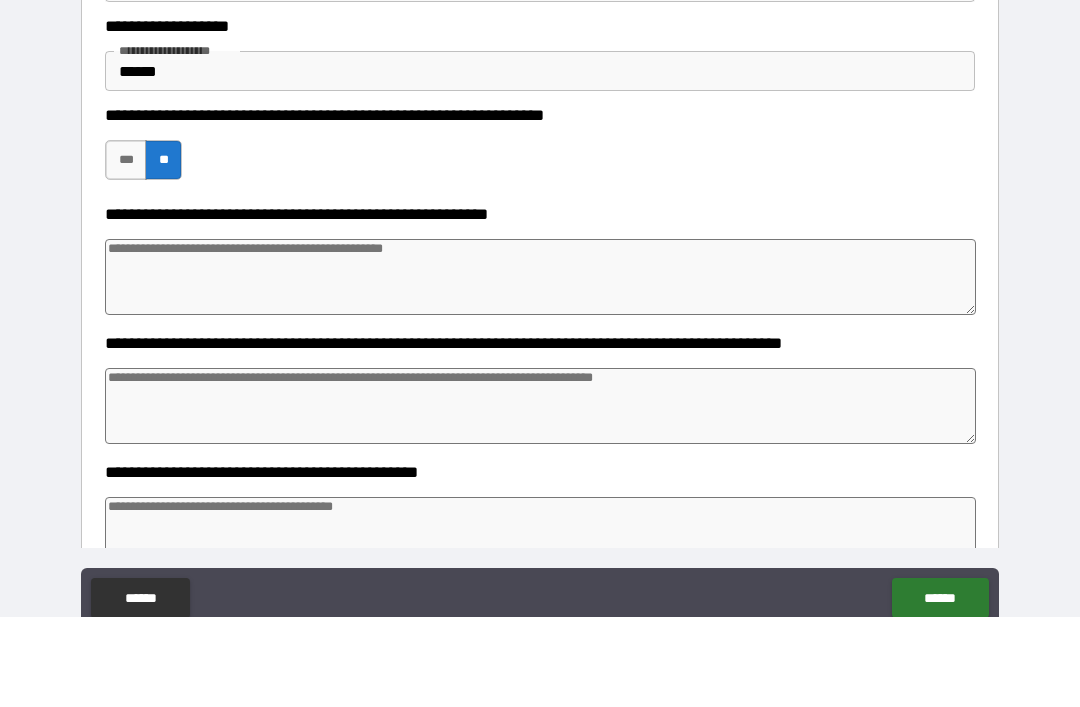 scroll, scrollTop: 64, scrollLeft: 0, axis: vertical 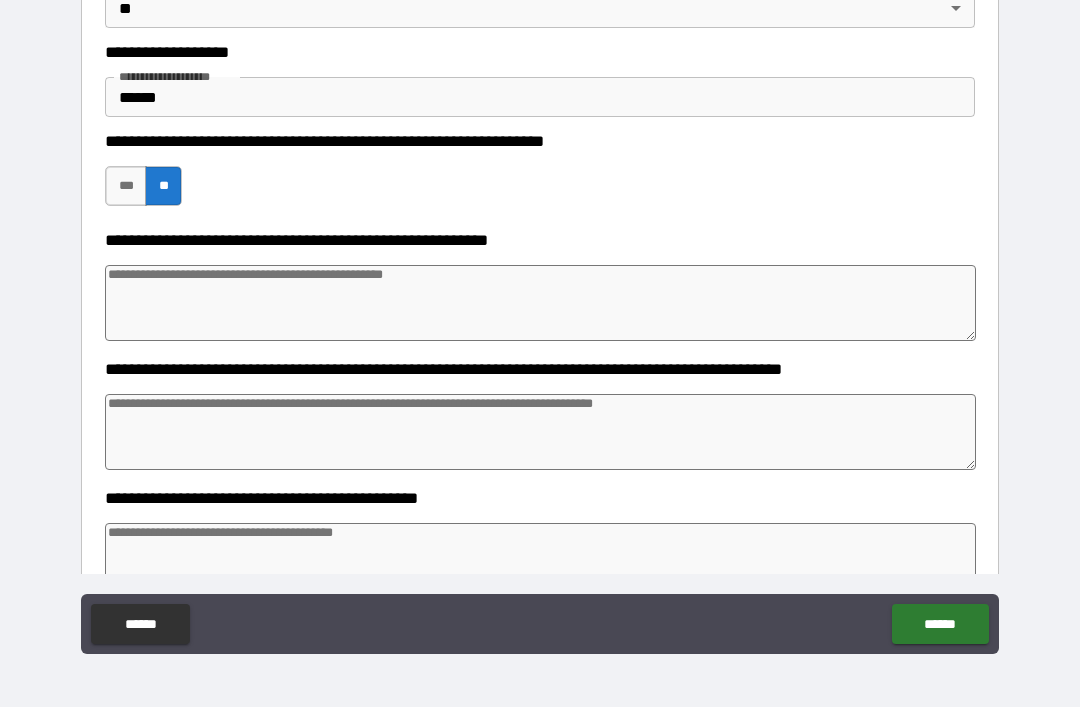 click at bounding box center [540, 303] 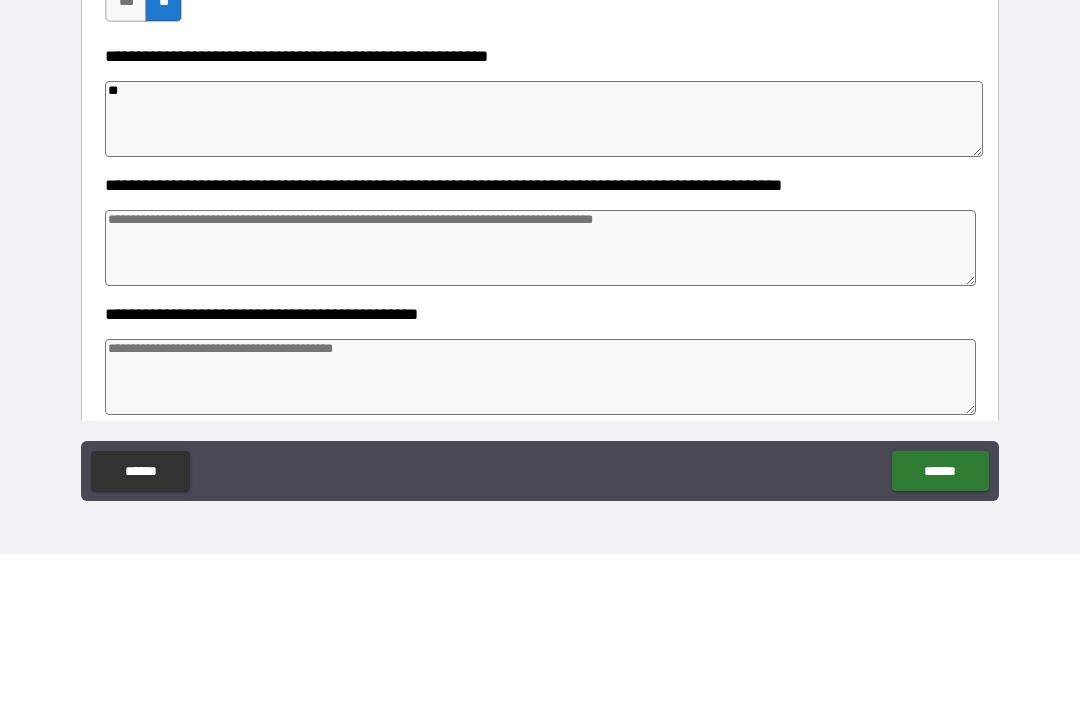 scroll, scrollTop: 703, scrollLeft: 0, axis: vertical 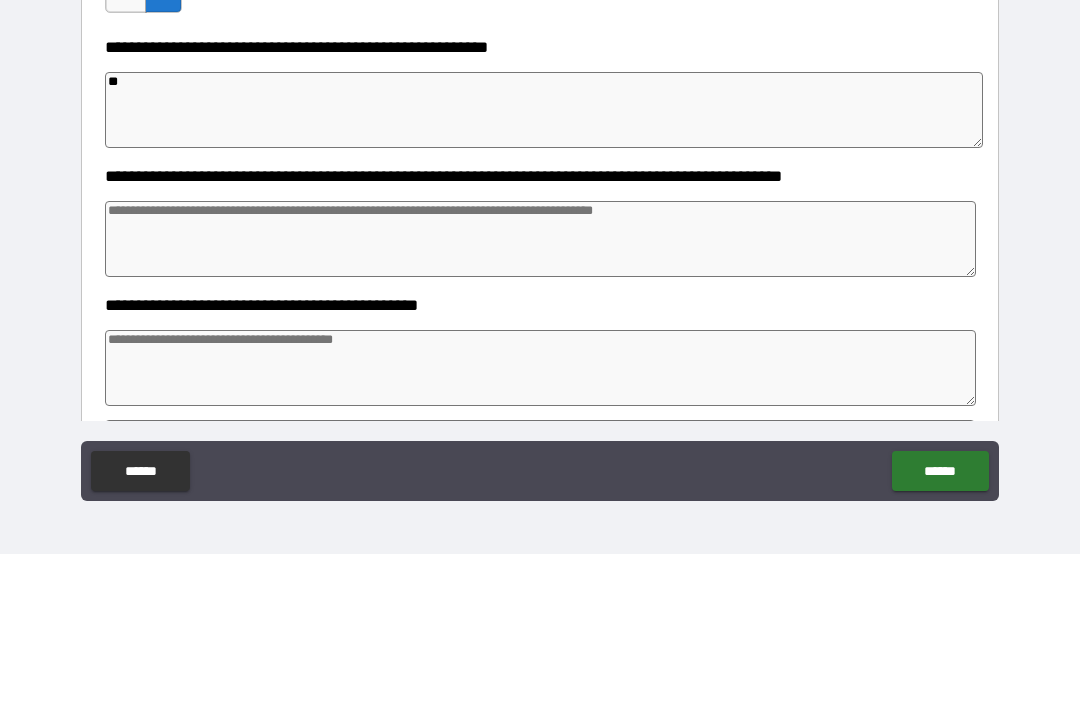click at bounding box center (540, 392) 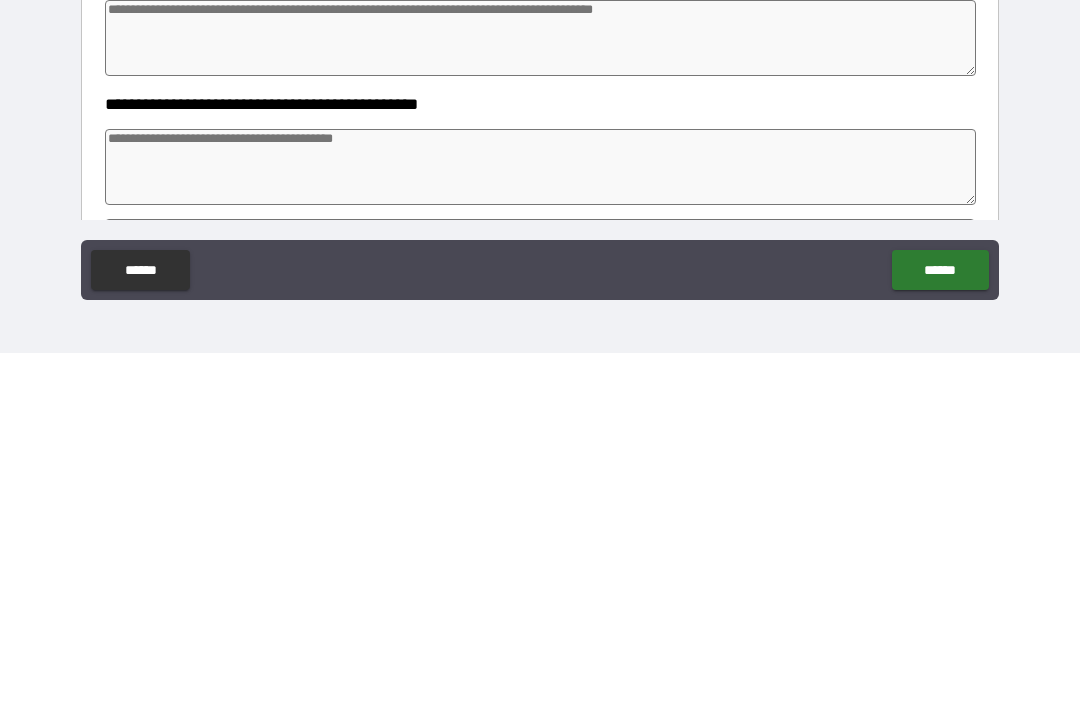 click at bounding box center (540, 521) 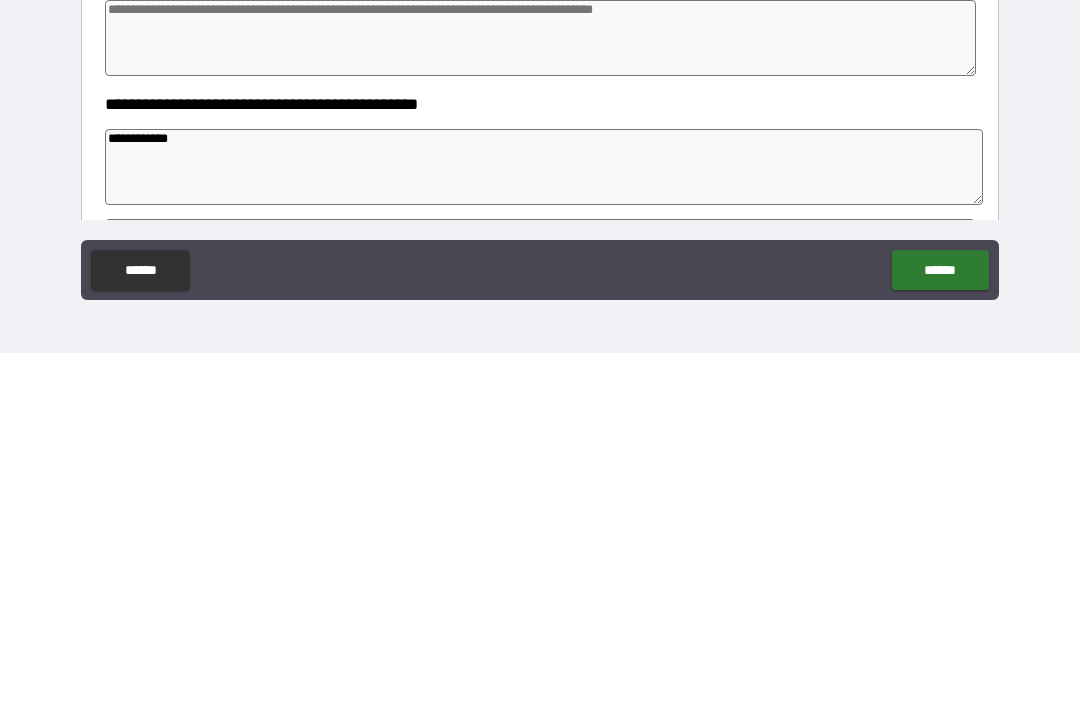 click on "******" at bounding box center (940, 624) 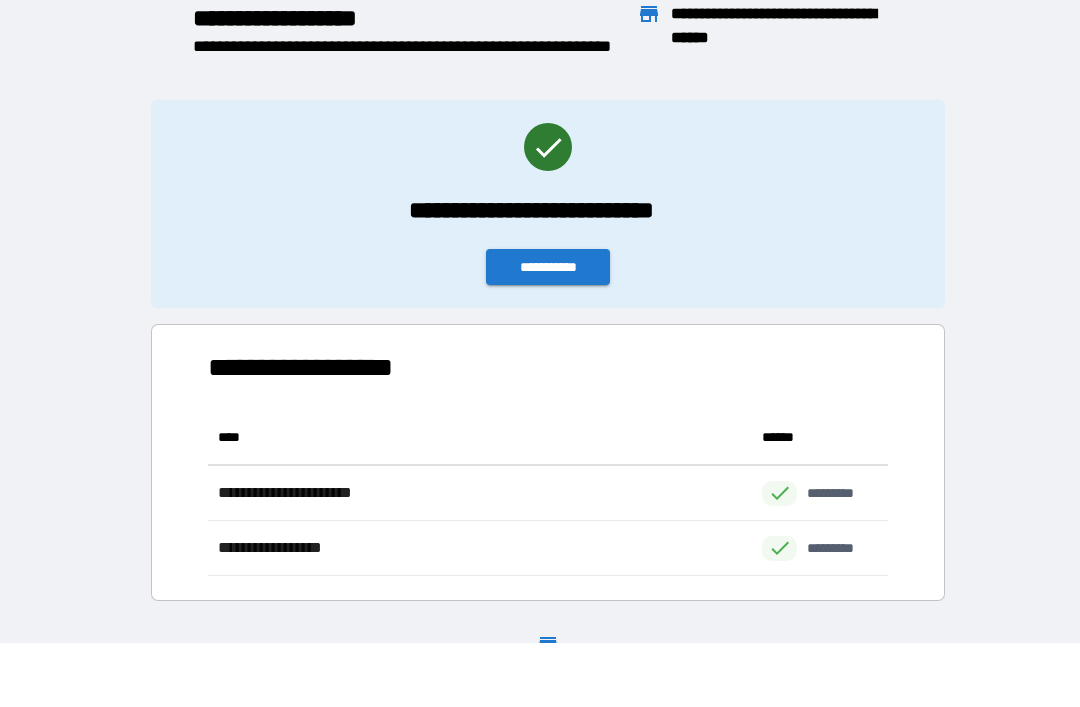 scroll, scrollTop: 166, scrollLeft: 680, axis: both 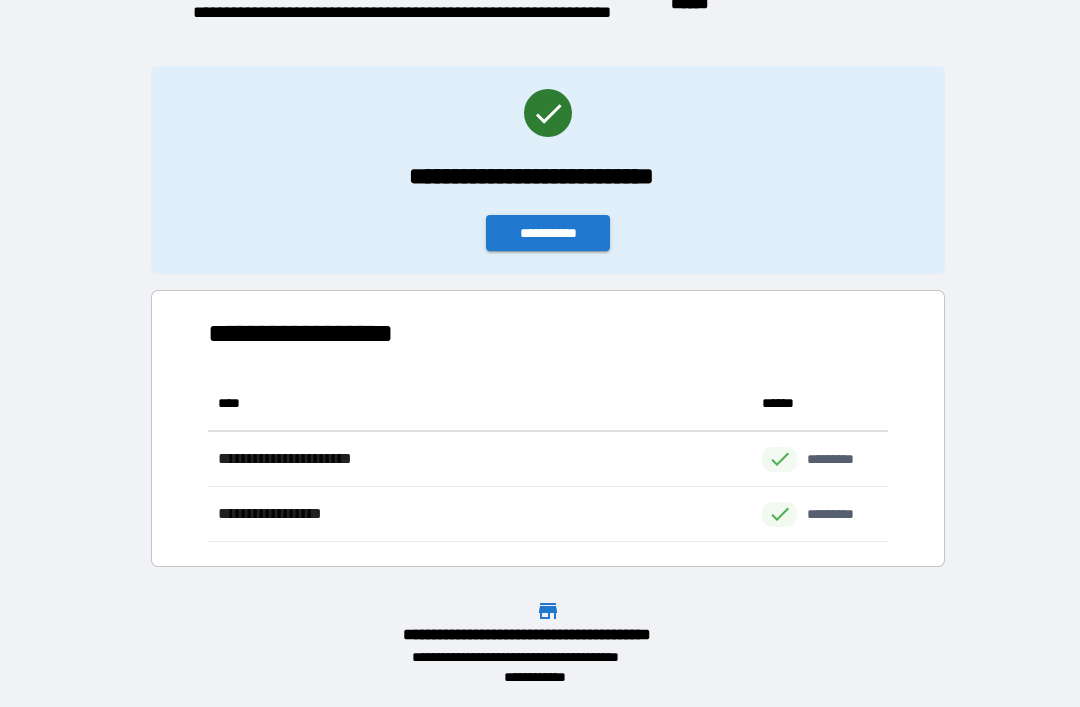 click on "**********" at bounding box center (548, 233) 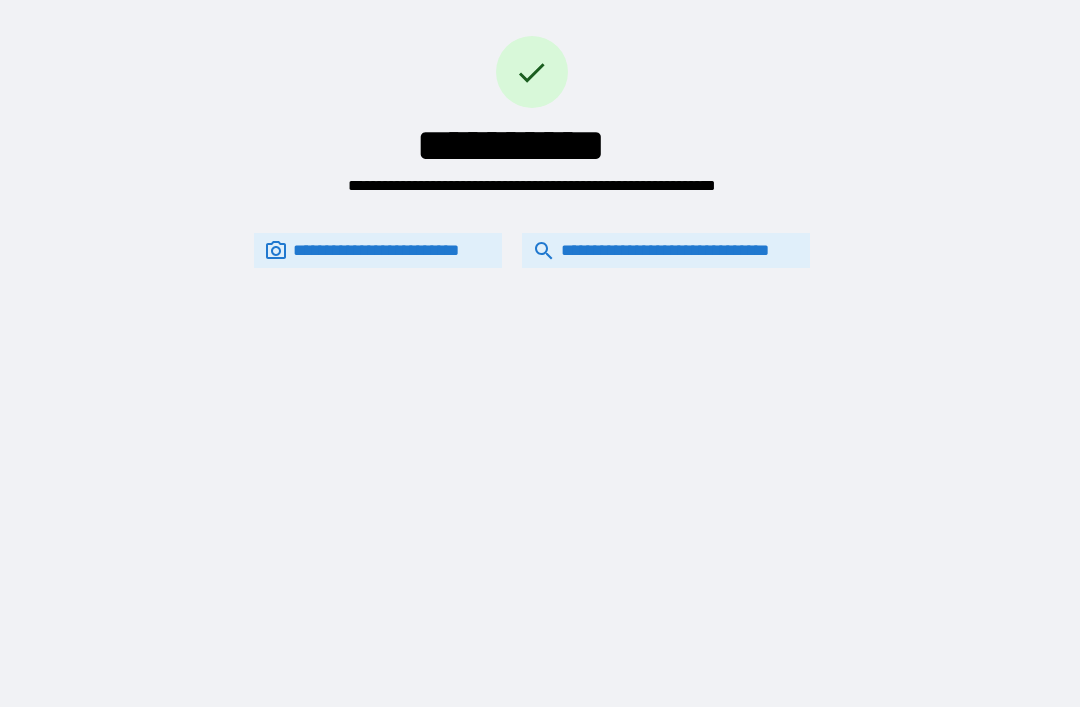 scroll, scrollTop: 0, scrollLeft: 0, axis: both 